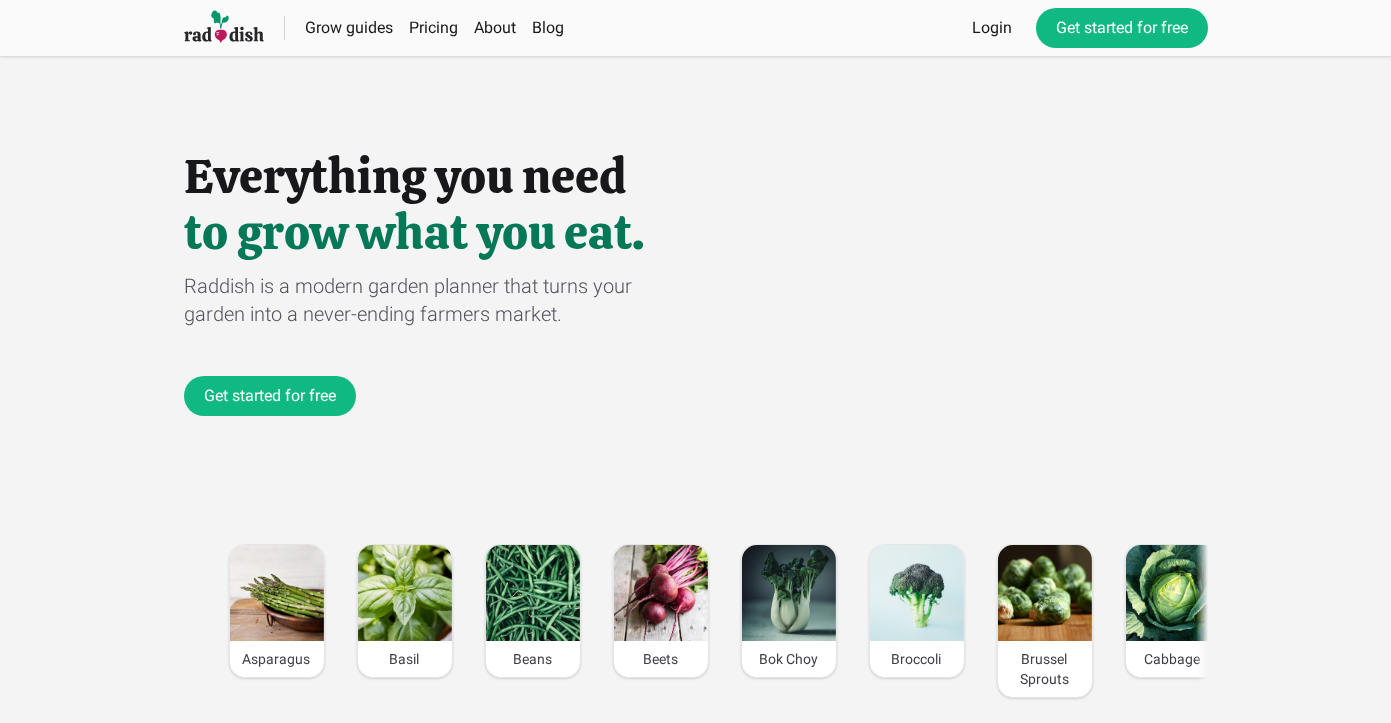 scroll, scrollTop: 0, scrollLeft: 0, axis: both 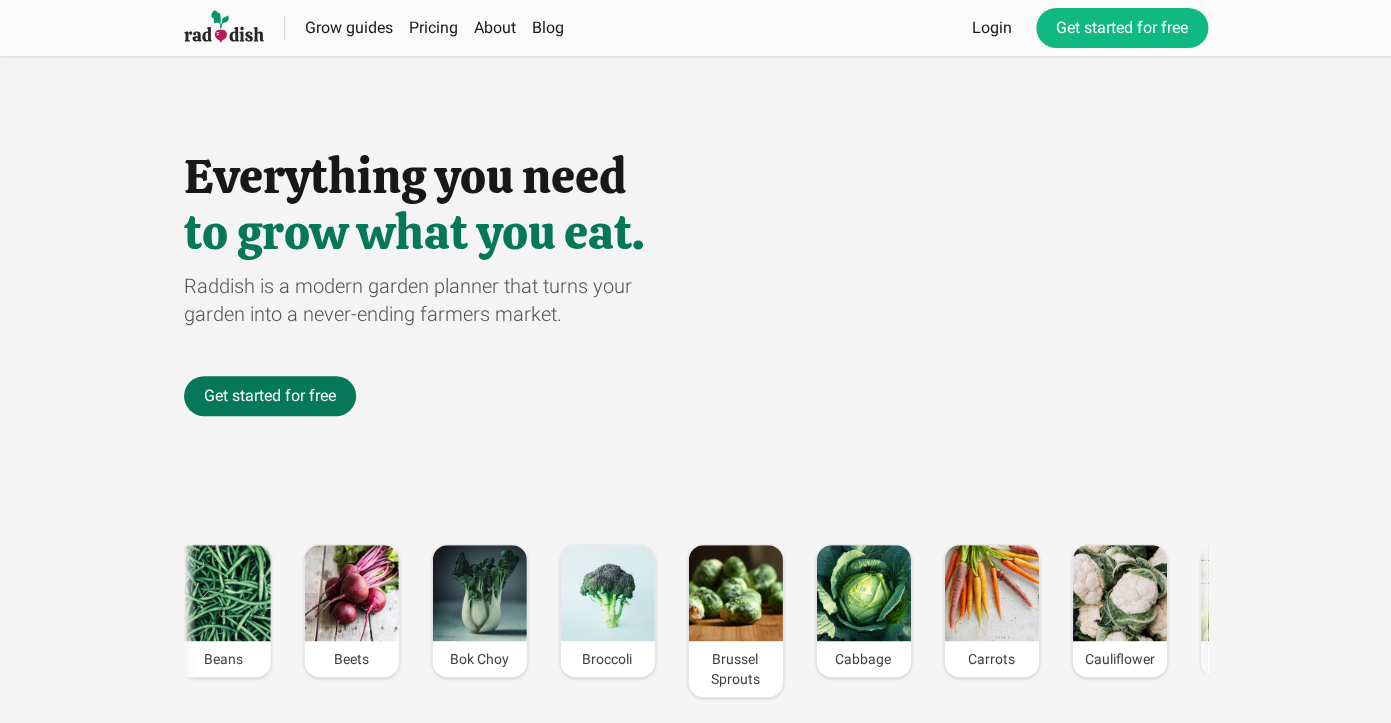 click on "Get started for free" at bounding box center (270, 396) 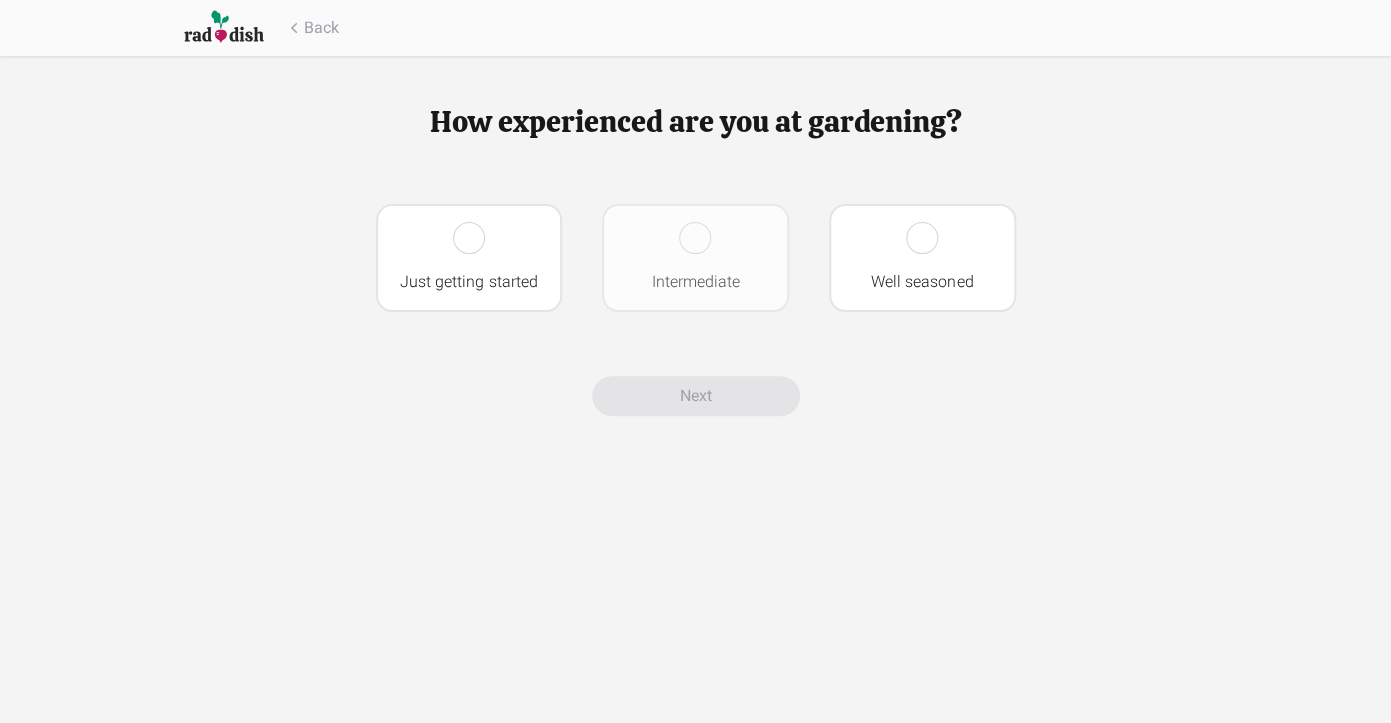 click on "Intermediate" at bounding box center (695, 282) 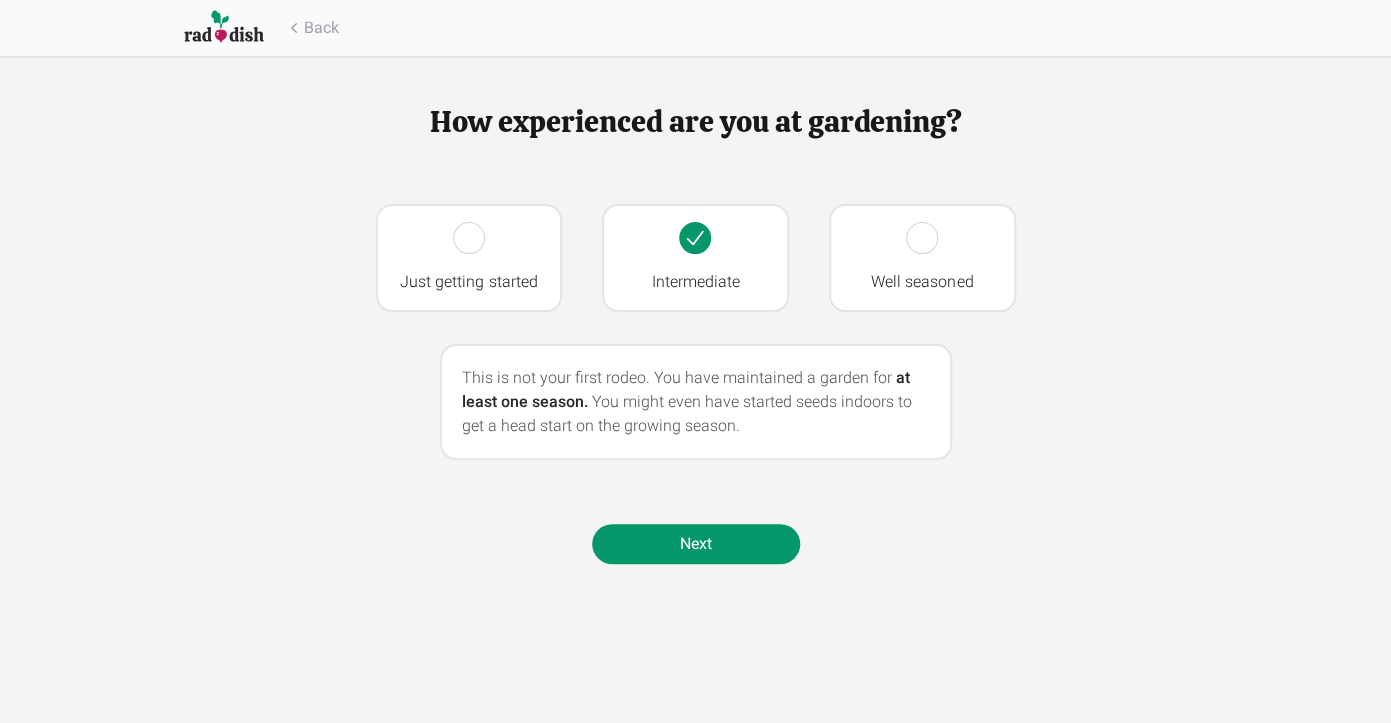 click on "How experienced are you at gardening? Just getting started Intermediate Well seasoned This is not your first rodeo. You have maintained a garden for at least one season. You might even have started seeds indoors to get a head start on the growing season. Next" at bounding box center (696, 334) 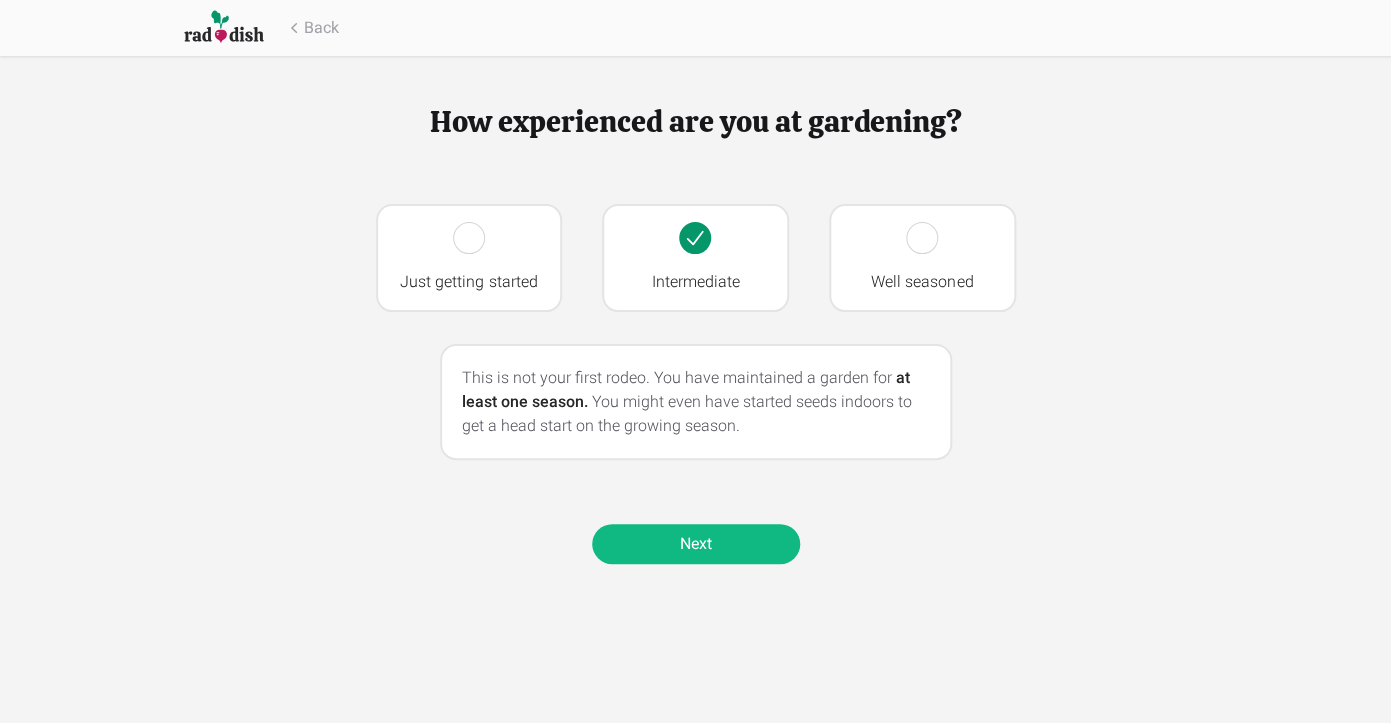 click on "Next" at bounding box center [696, 544] 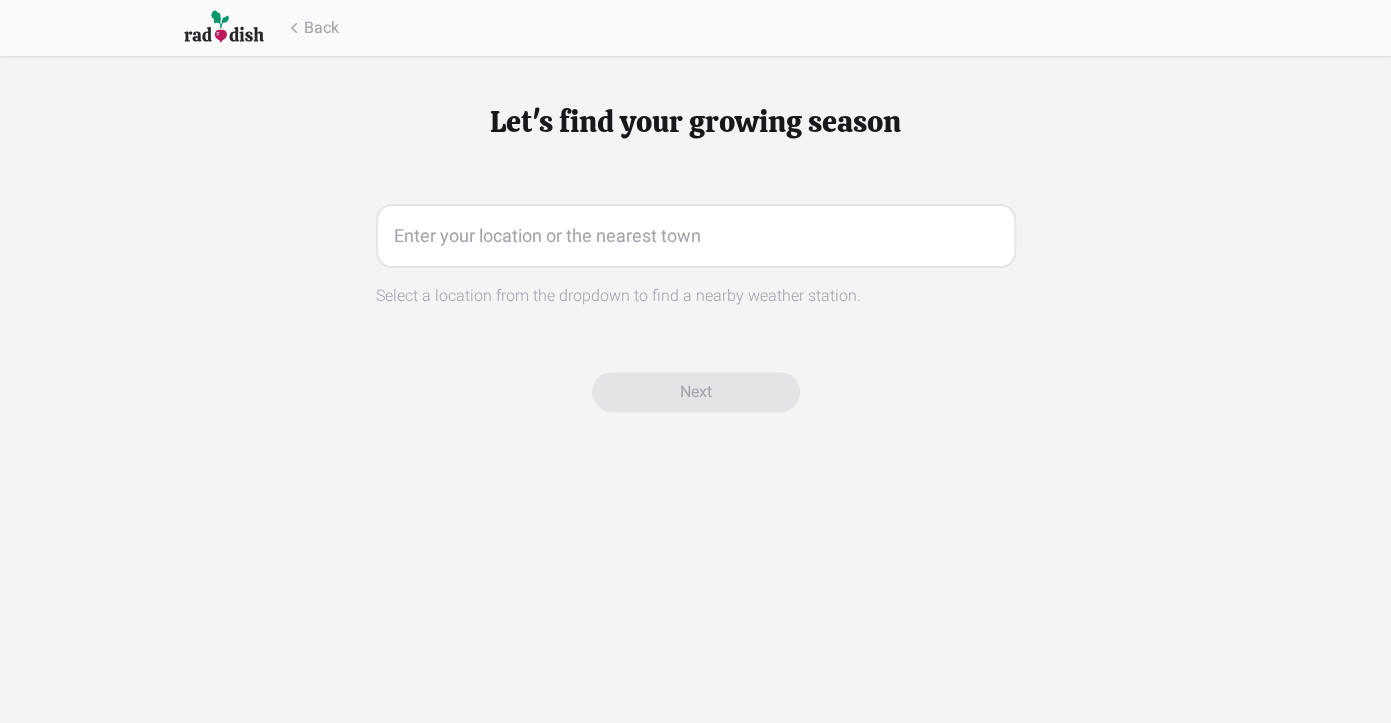 click at bounding box center [696, 236] 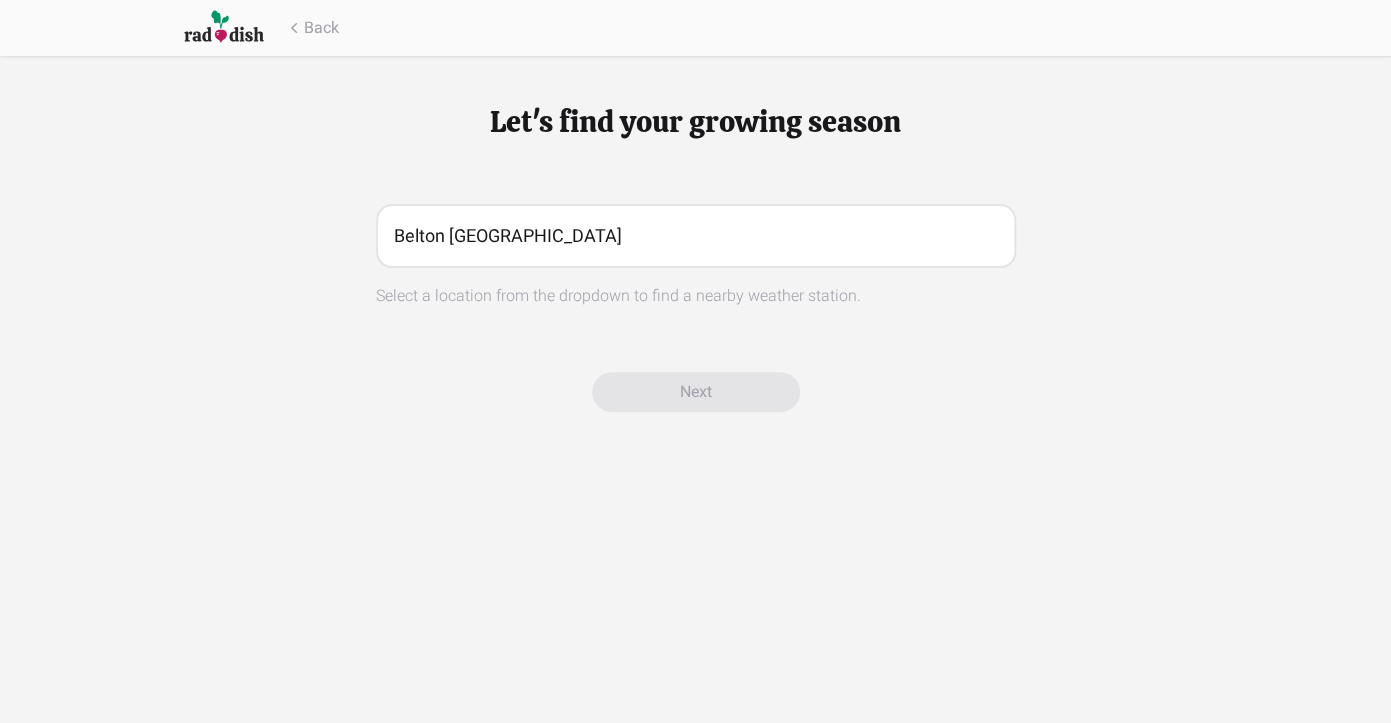 click on "Next" at bounding box center [696, 392] 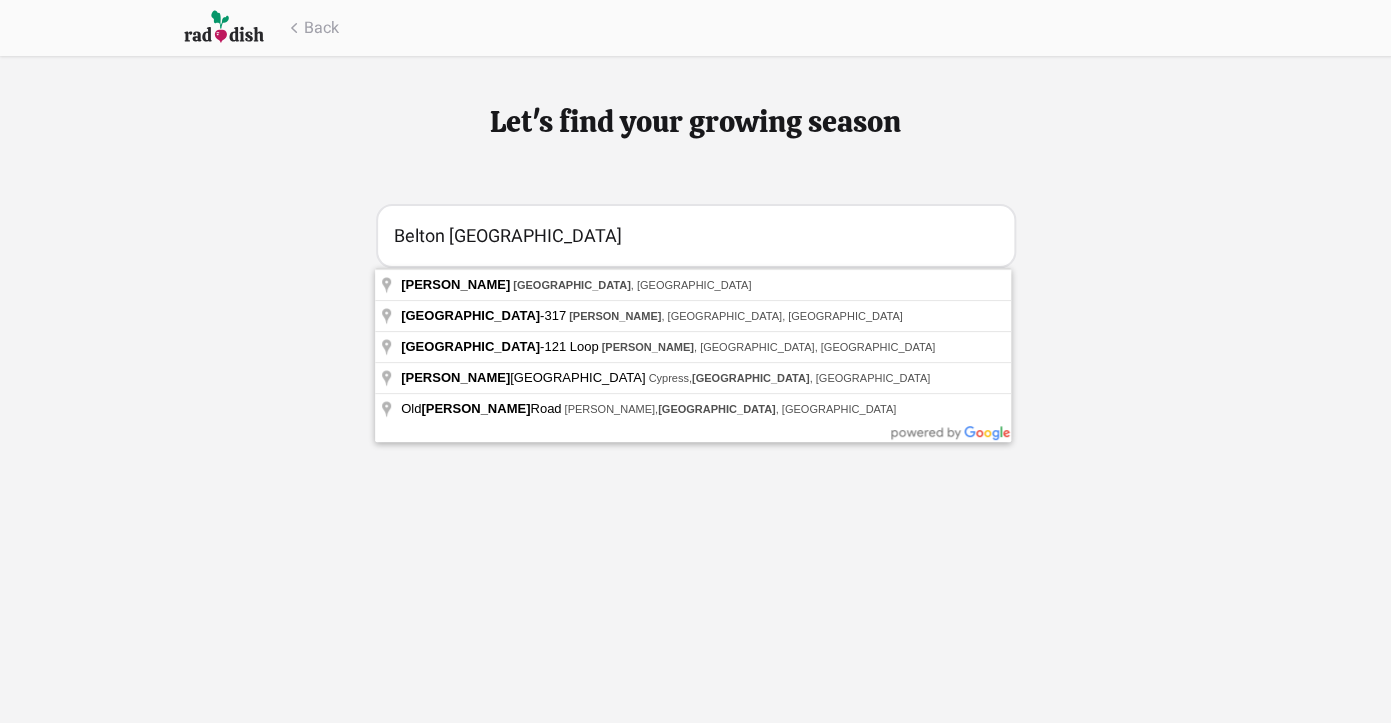 click on "Belton [GEOGRAPHIC_DATA]" at bounding box center (696, 236) 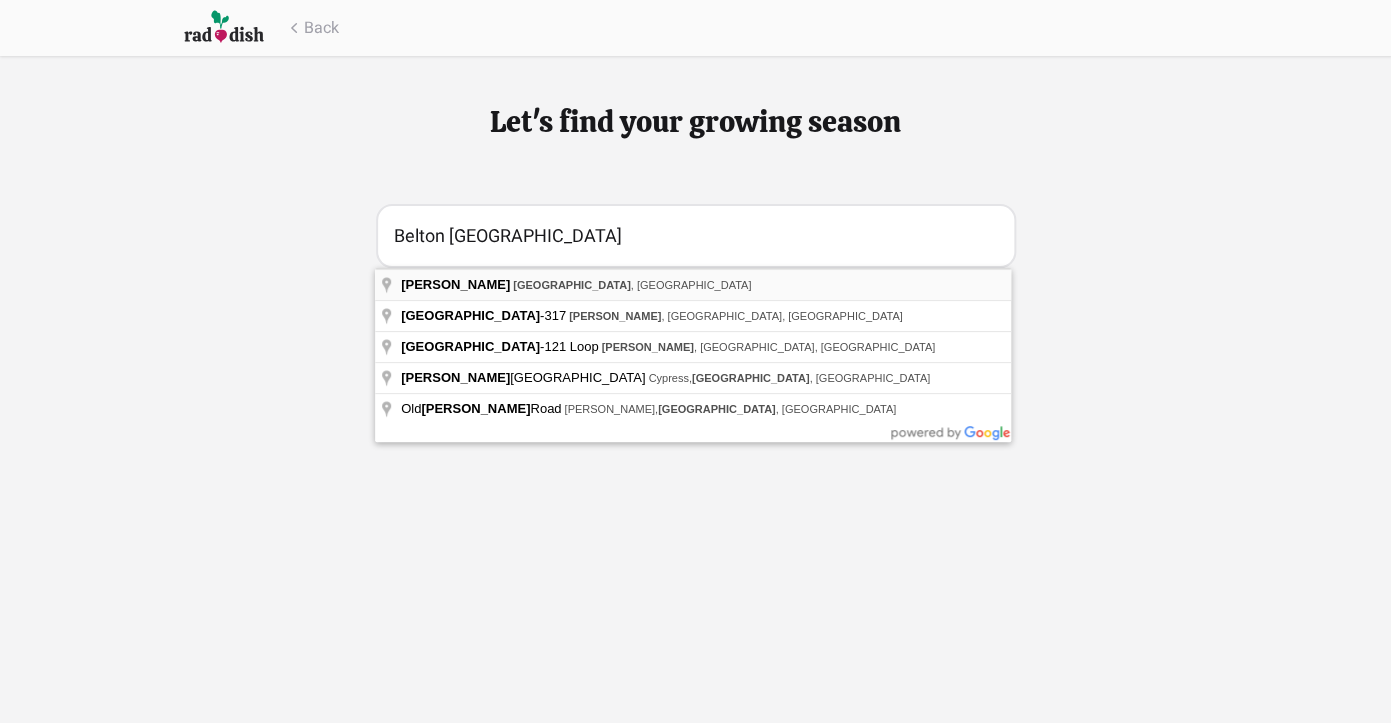 type on "[GEOGRAPHIC_DATA], [GEOGRAPHIC_DATA], [GEOGRAPHIC_DATA]" 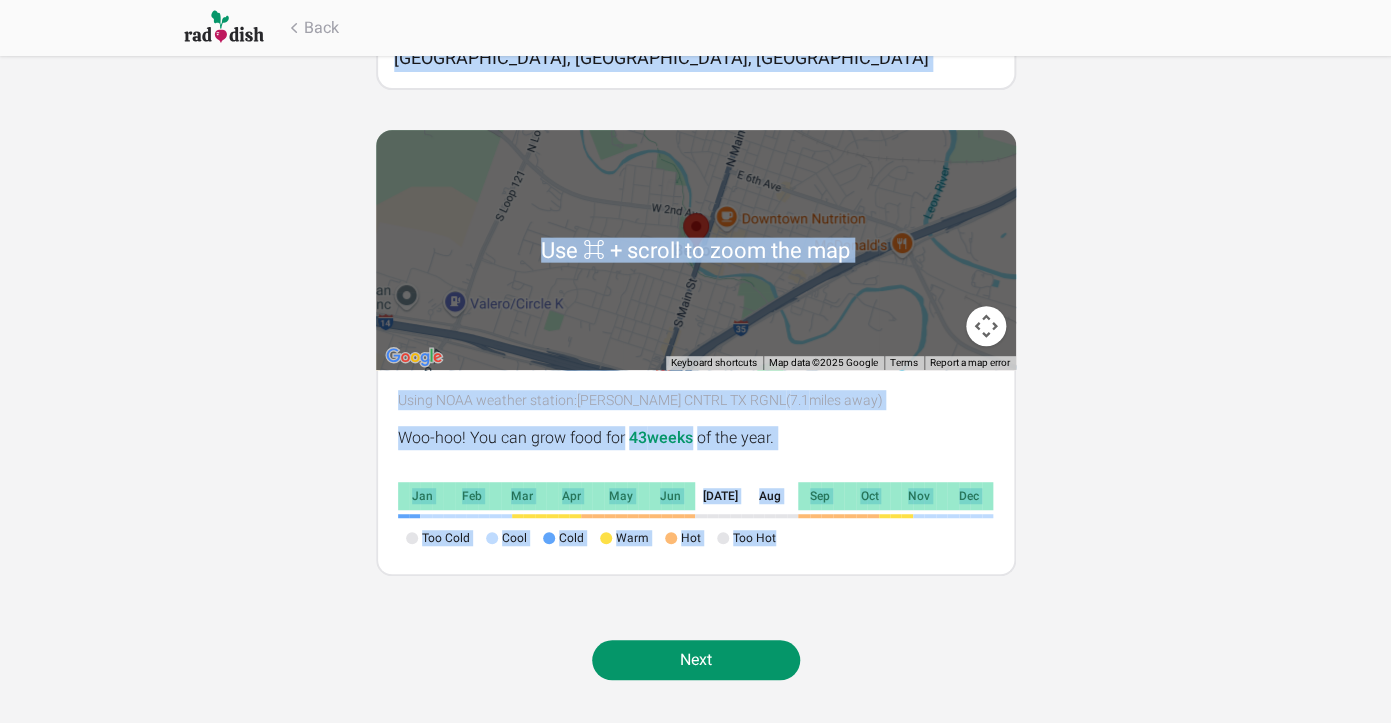 scroll, scrollTop: 183, scrollLeft: 0, axis: vertical 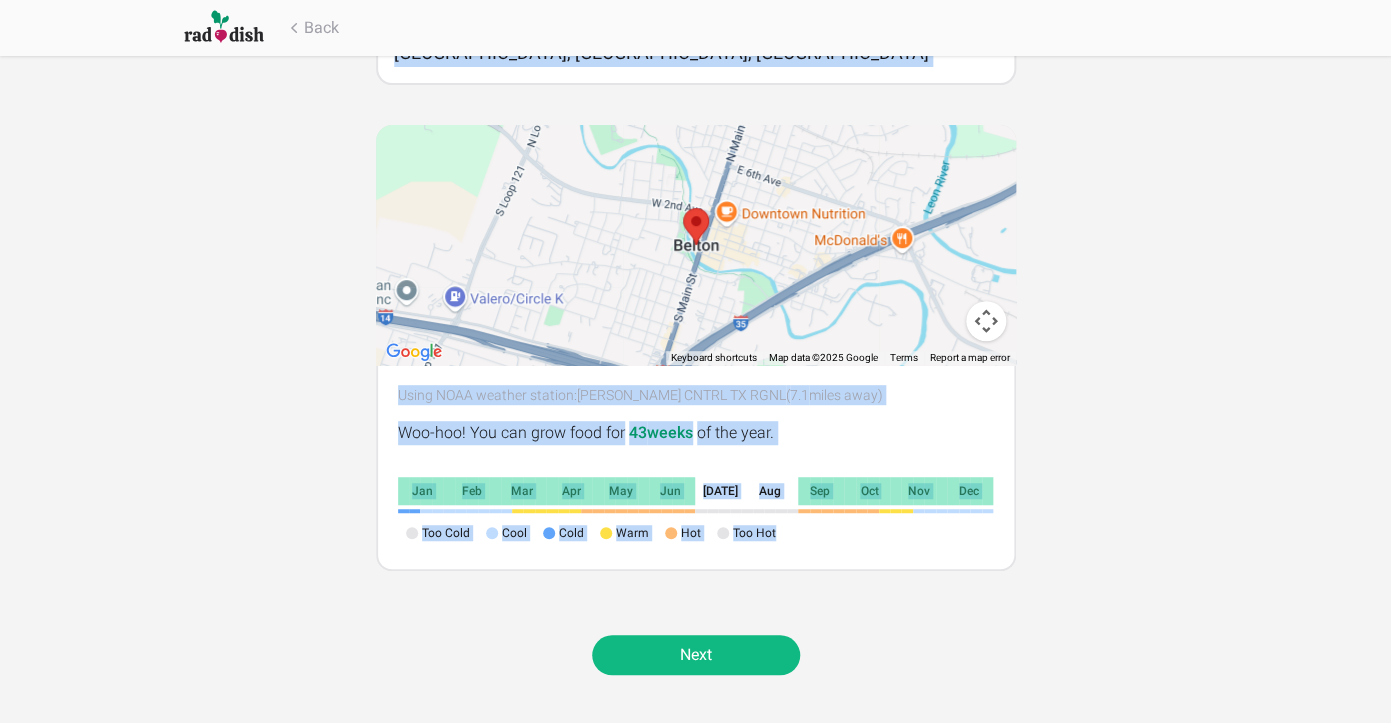 click on "Next" at bounding box center [696, 655] 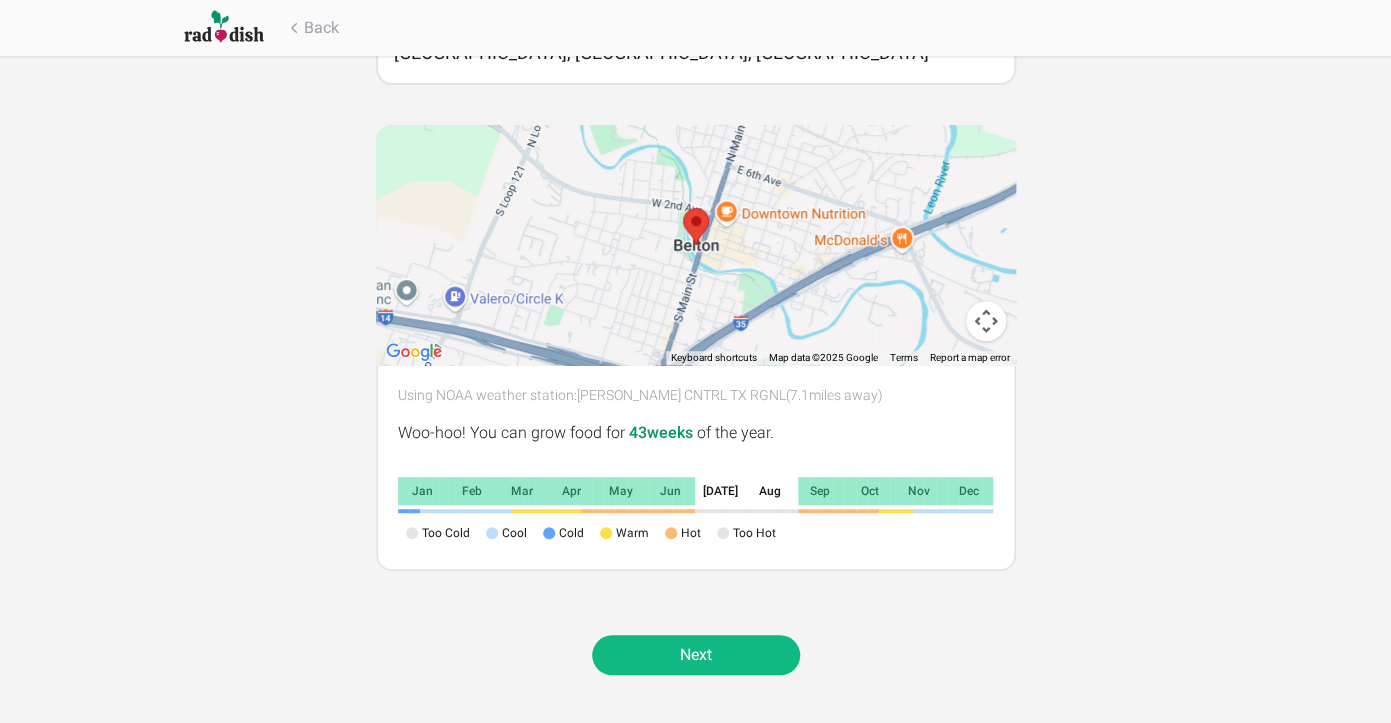 scroll, scrollTop: 0, scrollLeft: 0, axis: both 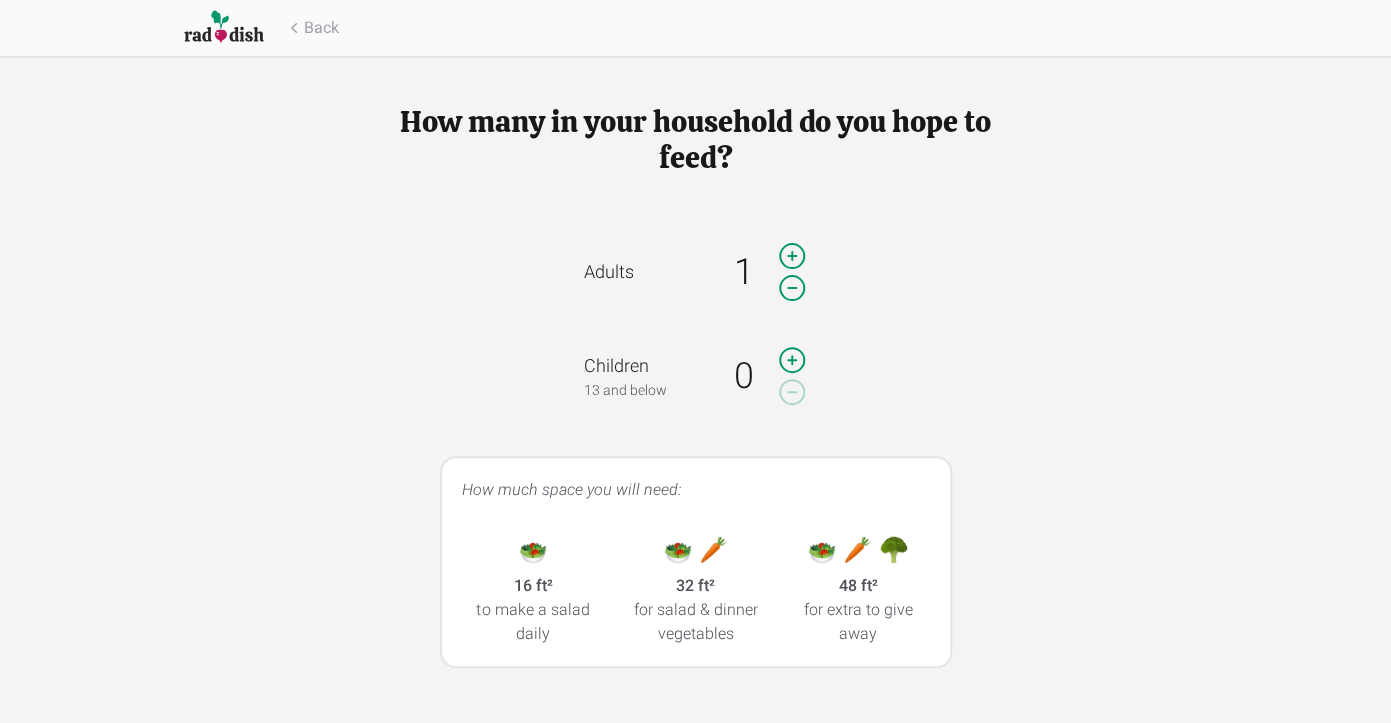 click 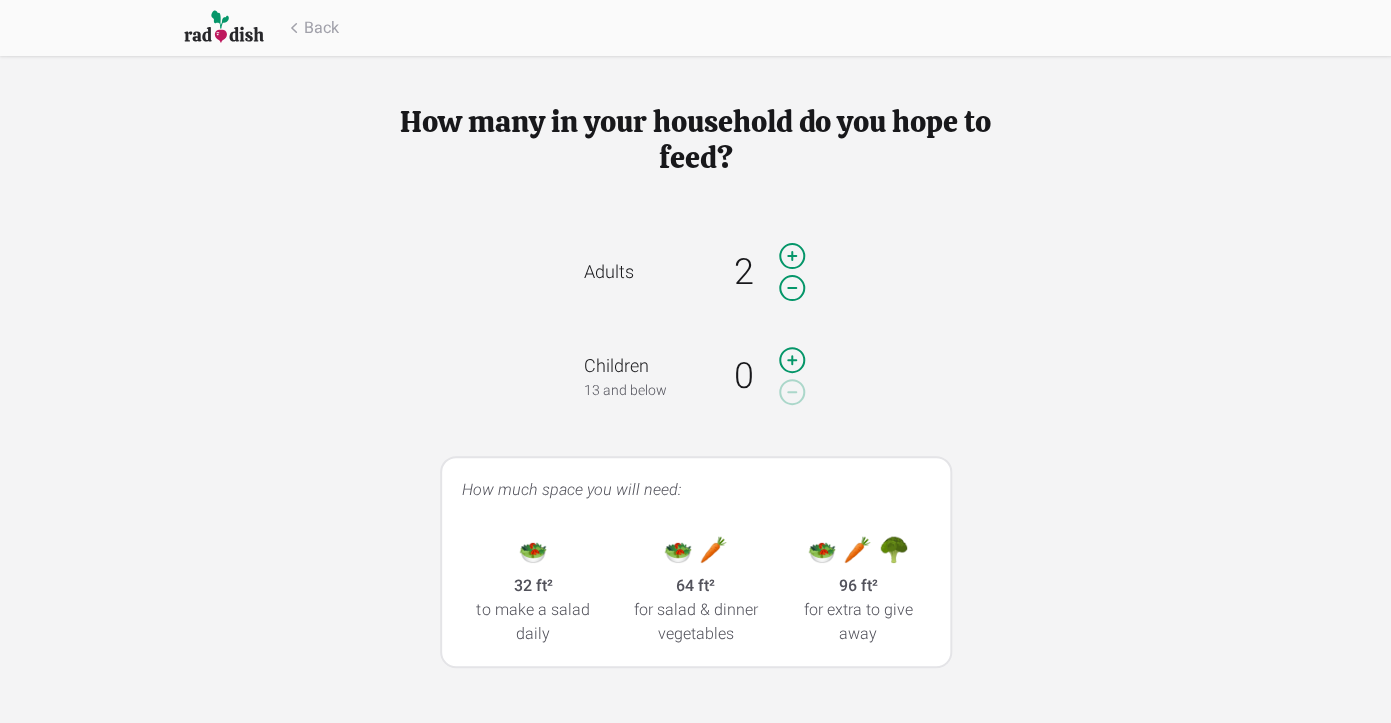 click on "🥗 🥕" at bounding box center [695, 550] 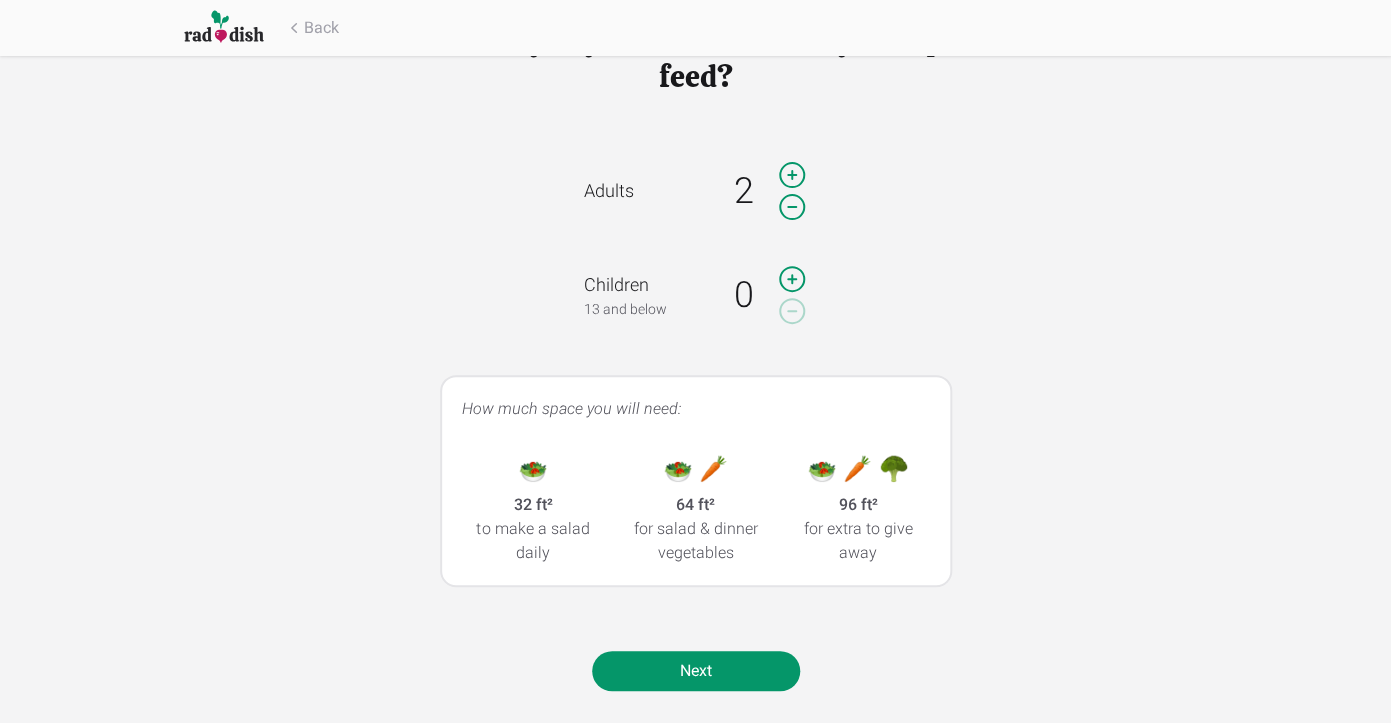 scroll, scrollTop: 97, scrollLeft: 0, axis: vertical 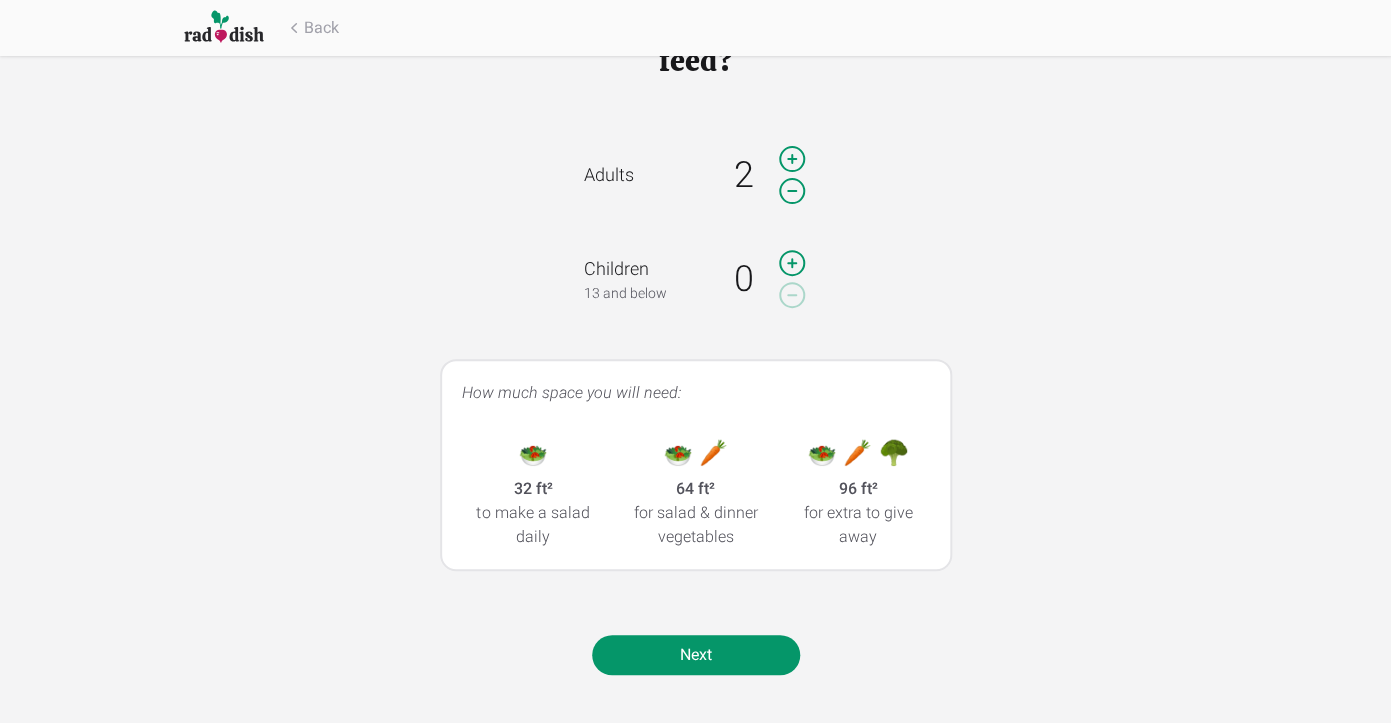 click on "for salad & dinner vegetables" at bounding box center (695, 525) 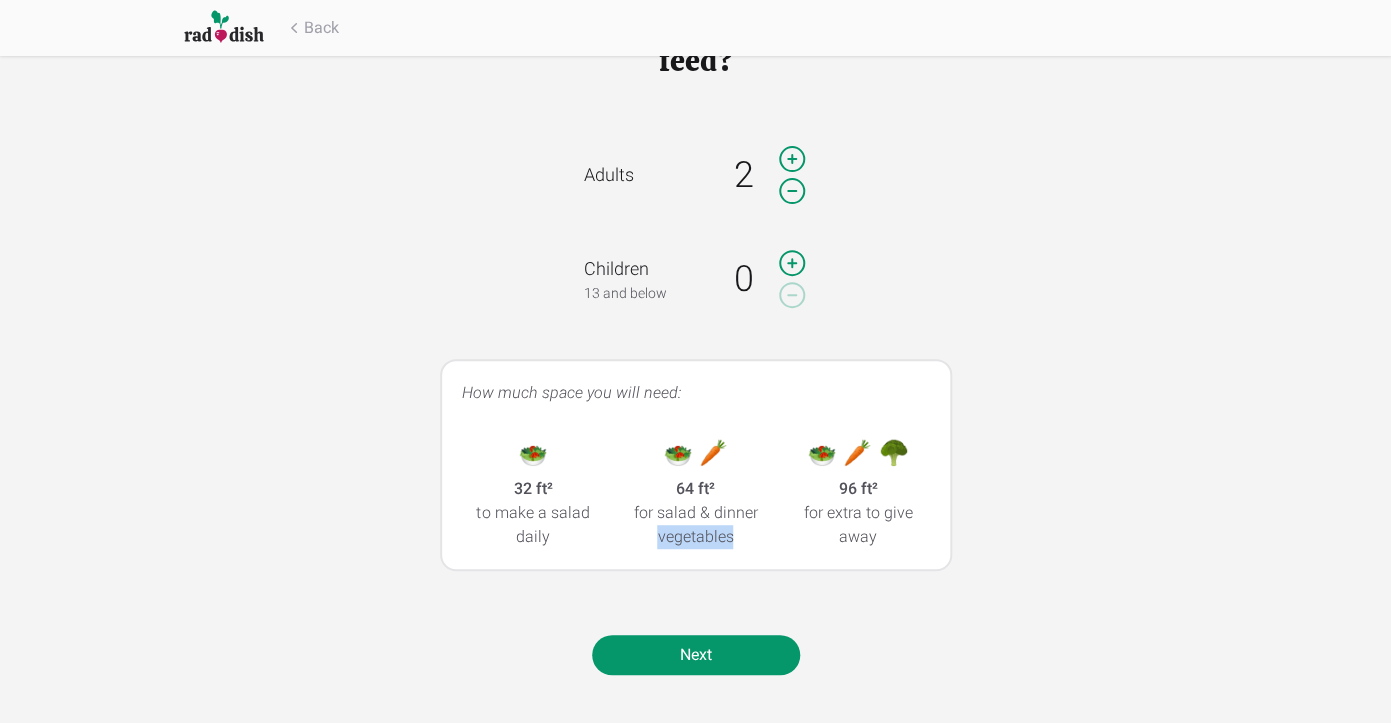 click on "for salad & dinner vegetables" at bounding box center [695, 525] 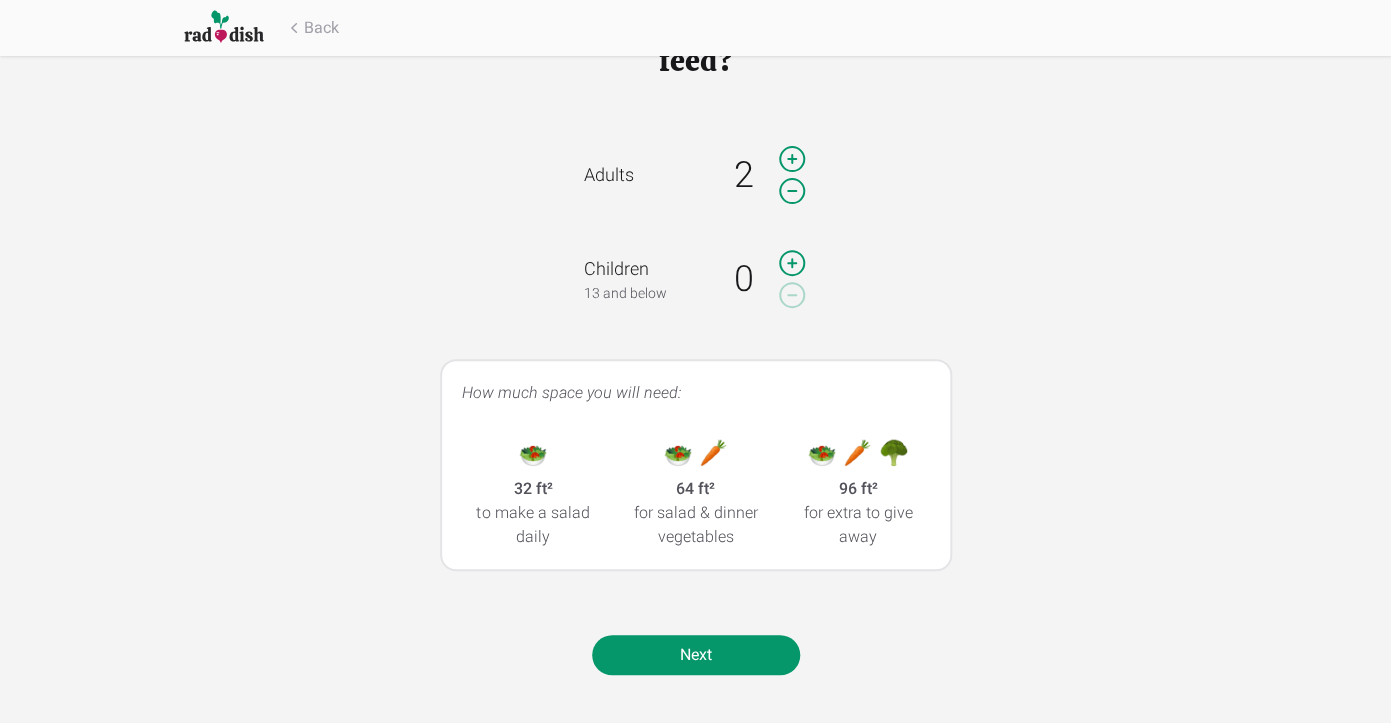 click on "64   ft ²" at bounding box center [695, 489] 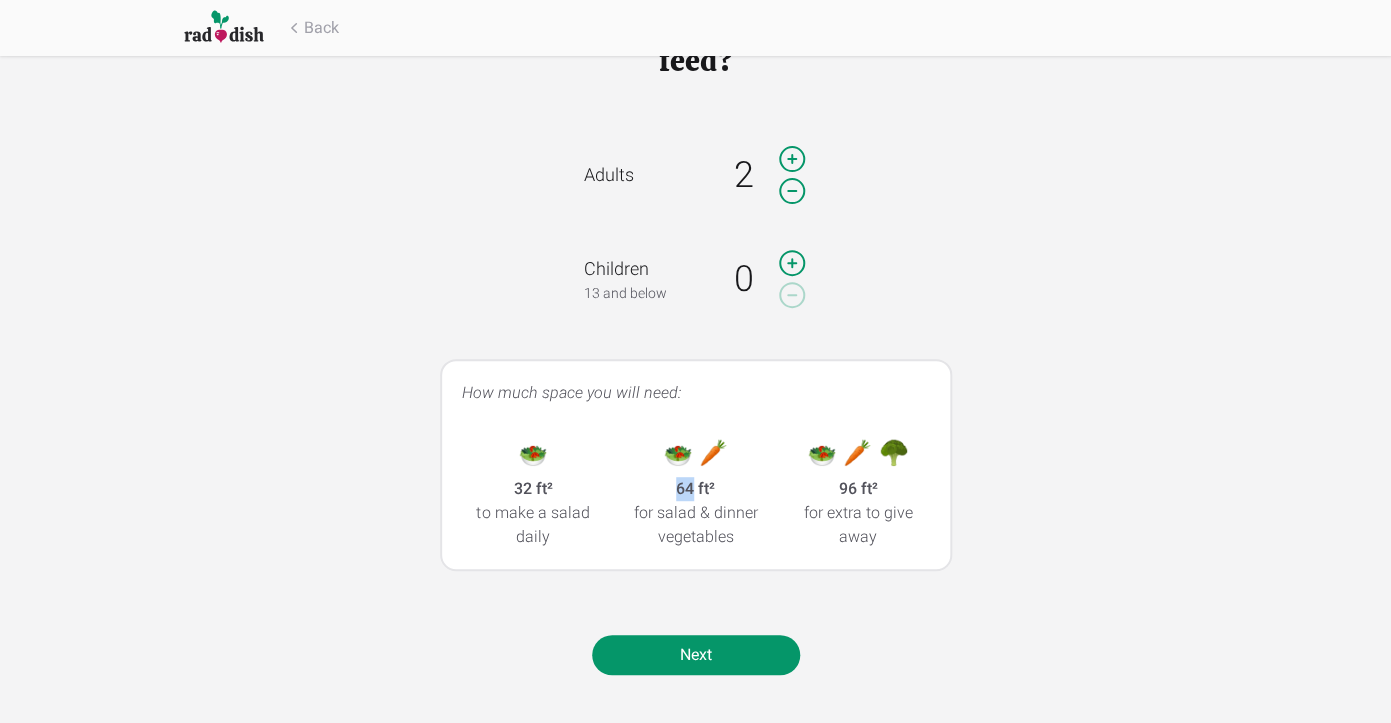 click on "64   ft ²" at bounding box center [695, 489] 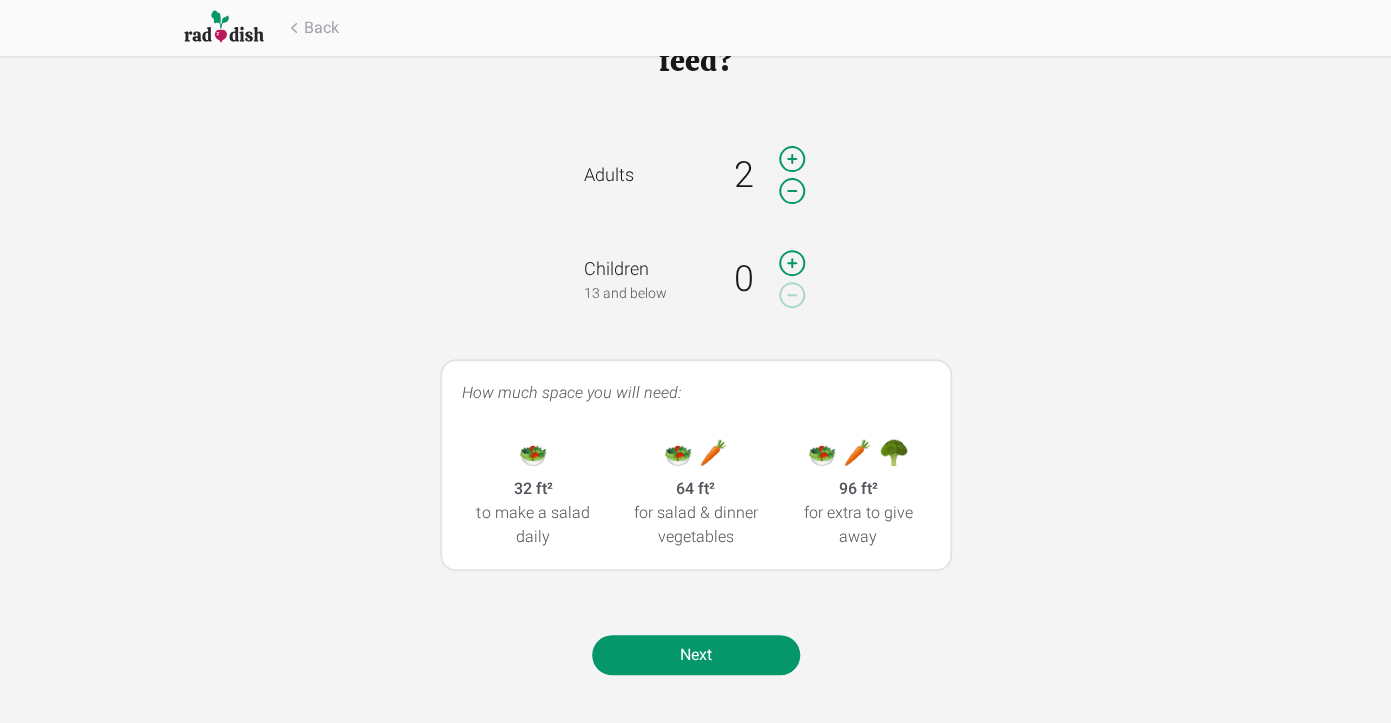 click on "🥗 🥕" at bounding box center (695, 453) 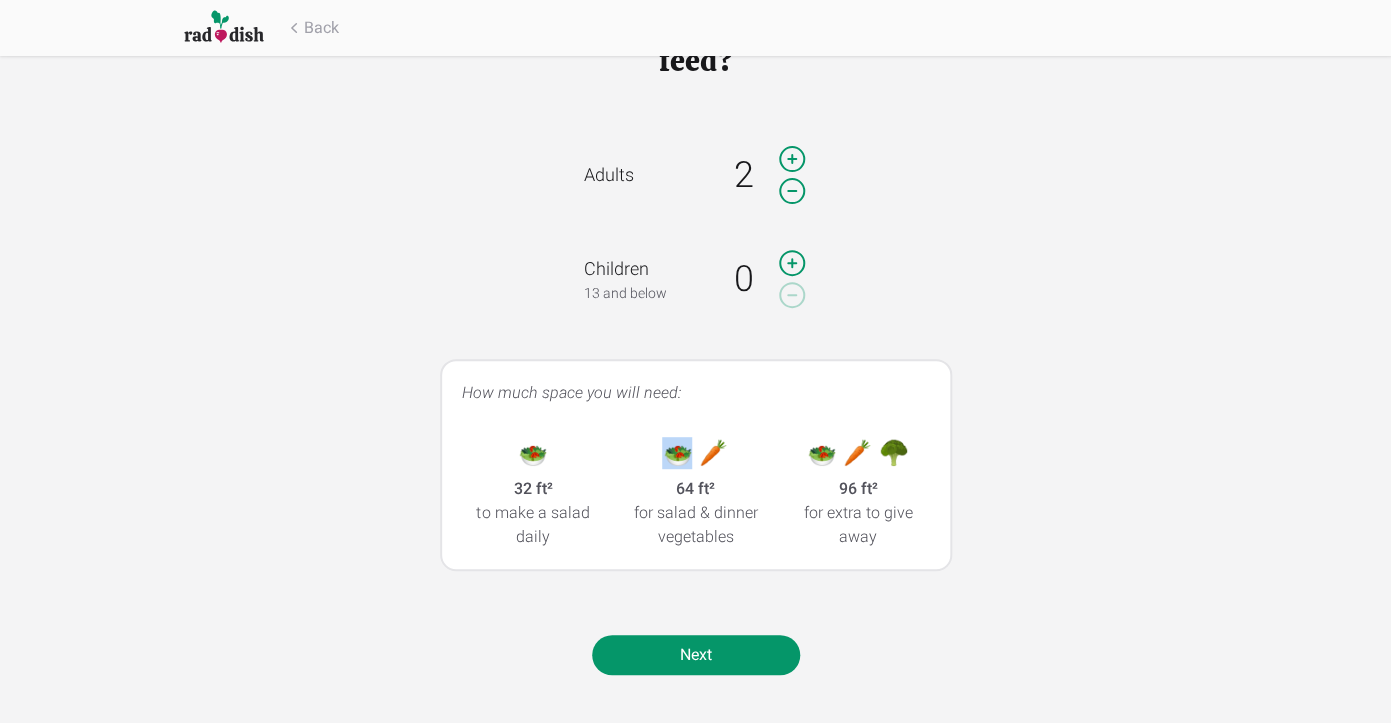 click on "🥗 🥕" at bounding box center (695, 453) 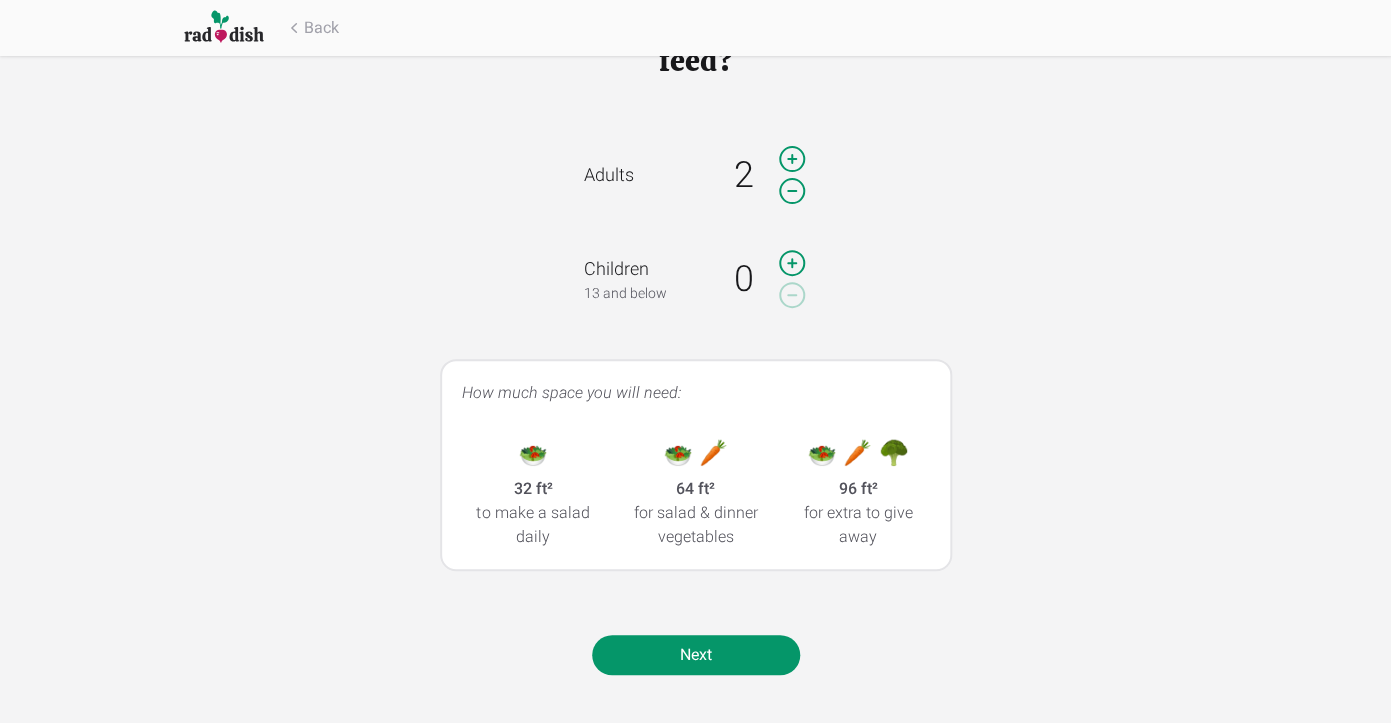 click on "64   ft ²" at bounding box center [695, 489] 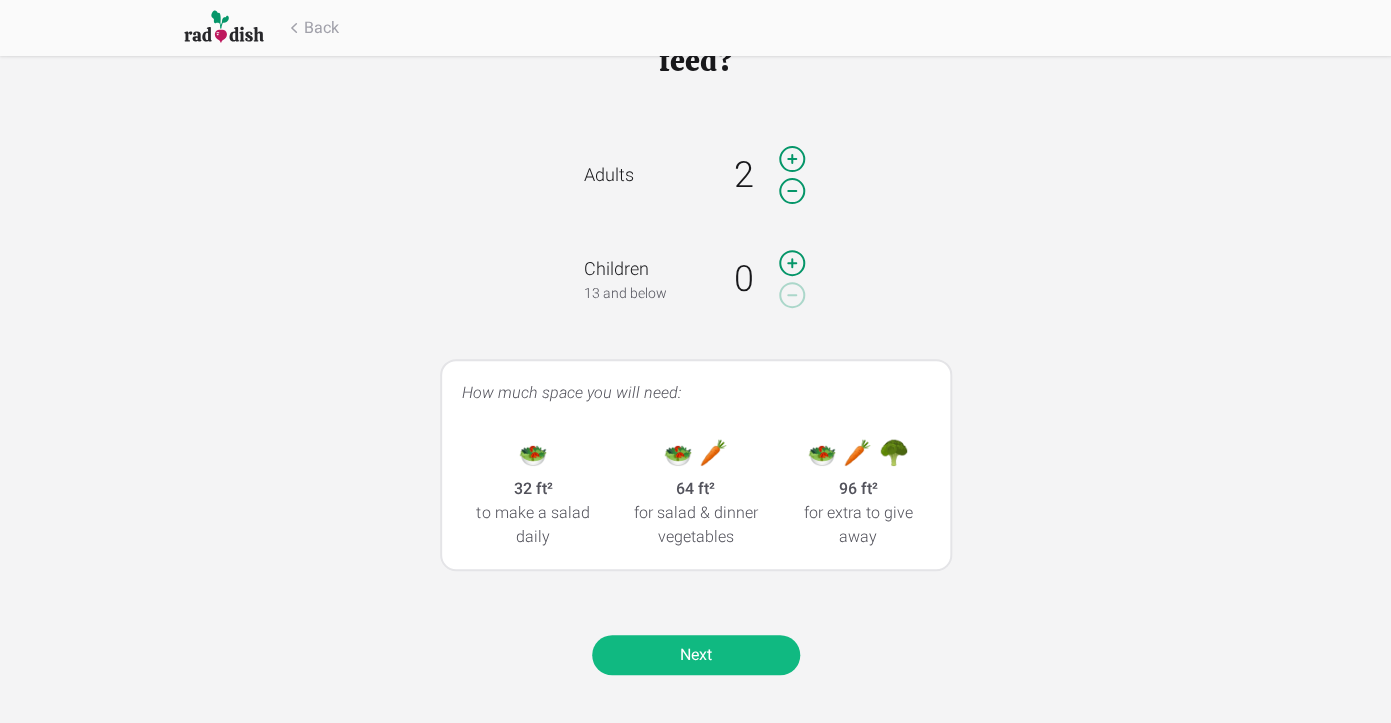 click on "Next" at bounding box center (696, 655) 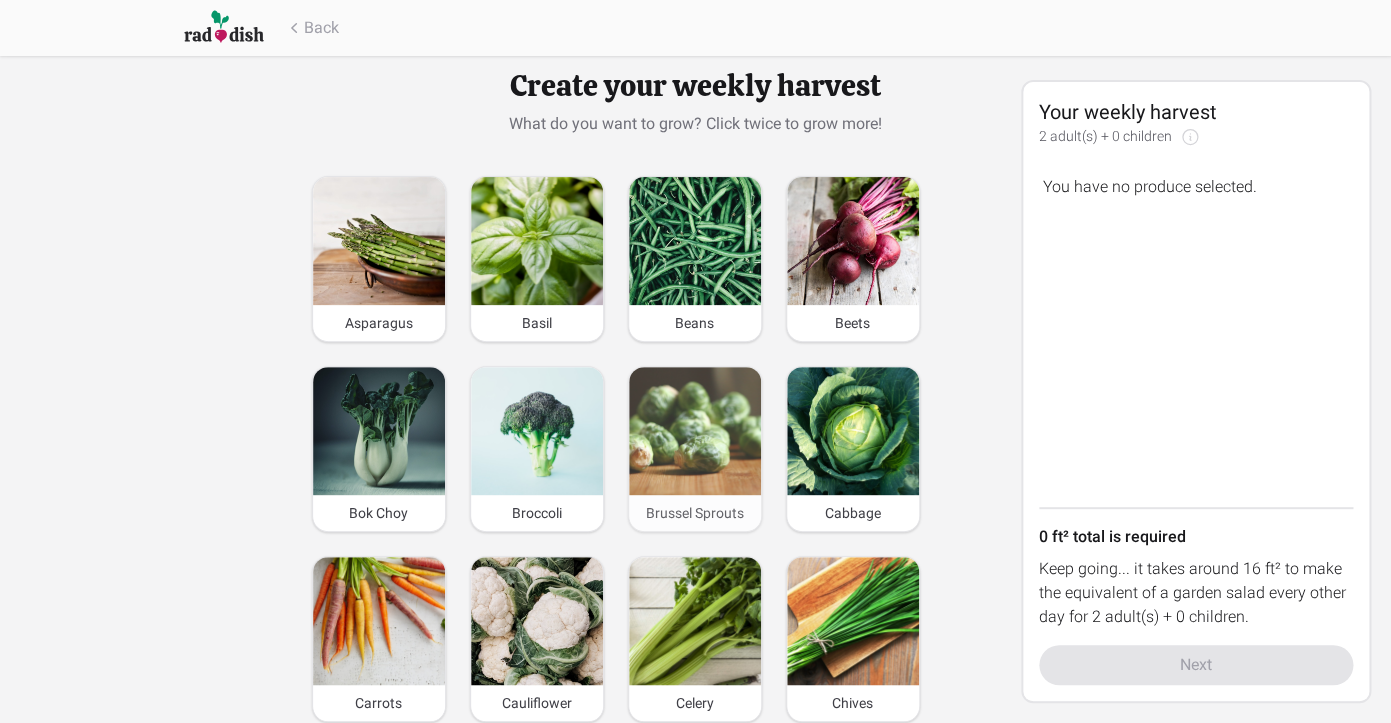 scroll, scrollTop: 0, scrollLeft: 0, axis: both 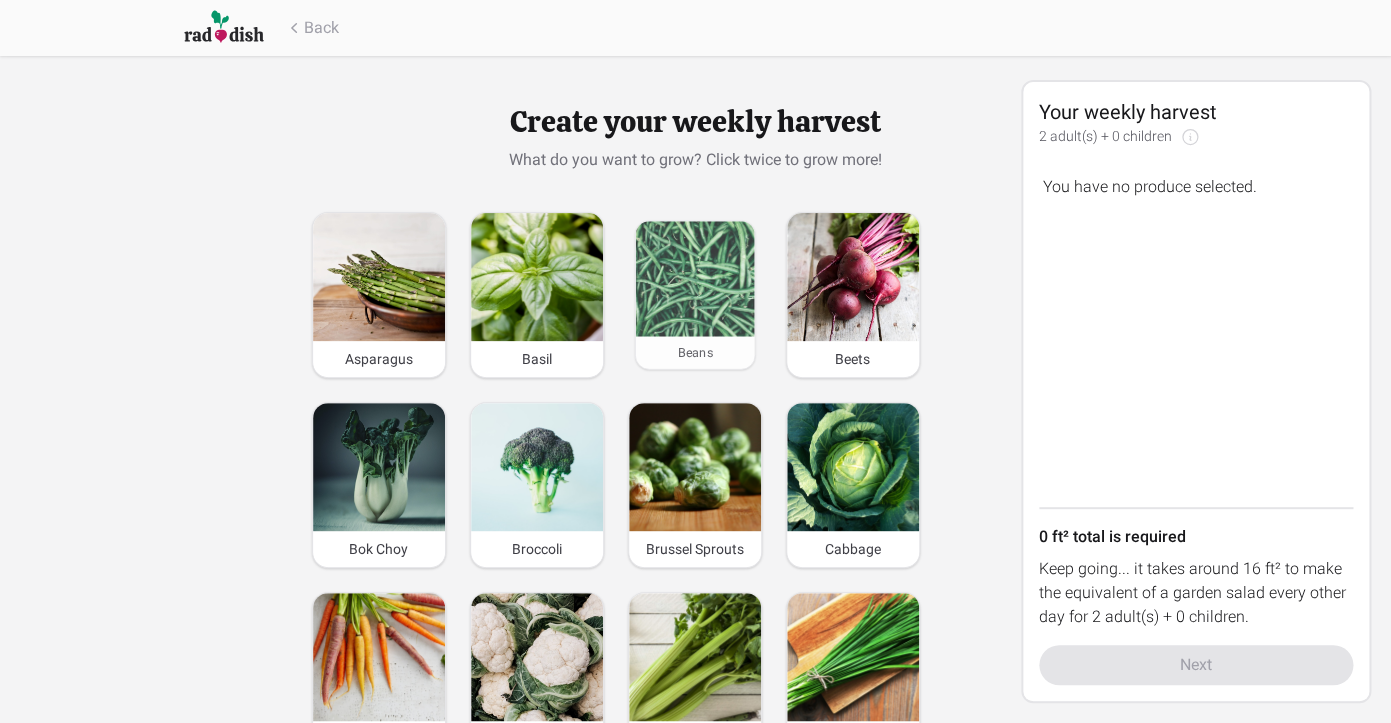click at bounding box center (694, 278) 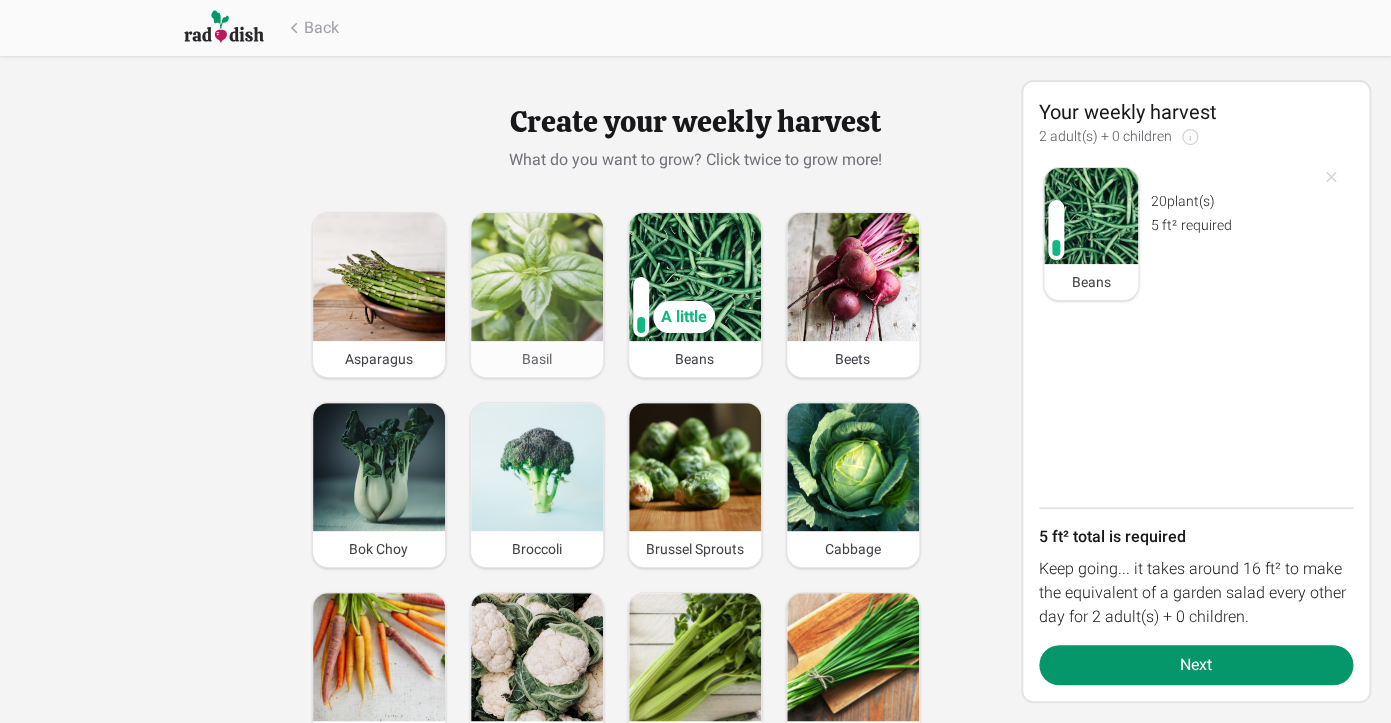 click at bounding box center [537, 277] 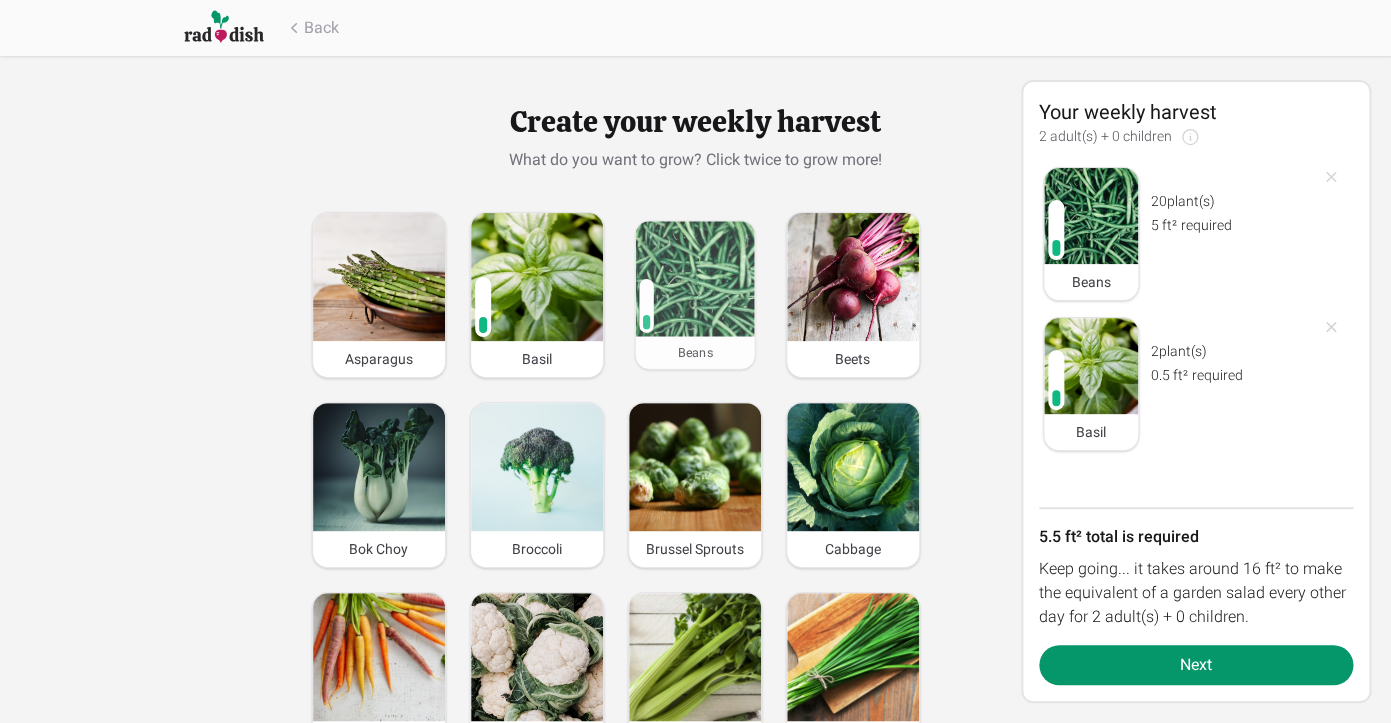 drag, startPoint x: 644, startPoint y: 329, endPoint x: 646, endPoint y: 317, distance: 12.165525 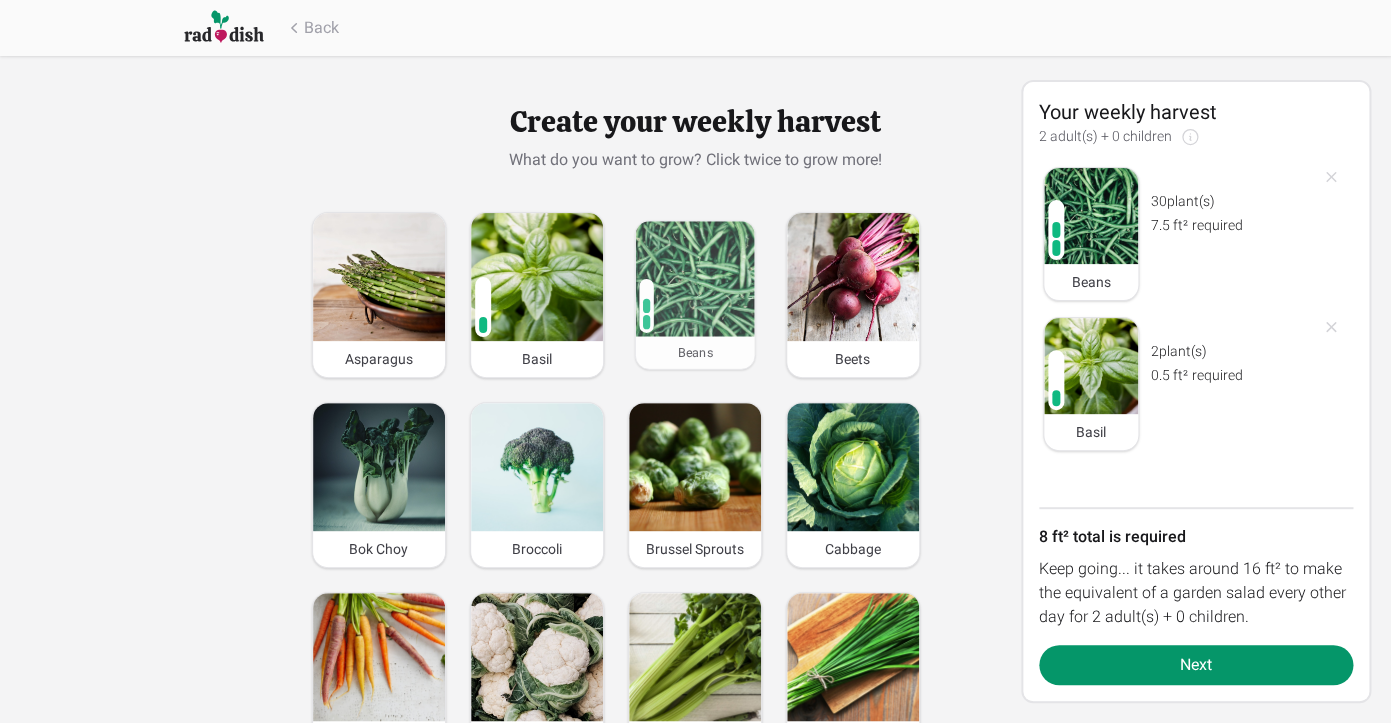 click at bounding box center (646, 306) 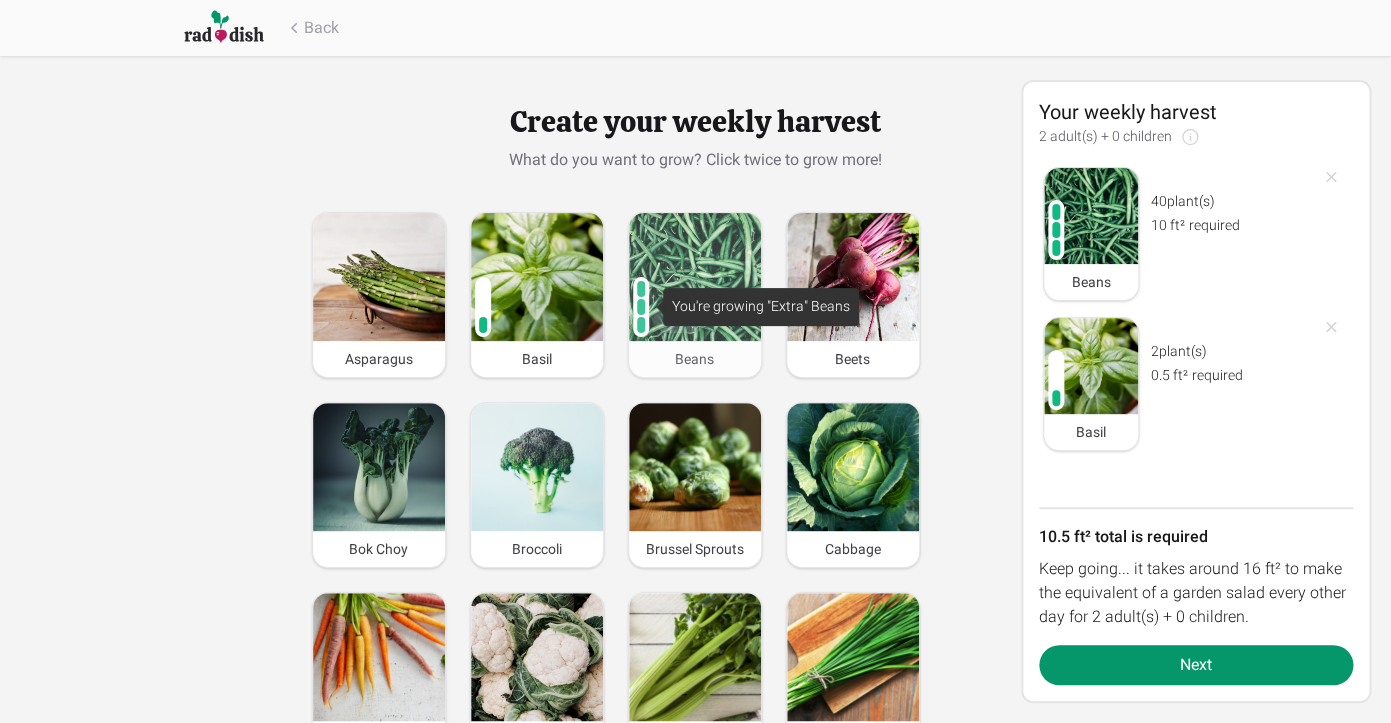 click at bounding box center (641, 307) 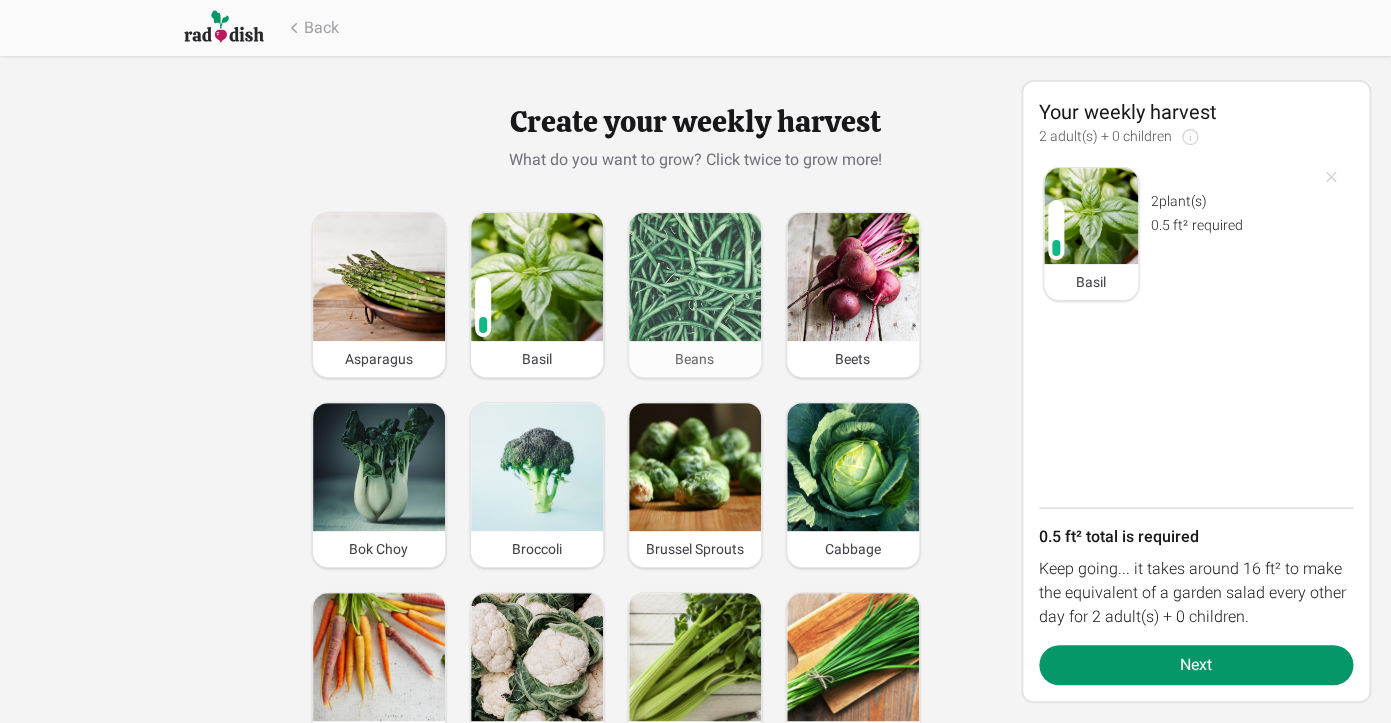 click at bounding box center (695, 277) 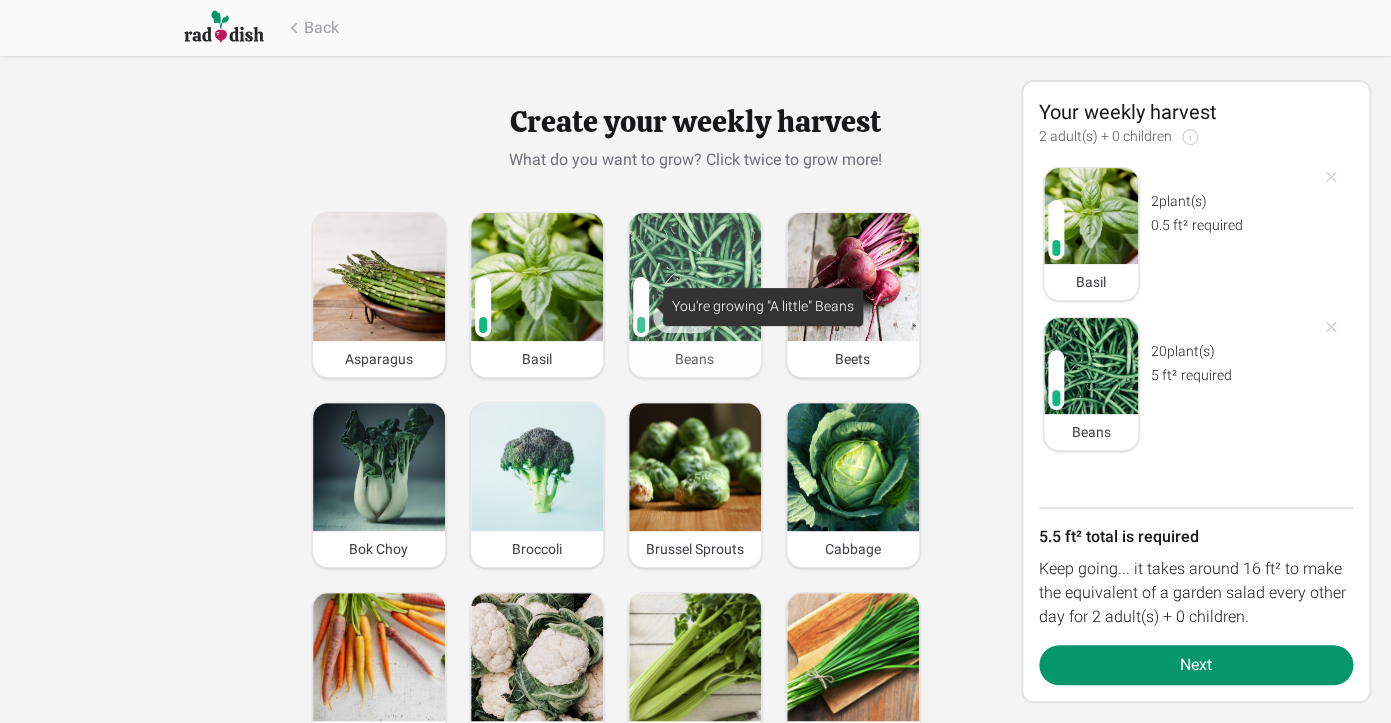 click at bounding box center [641, 307] 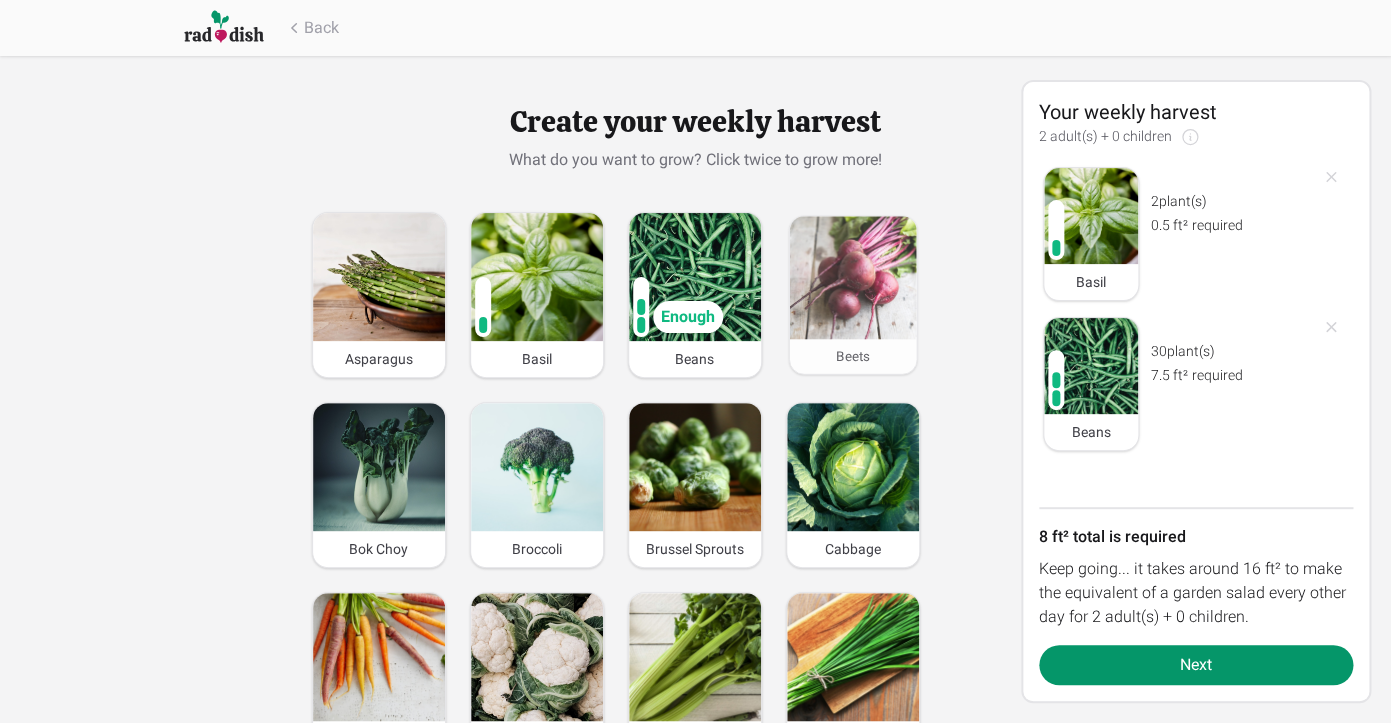 click at bounding box center [852, 277] 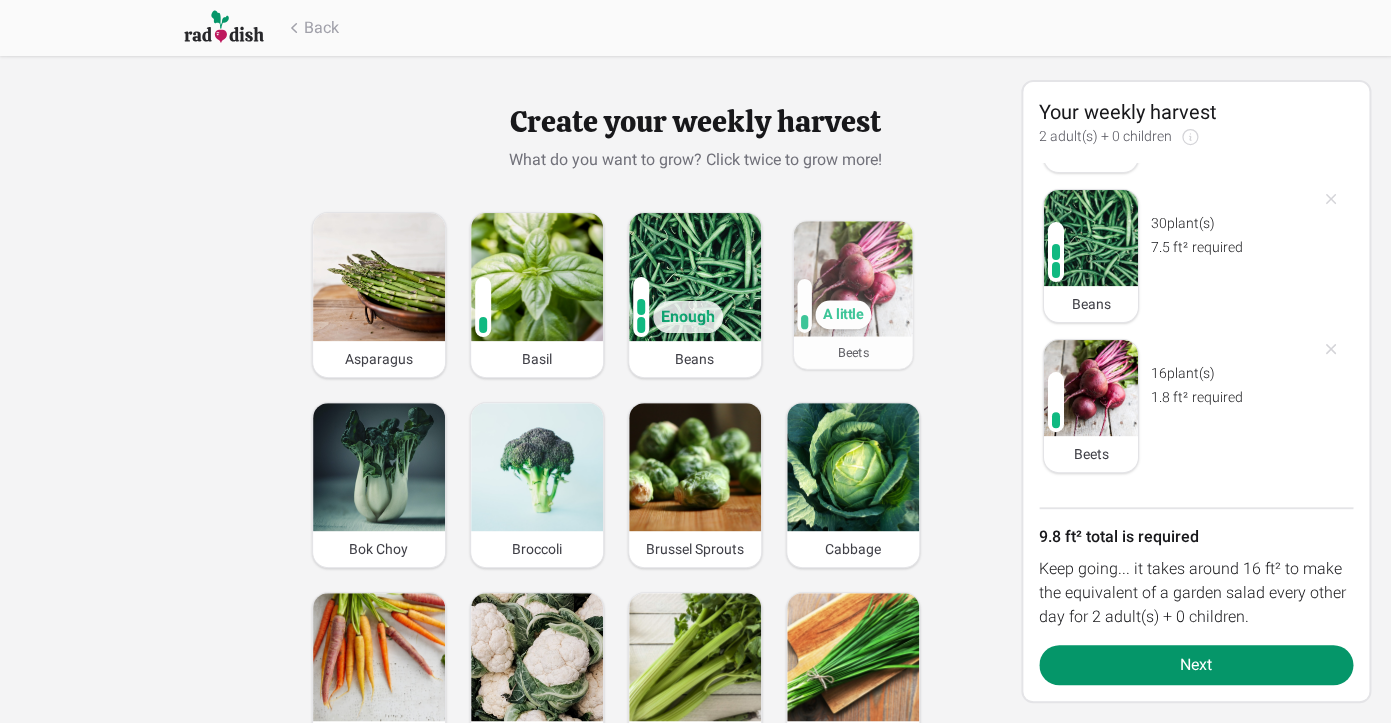 click on "A little" at bounding box center [843, 314] 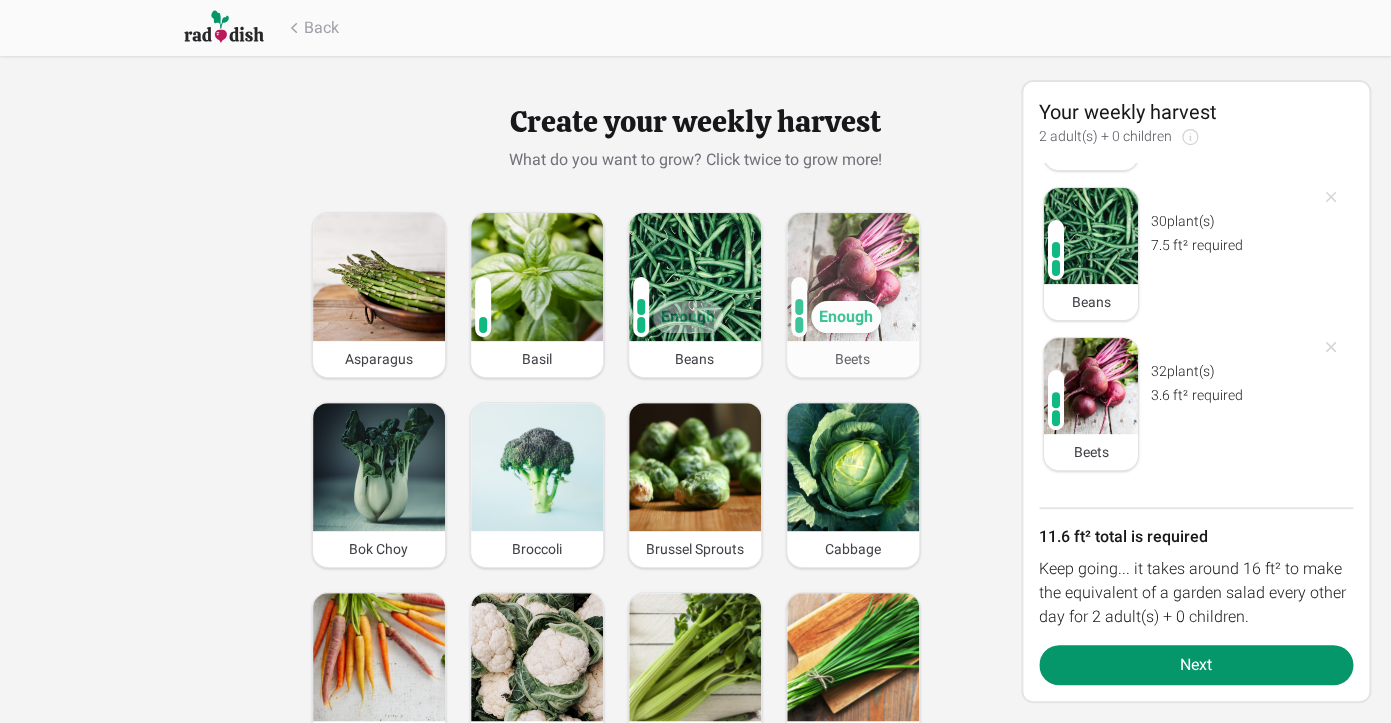 scroll, scrollTop: 131, scrollLeft: 0, axis: vertical 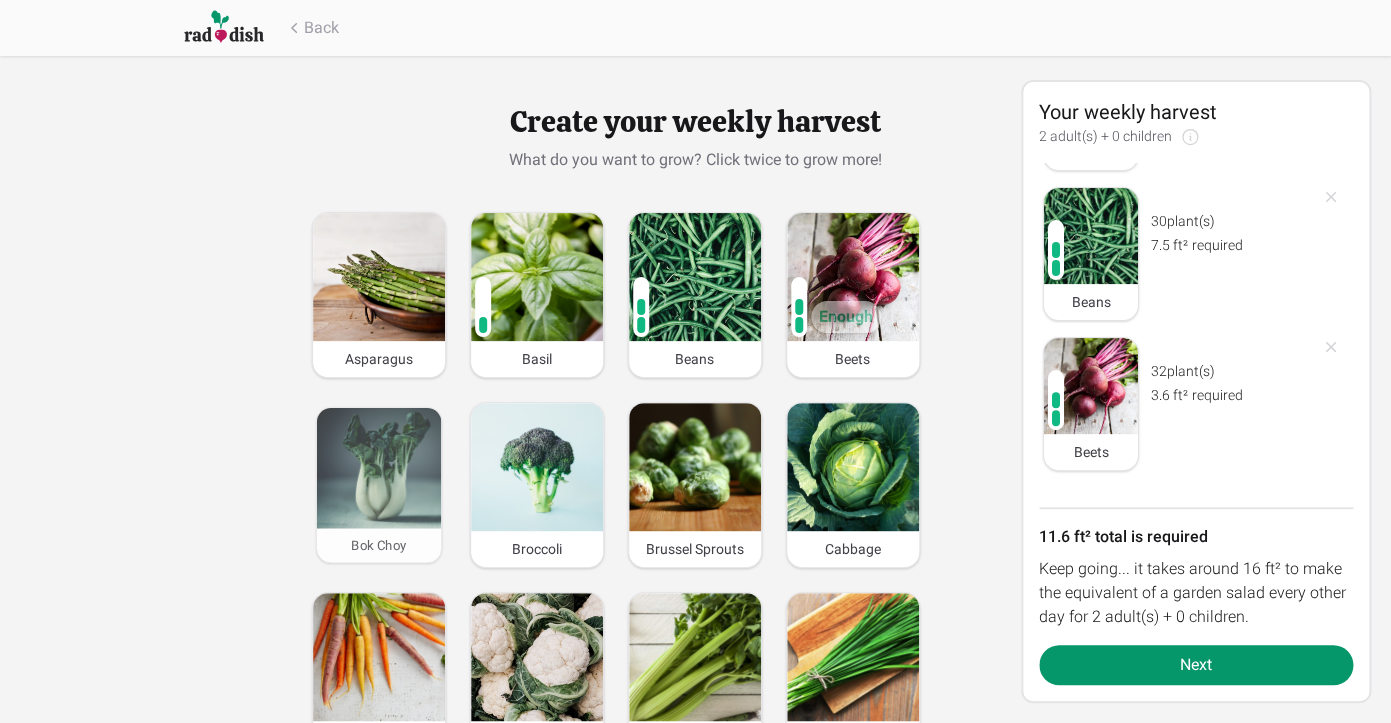click at bounding box center [378, 468] 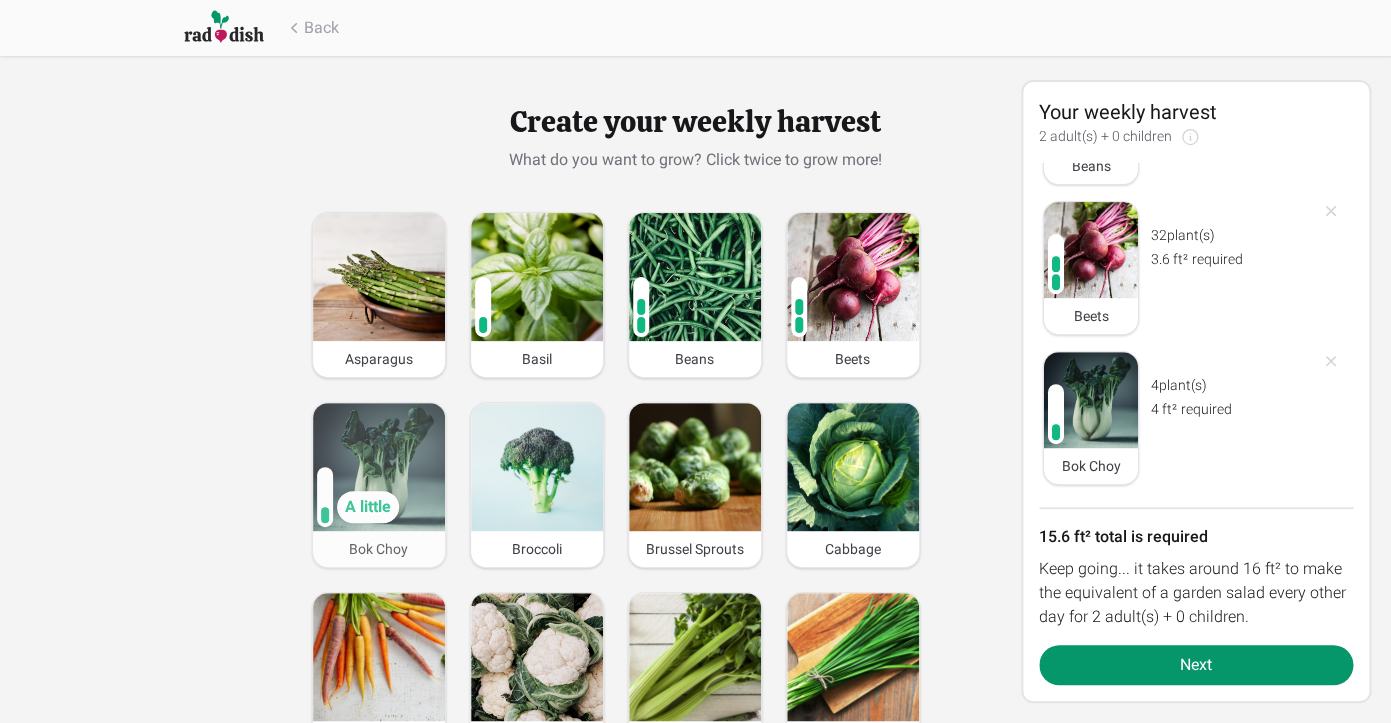 click at bounding box center (379, 467) 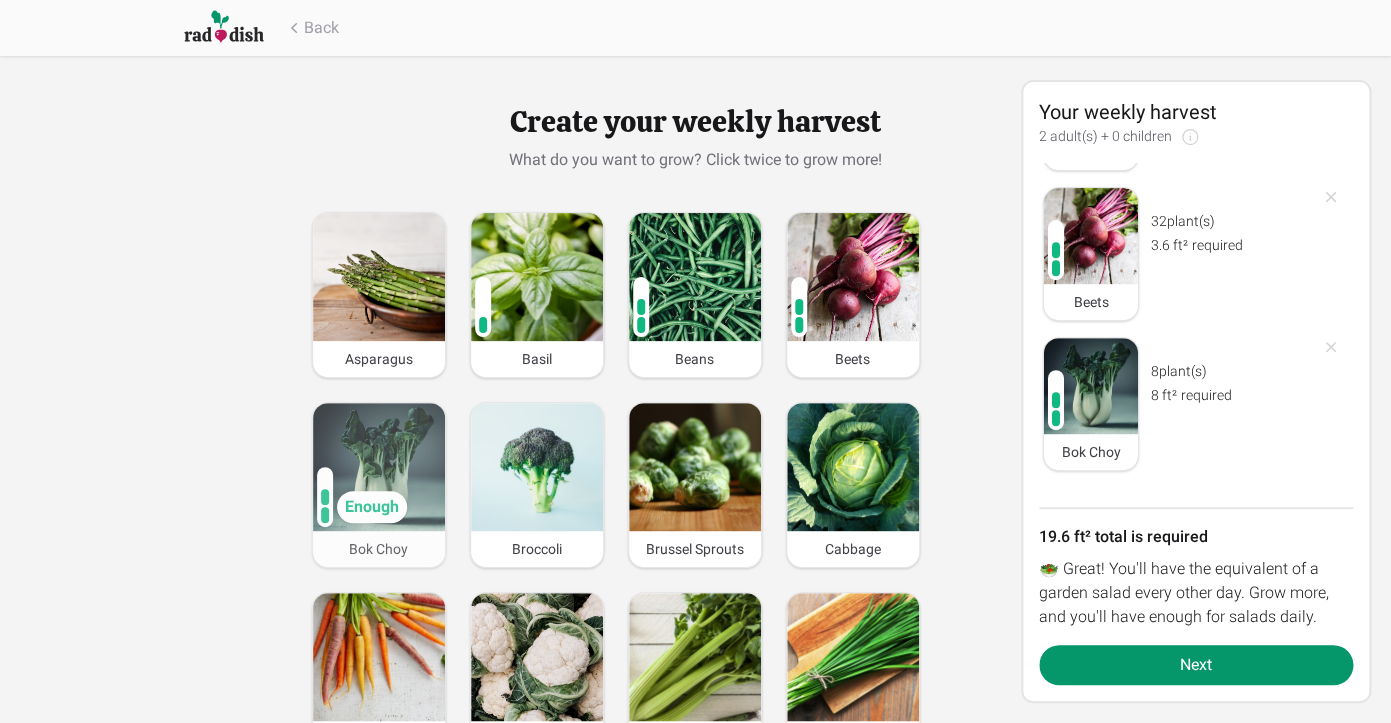 scroll, scrollTop: 281, scrollLeft: 0, axis: vertical 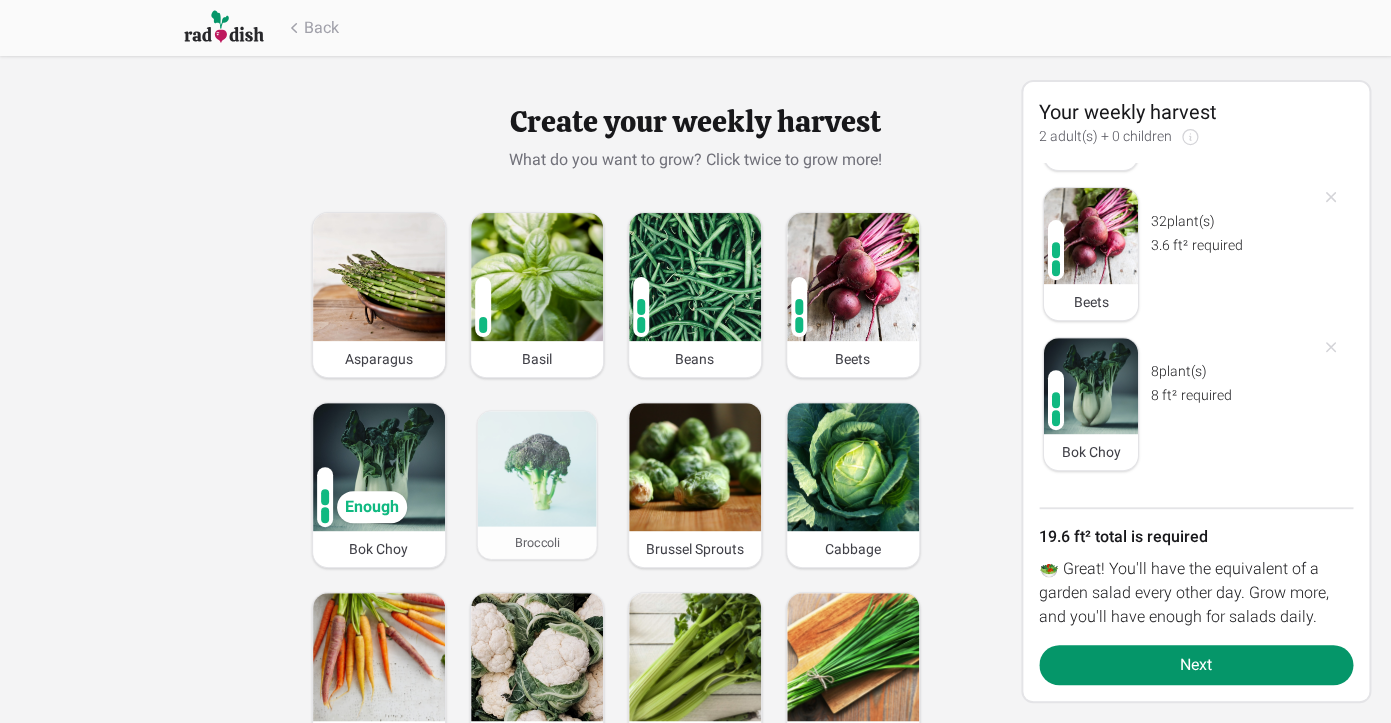click at bounding box center [536, 468] 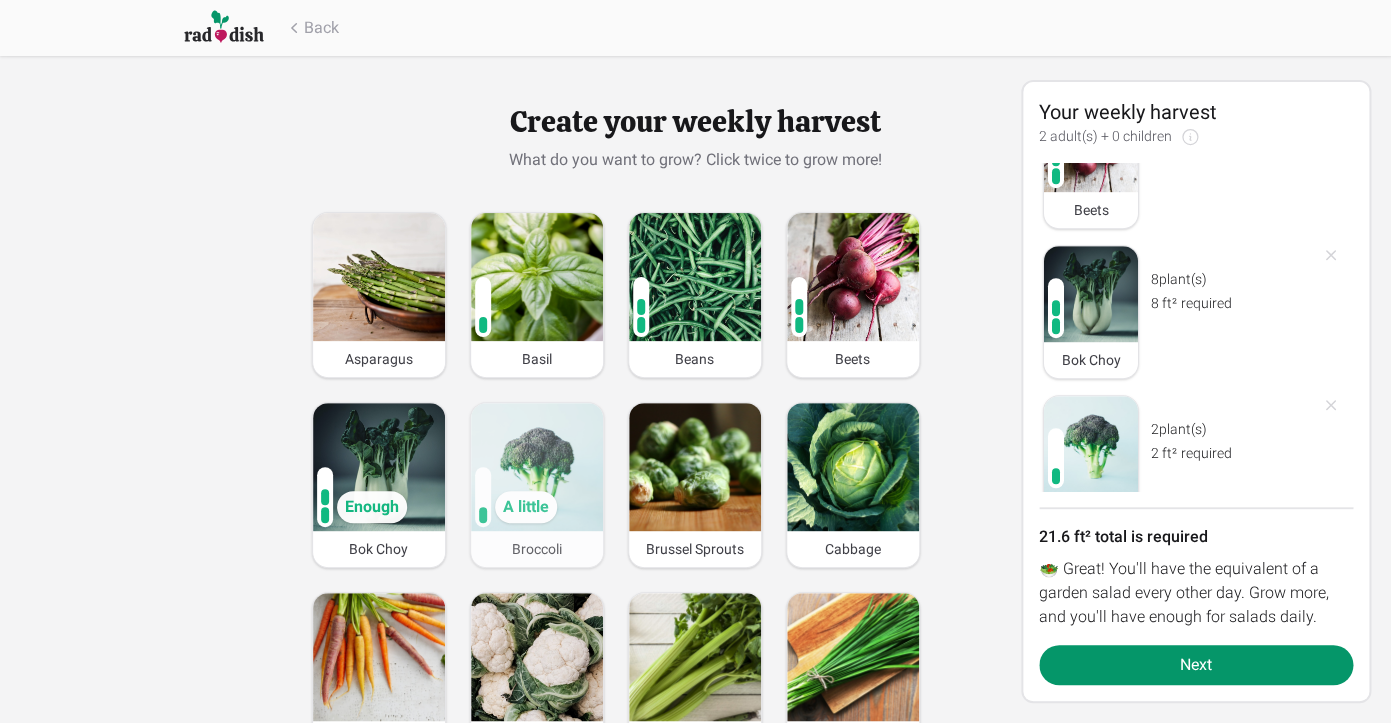 click at bounding box center (537, 467) 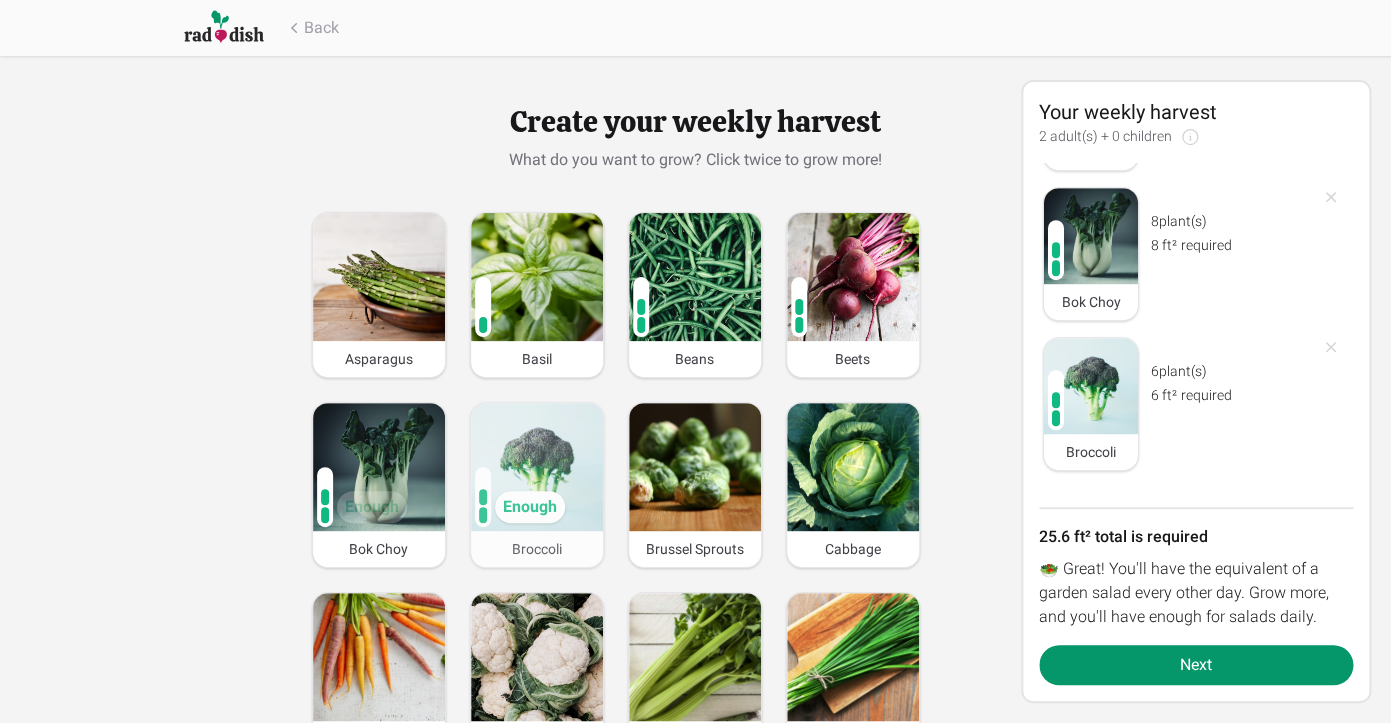 scroll, scrollTop: 431, scrollLeft: 0, axis: vertical 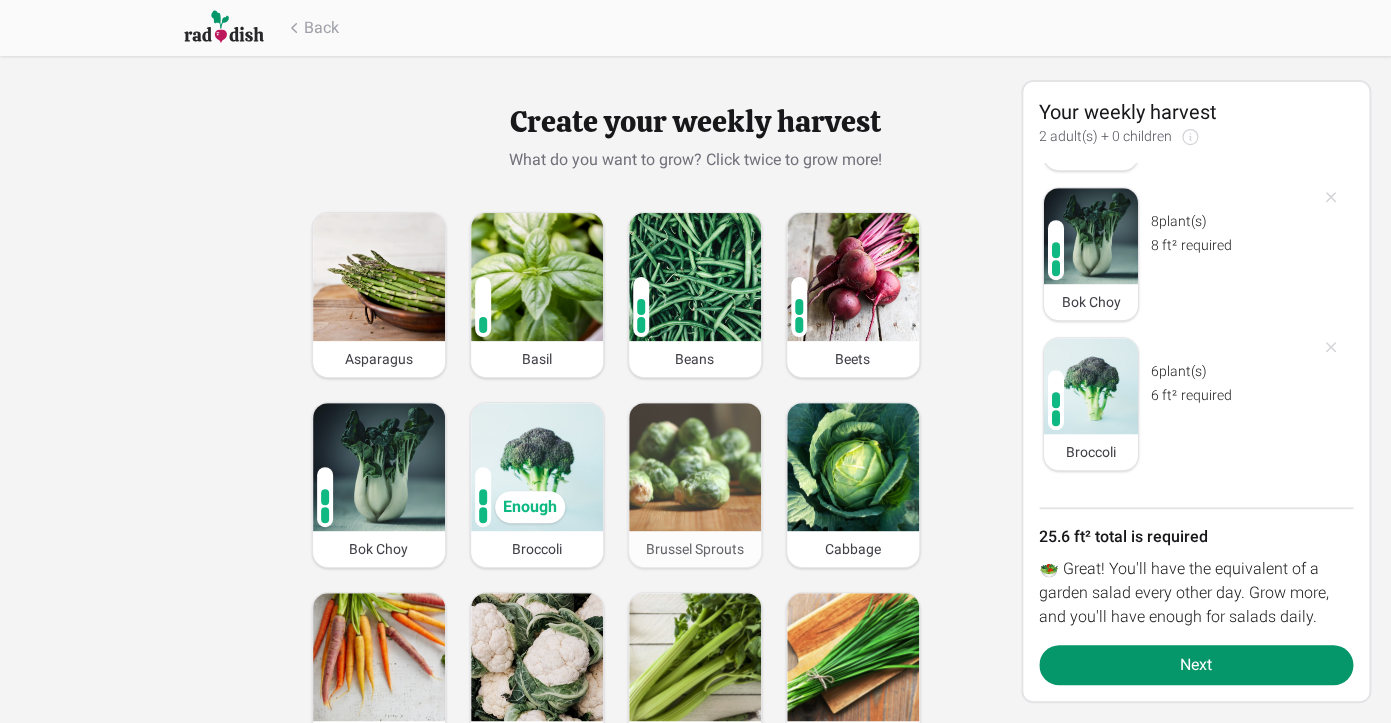 click at bounding box center [695, 467] 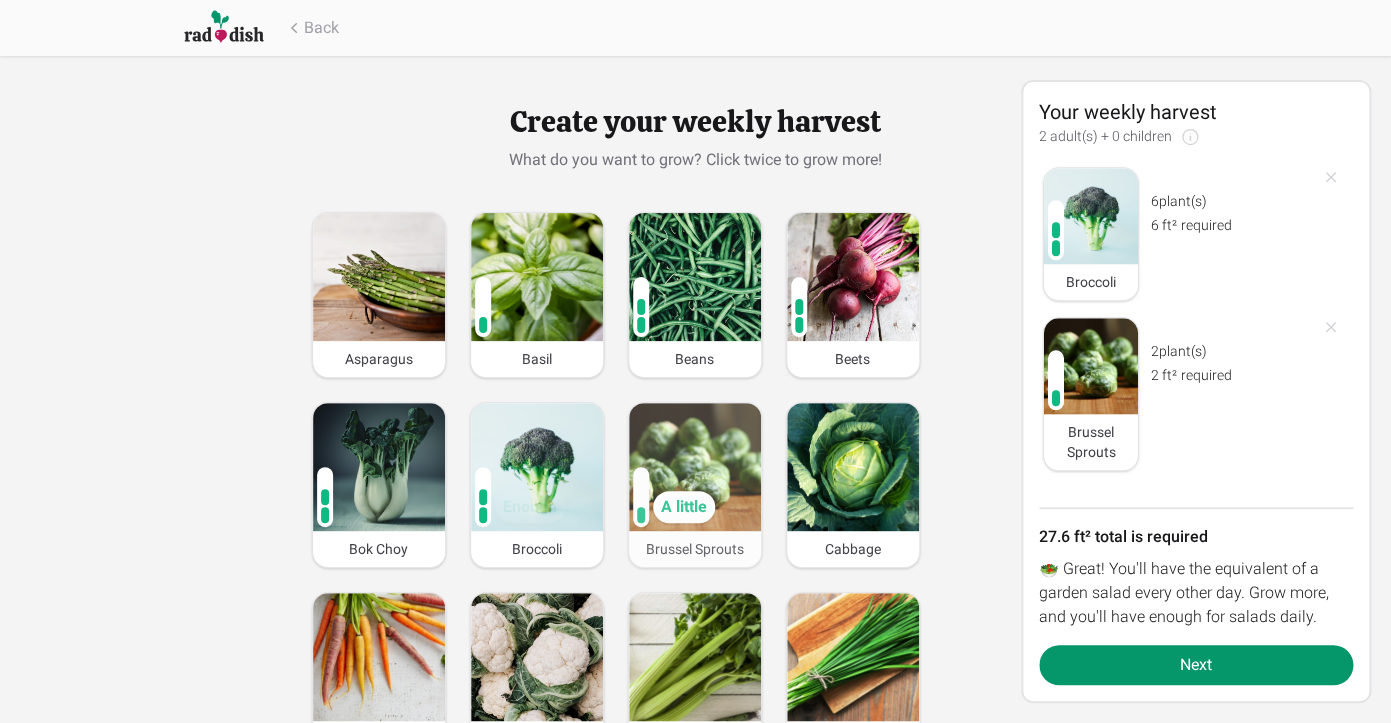 click on "A little" at bounding box center [684, 507] 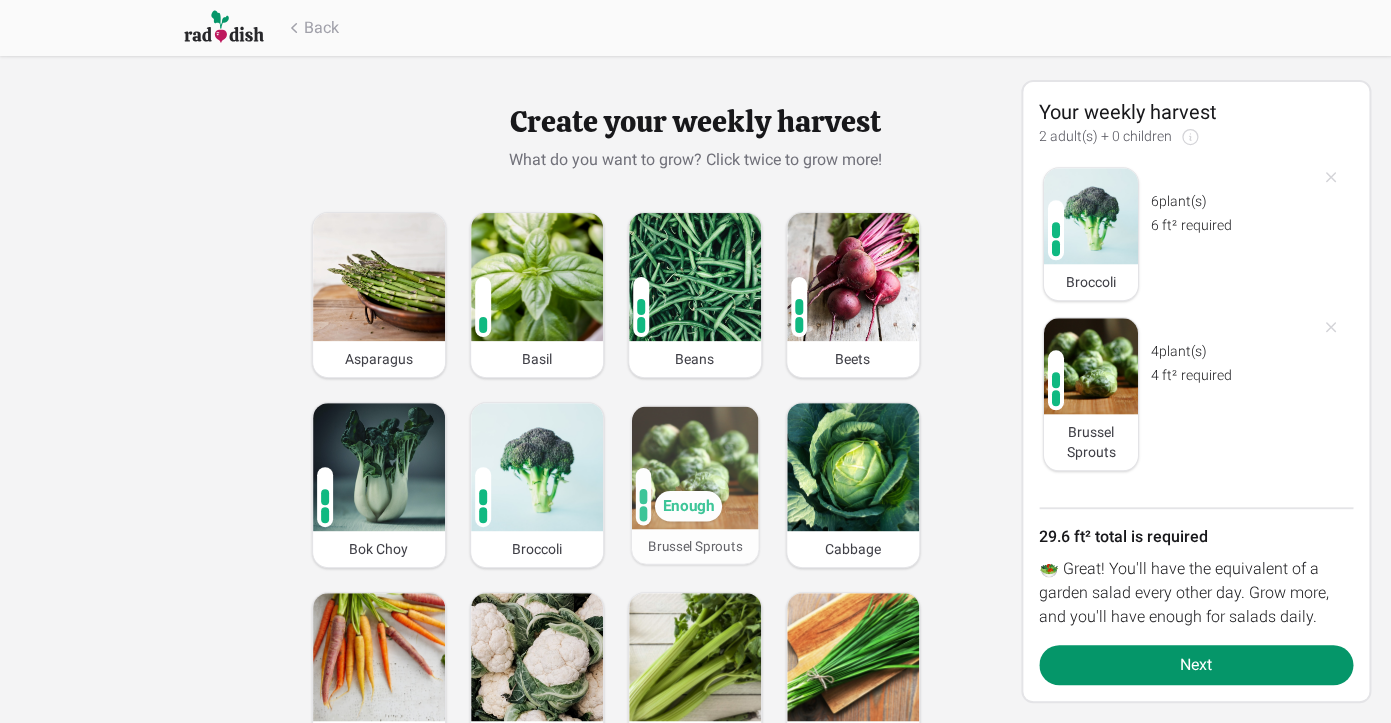 scroll, scrollTop: 601, scrollLeft: 0, axis: vertical 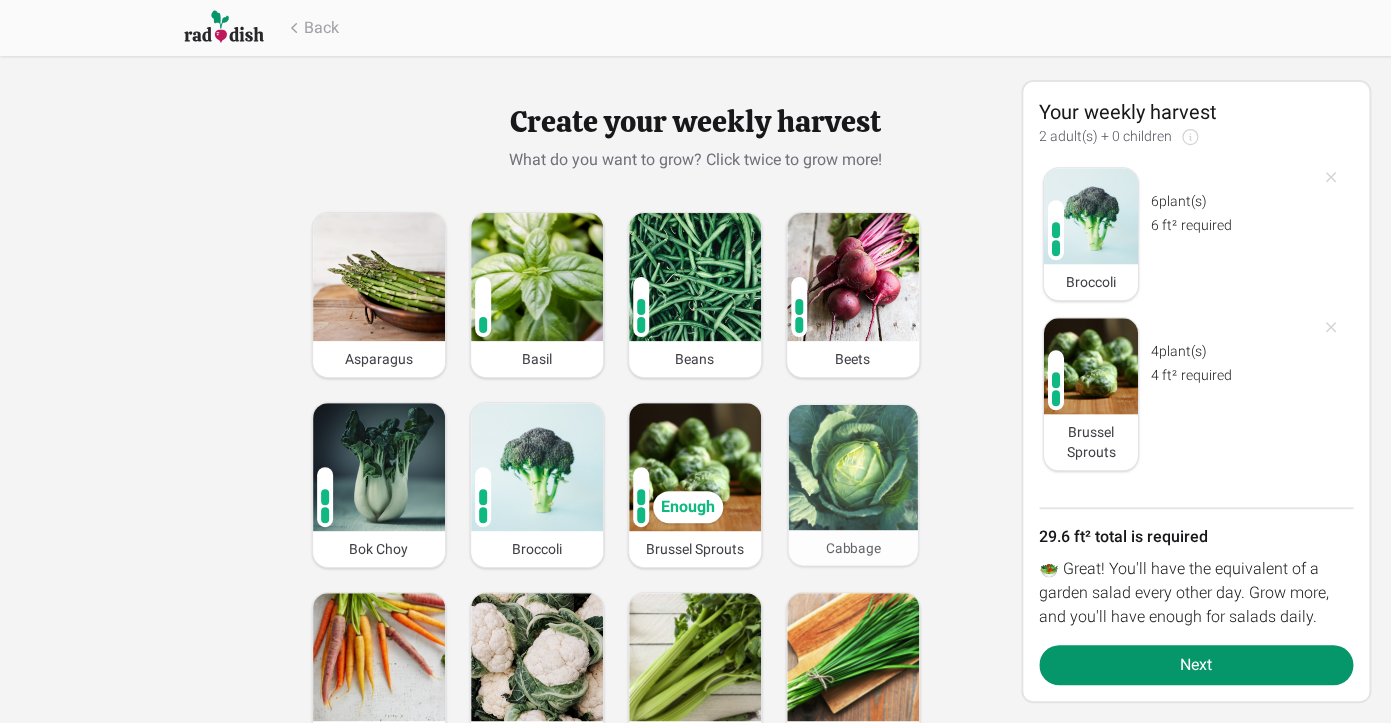 click at bounding box center [852, 467] 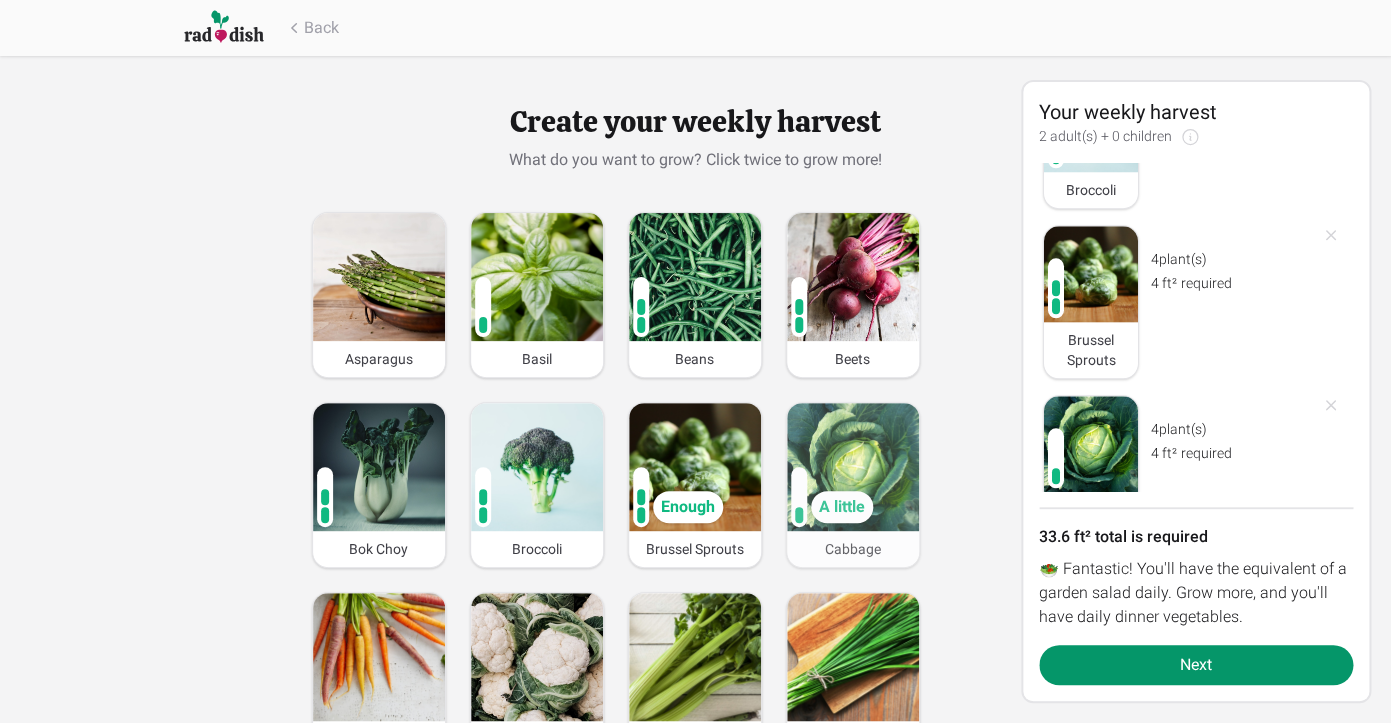 click at bounding box center [853, 467] 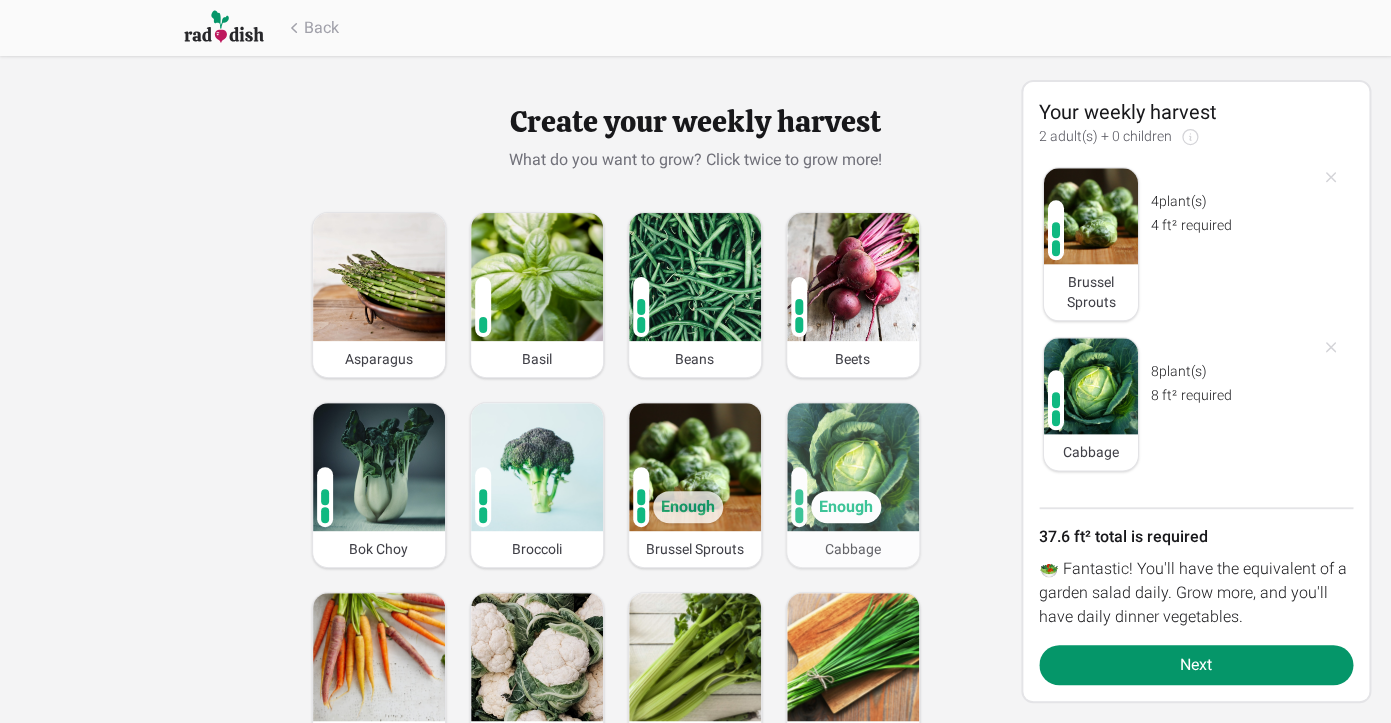 scroll, scrollTop: 751, scrollLeft: 0, axis: vertical 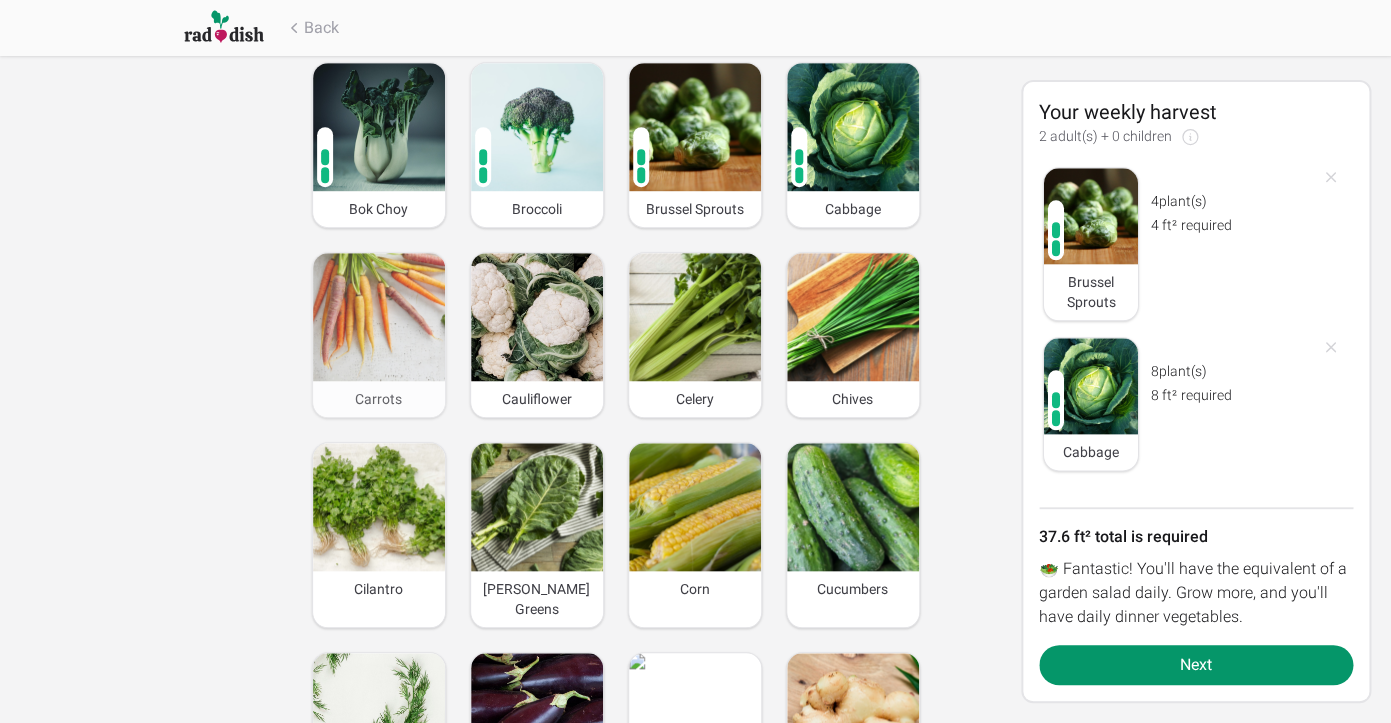 click at bounding box center [379, 317] 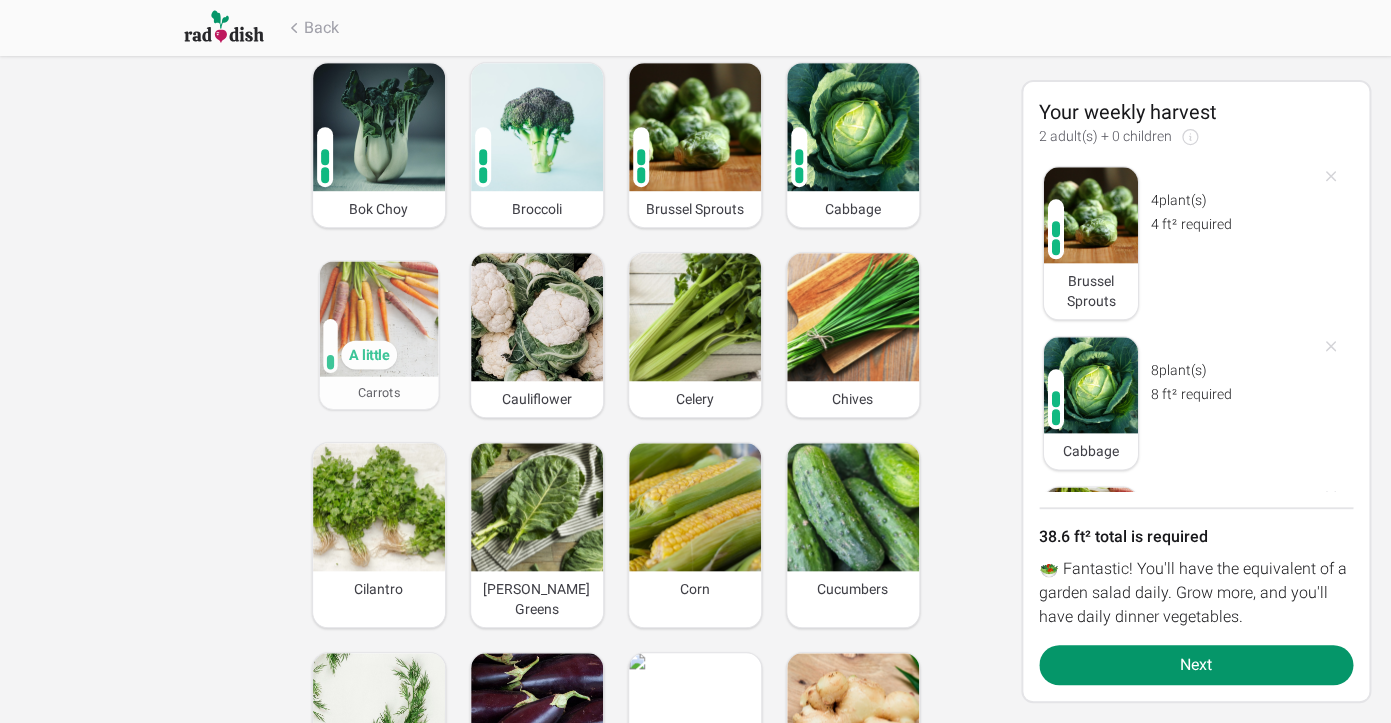 click at bounding box center (378, 318) 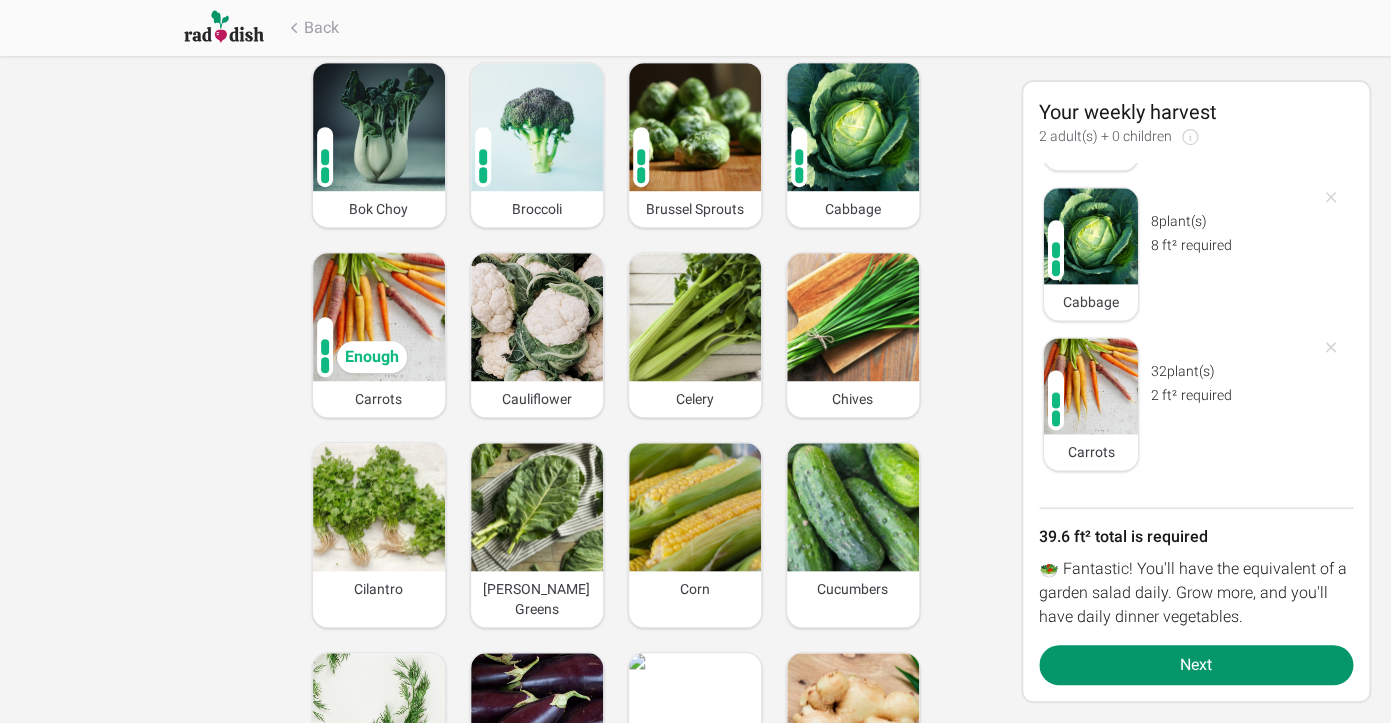 scroll, scrollTop: 901, scrollLeft: 0, axis: vertical 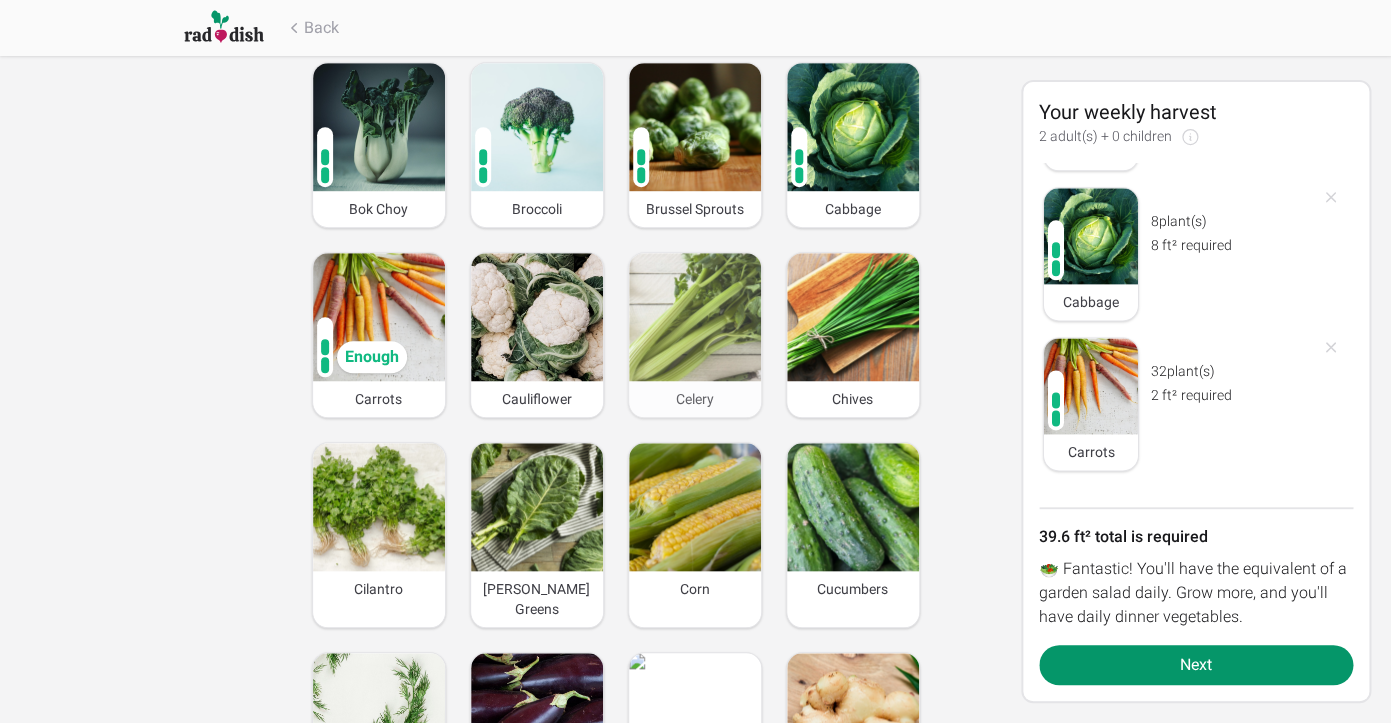 click at bounding box center [695, 317] 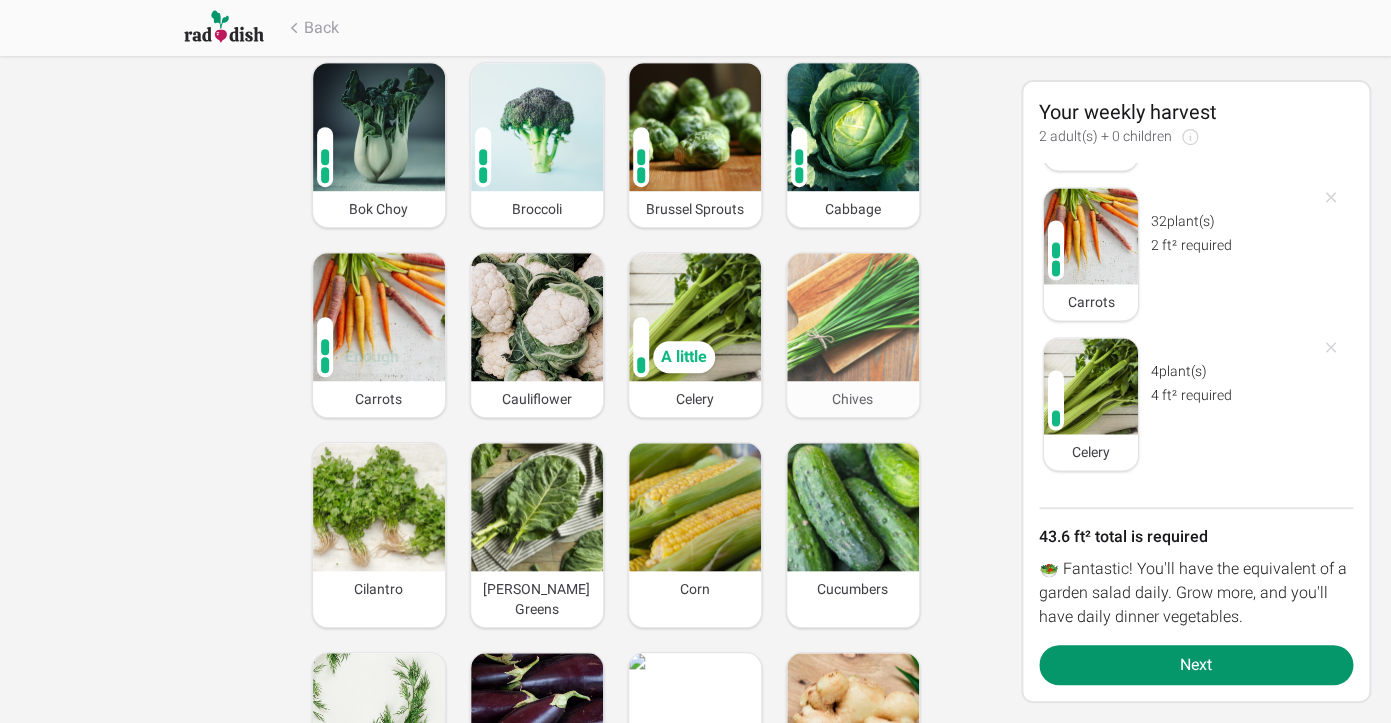 scroll, scrollTop: 1051, scrollLeft: 0, axis: vertical 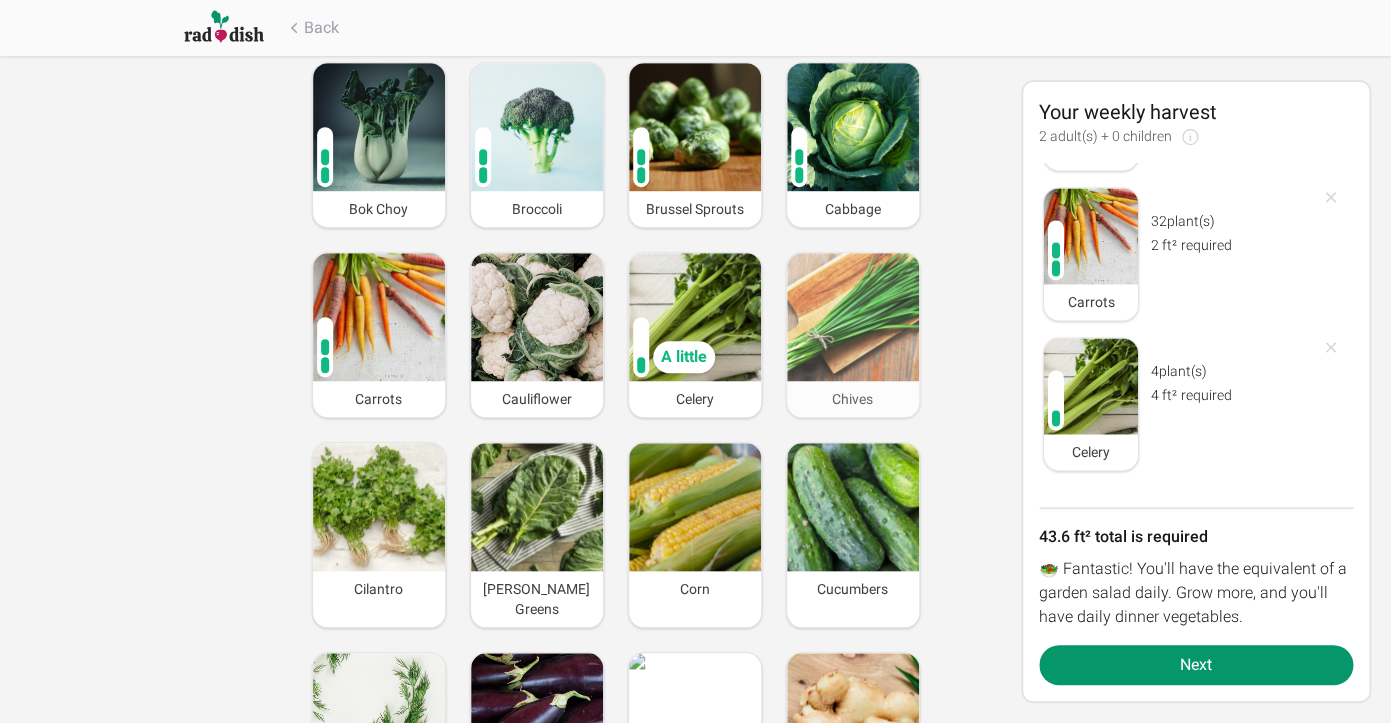 click at bounding box center [853, 317] 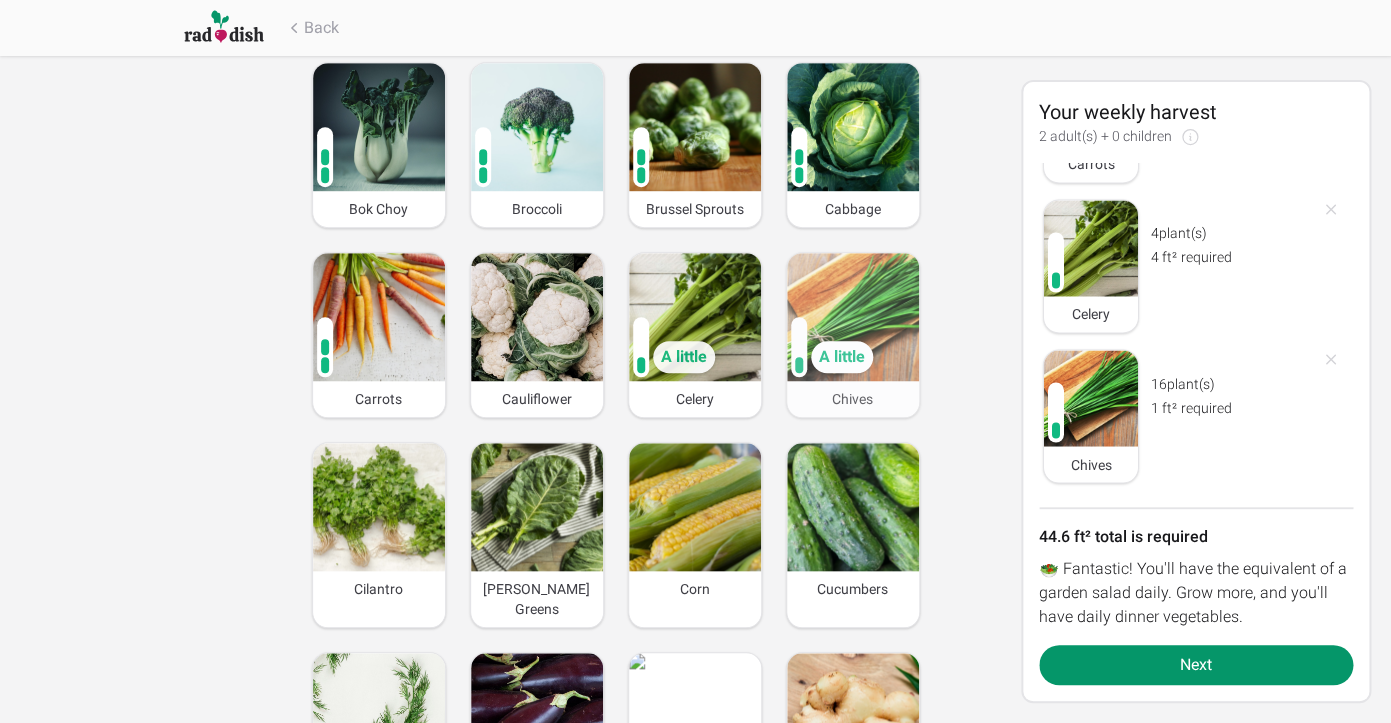 click on "A little" at bounding box center (842, 357) 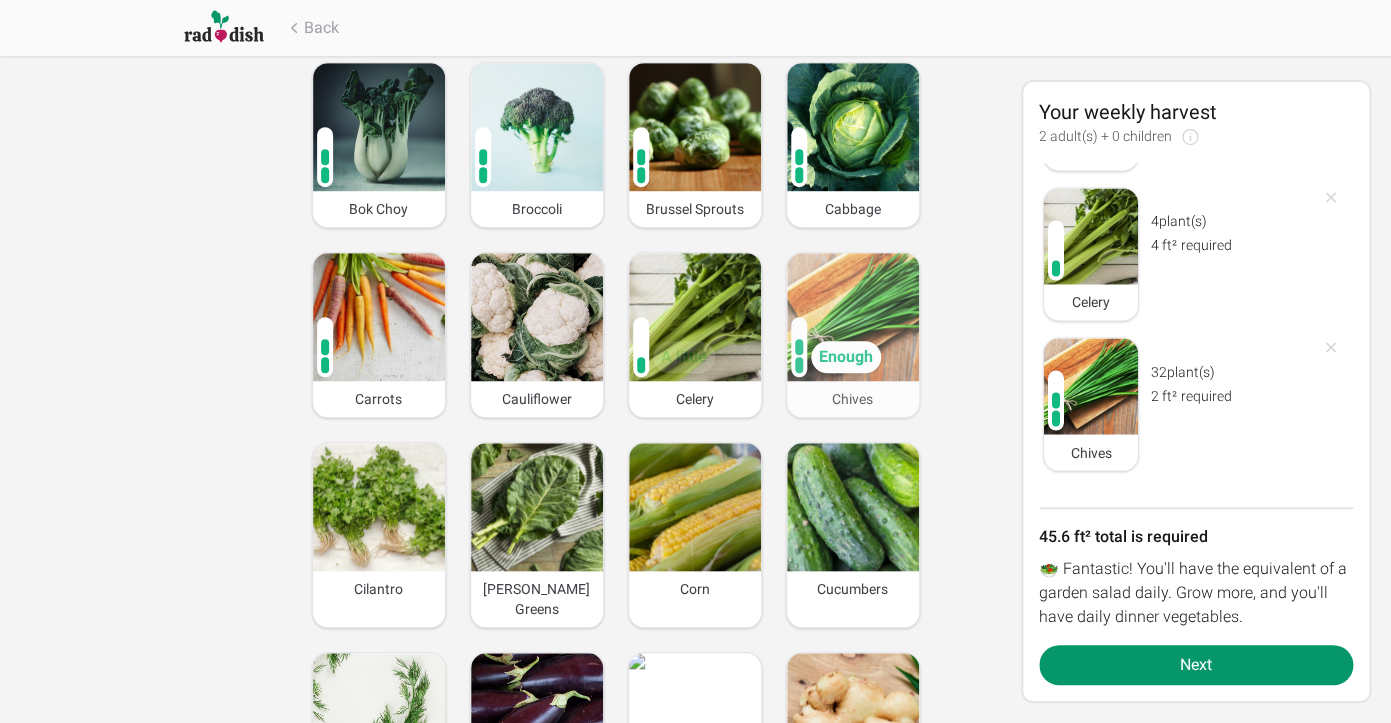scroll, scrollTop: 1201, scrollLeft: 0, axis: vertical 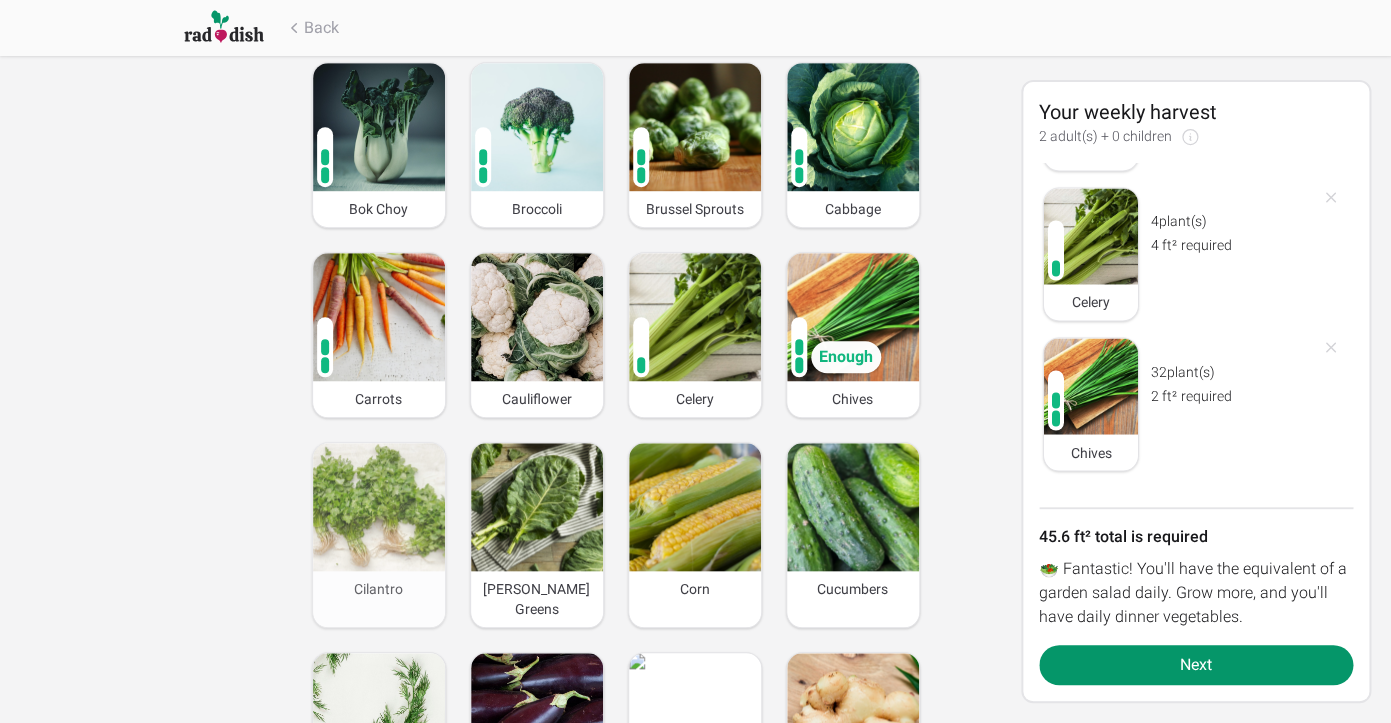 click at bounding box center [379, 507] 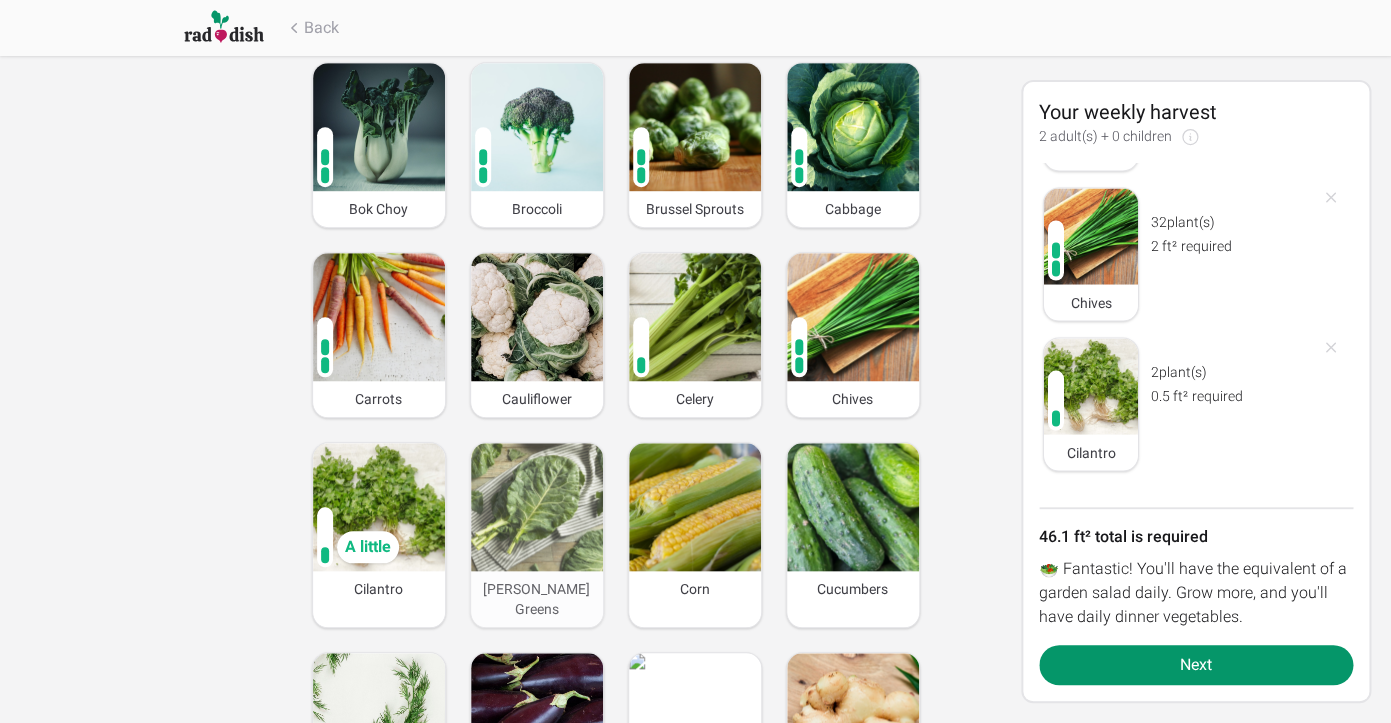 scroll, scrollTop: 1351, scrollLeft: 0, axis: vertical 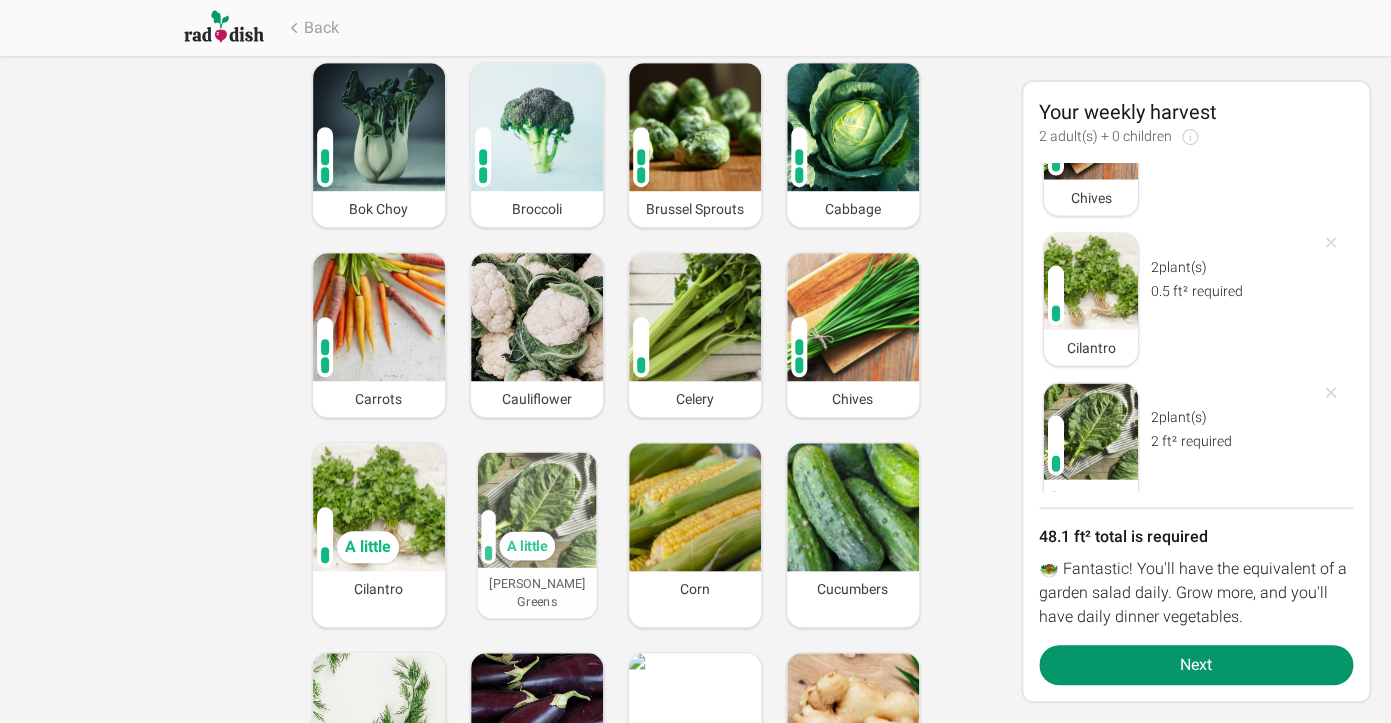 click at bounding box center [536, 509] 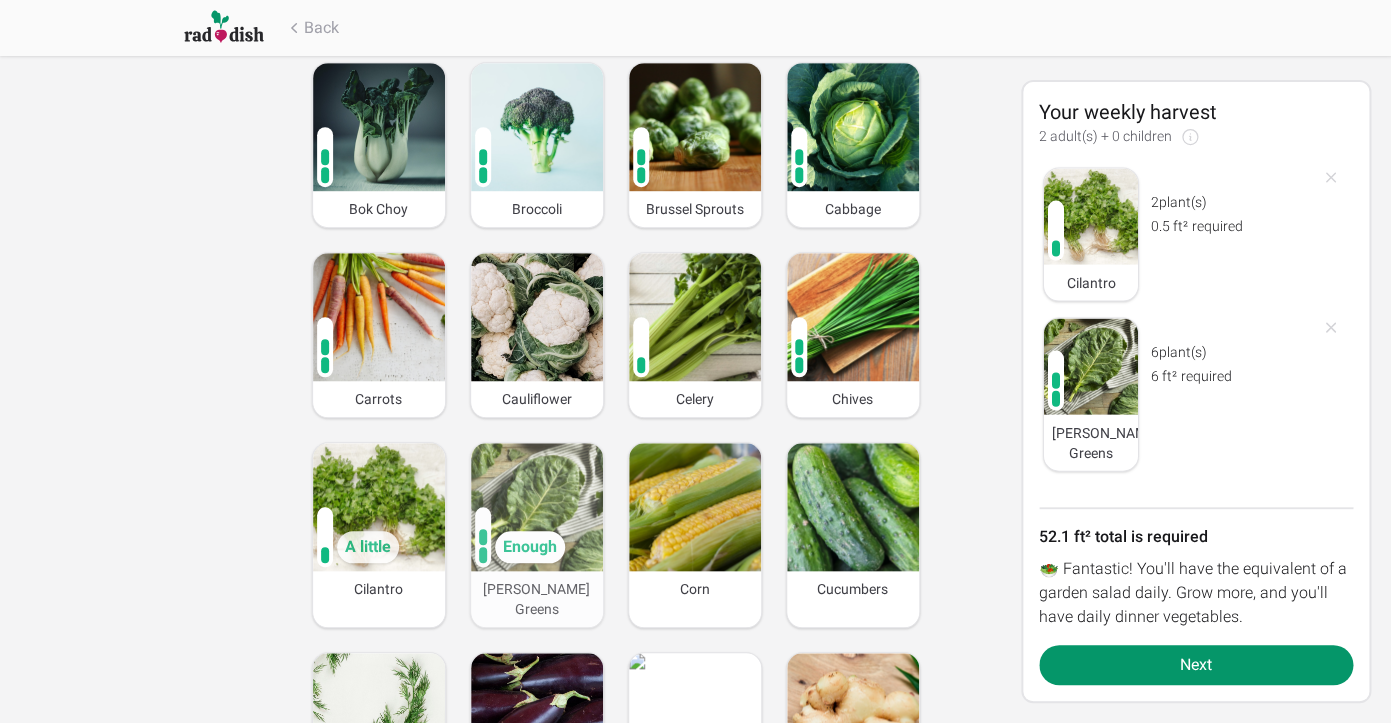 scroll, scrollTop: 1521, scrollLeft: 0, axis: vertical 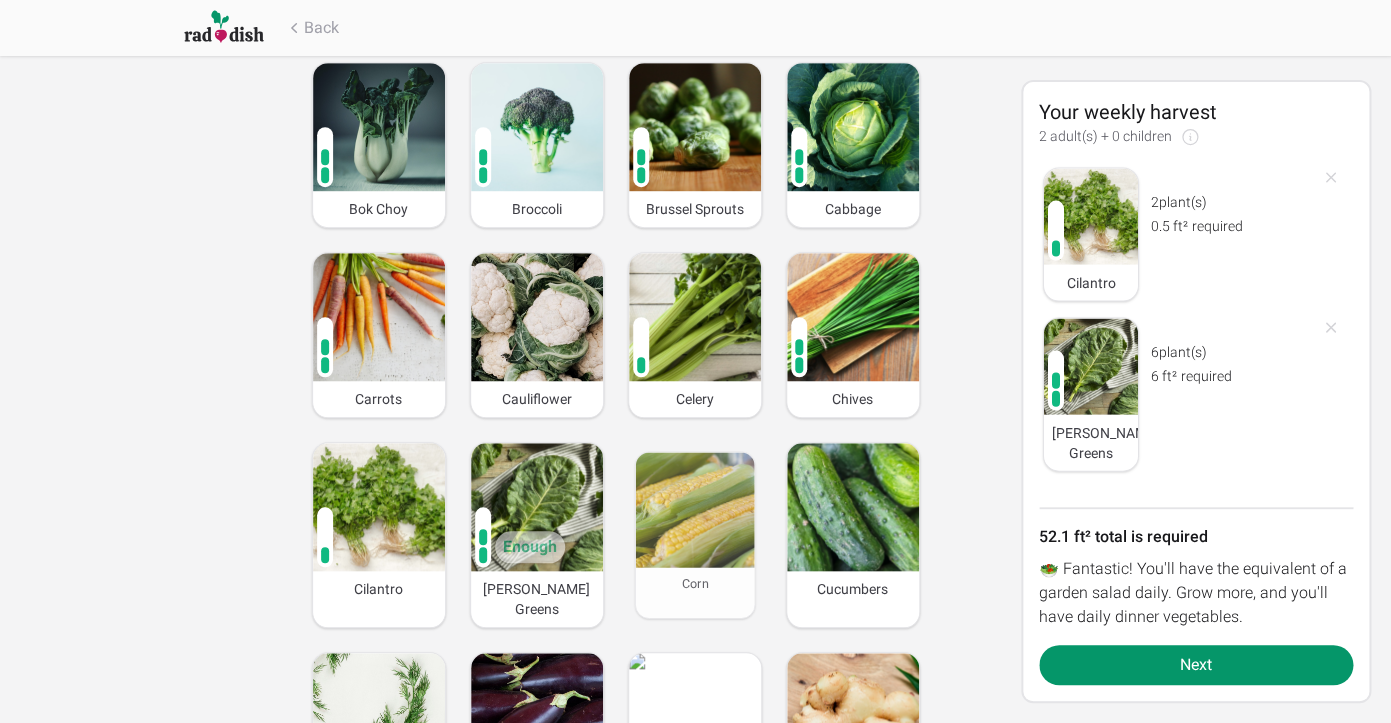 click at bounding box center [694, 509] 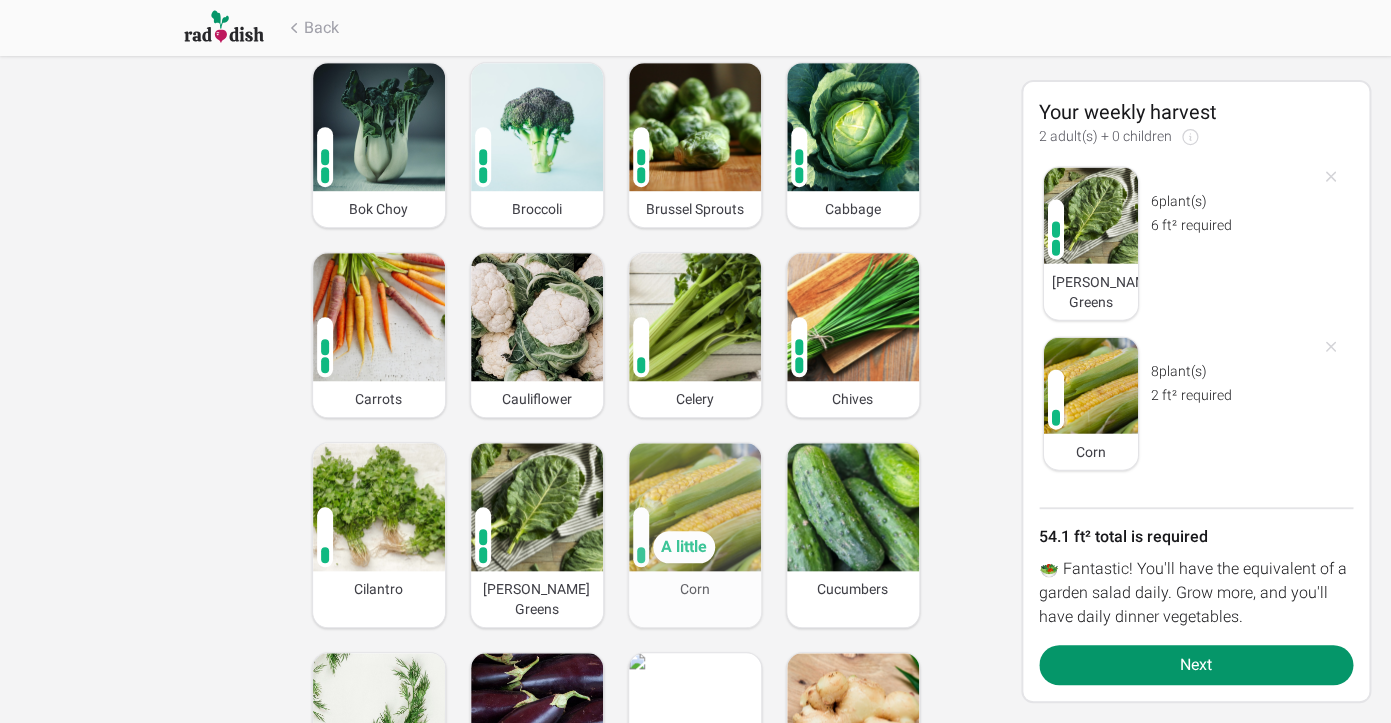 scroll, scrollTop: 1671, scrollLeft: 0, axis: vertical 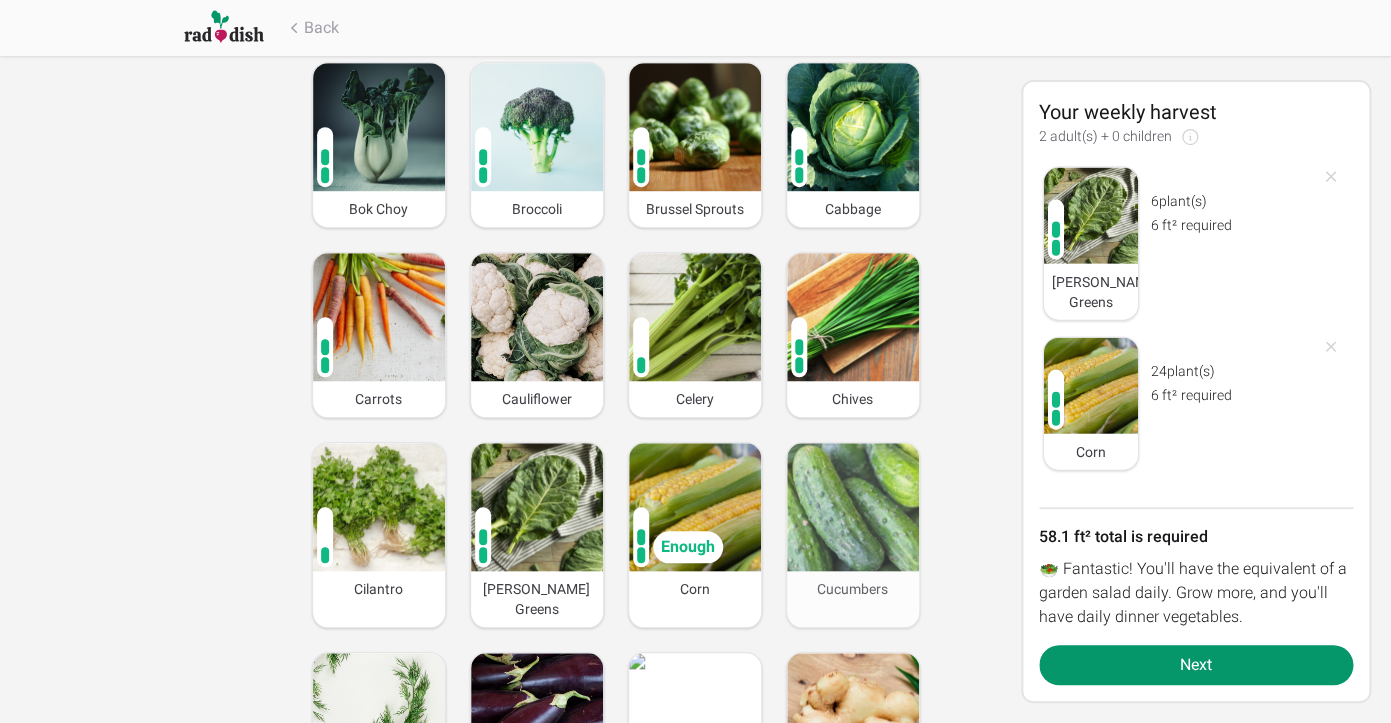 click at bounding box center [853, 507] 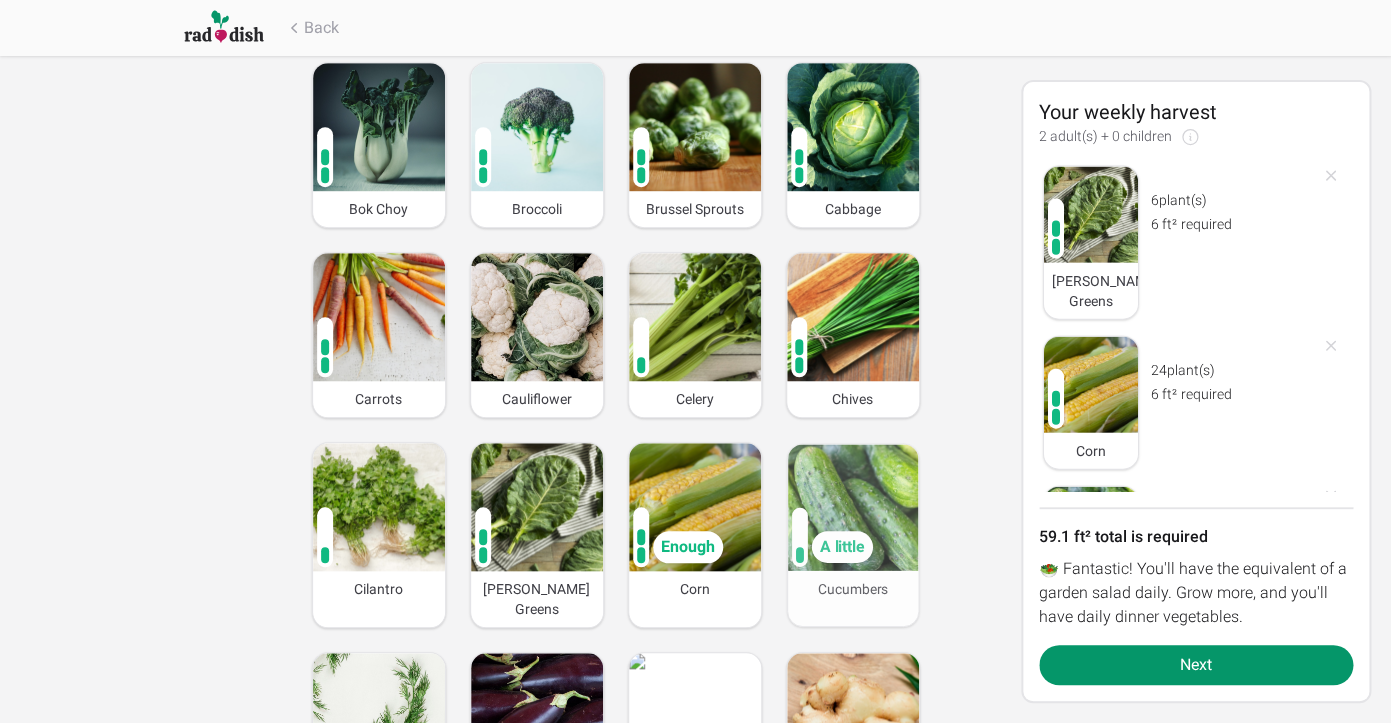 click at bounding box center (852, 507) 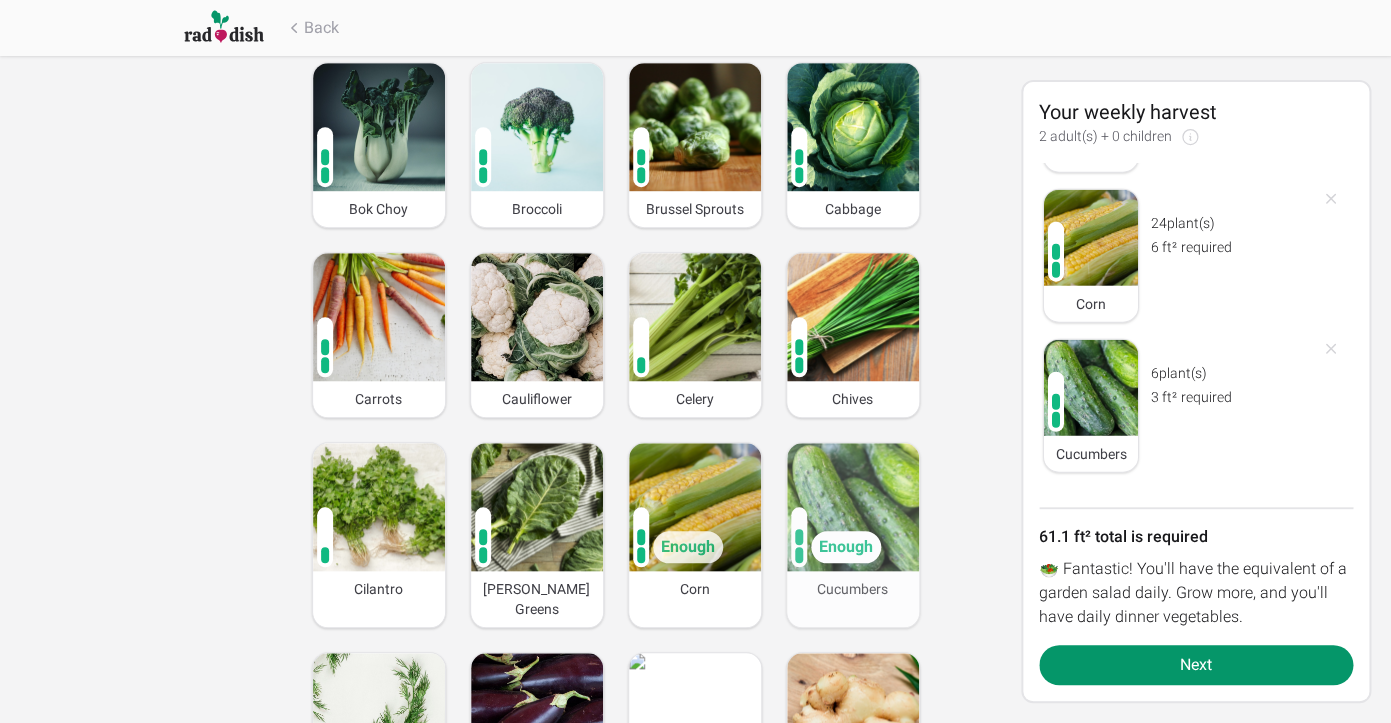 scroll, scrollTop: 1820, scrollLeft: 0, axis: vertical 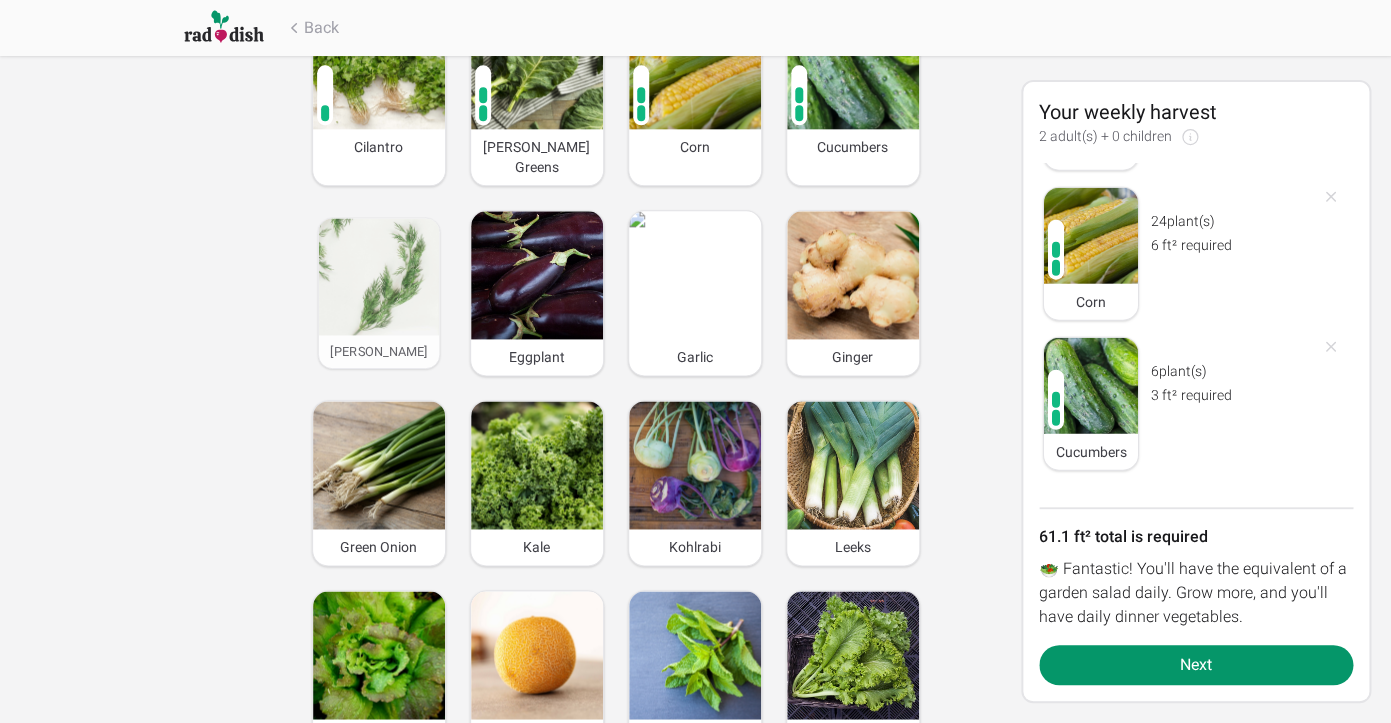 click at bounding box center (378, 276) 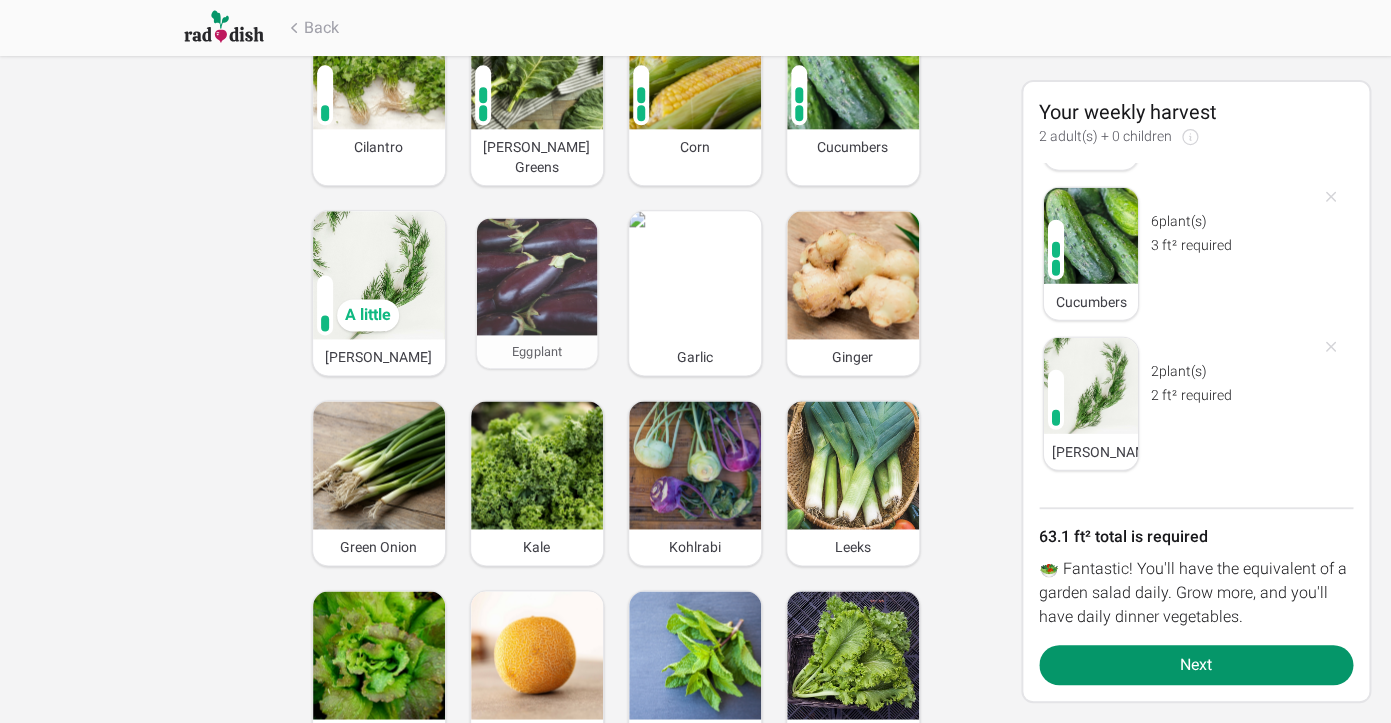 click at bounding box center [536, 276] 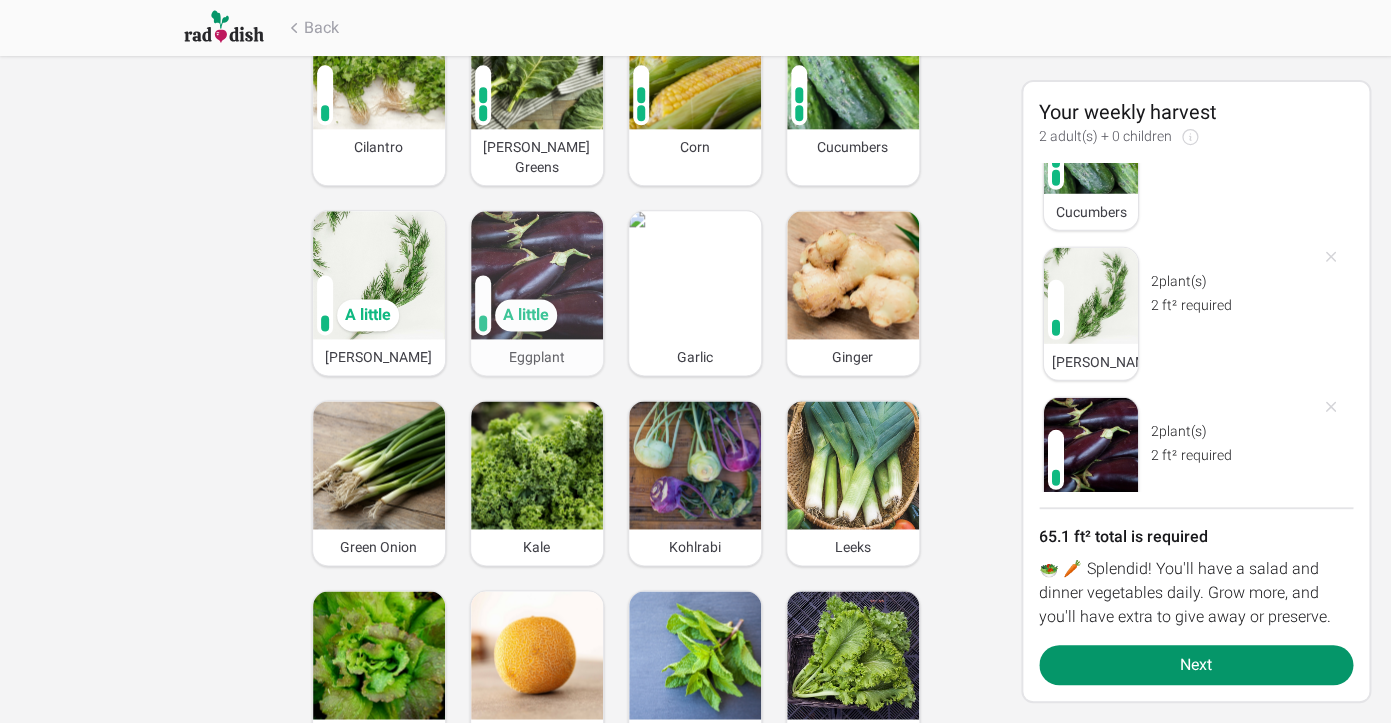 click at bounding box center (537, 275) 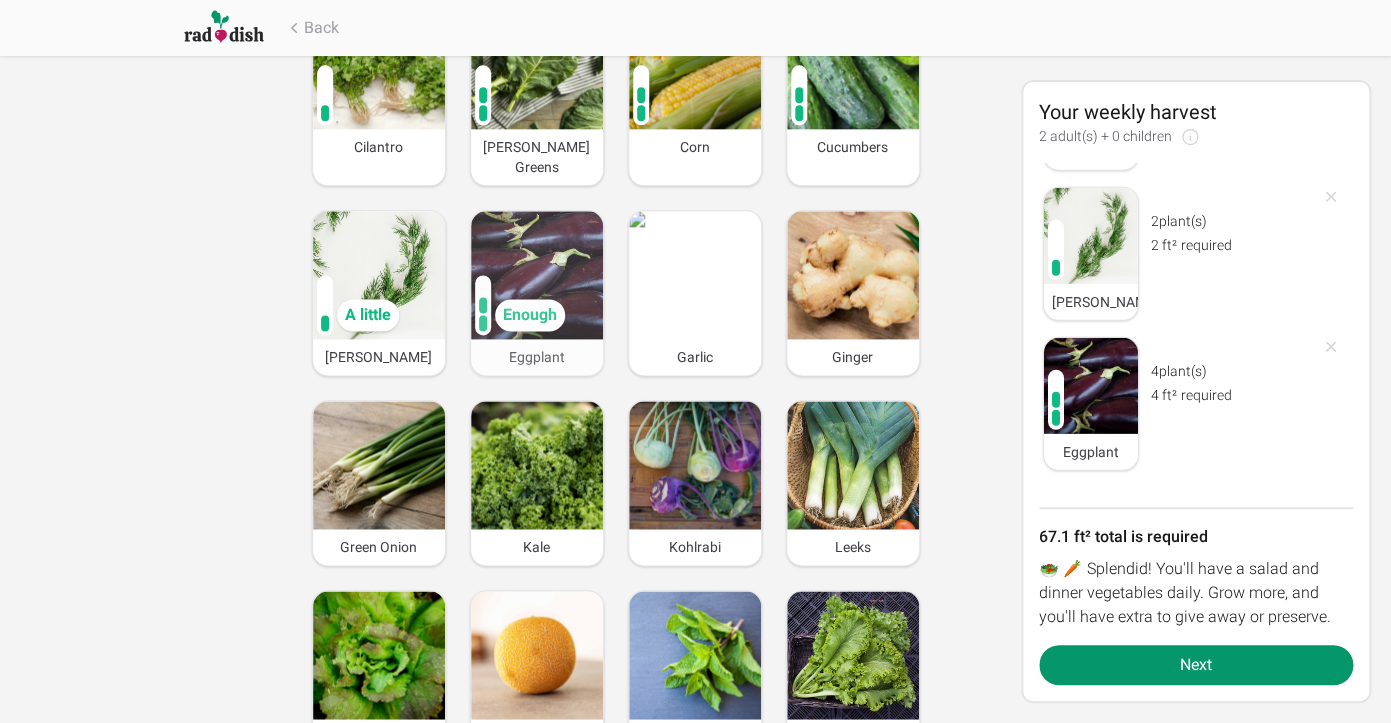scroll, scrollTop: 2121, scrollLeft: 0, axis: vertical 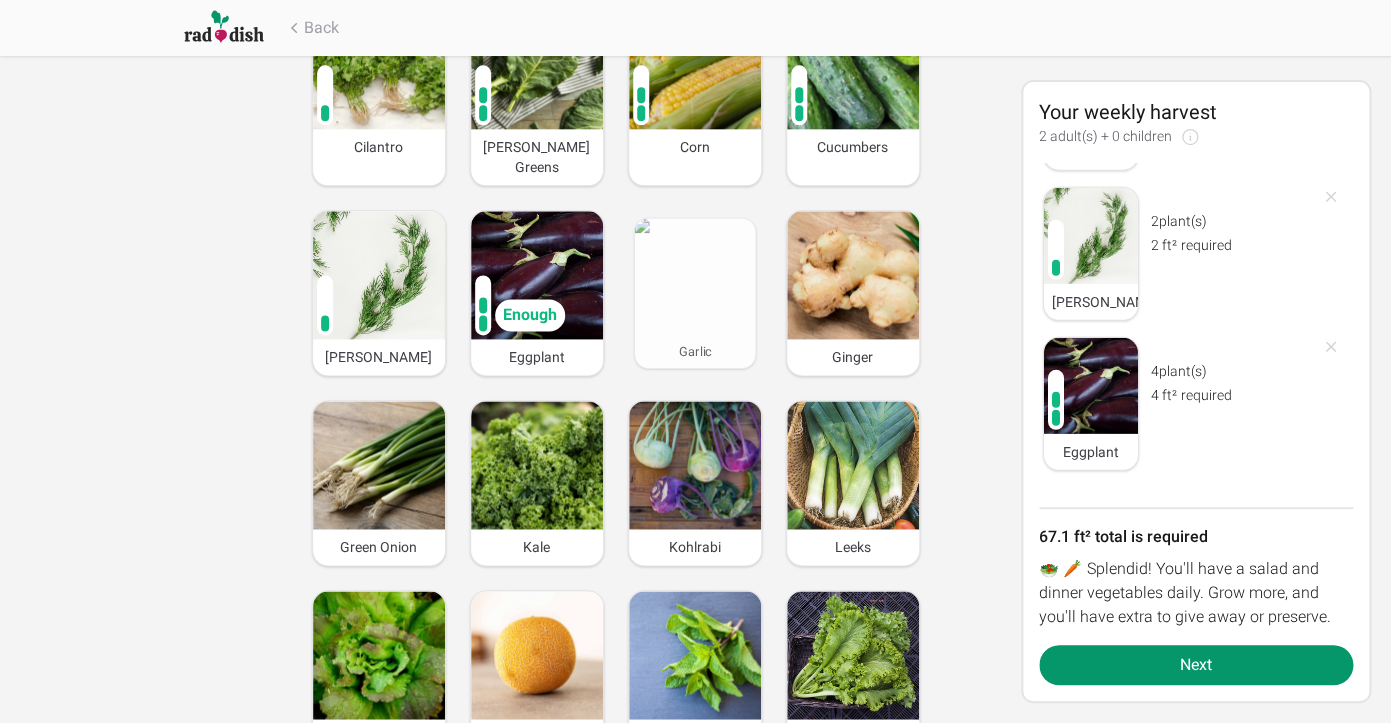 click at bounding box center [694, 276] 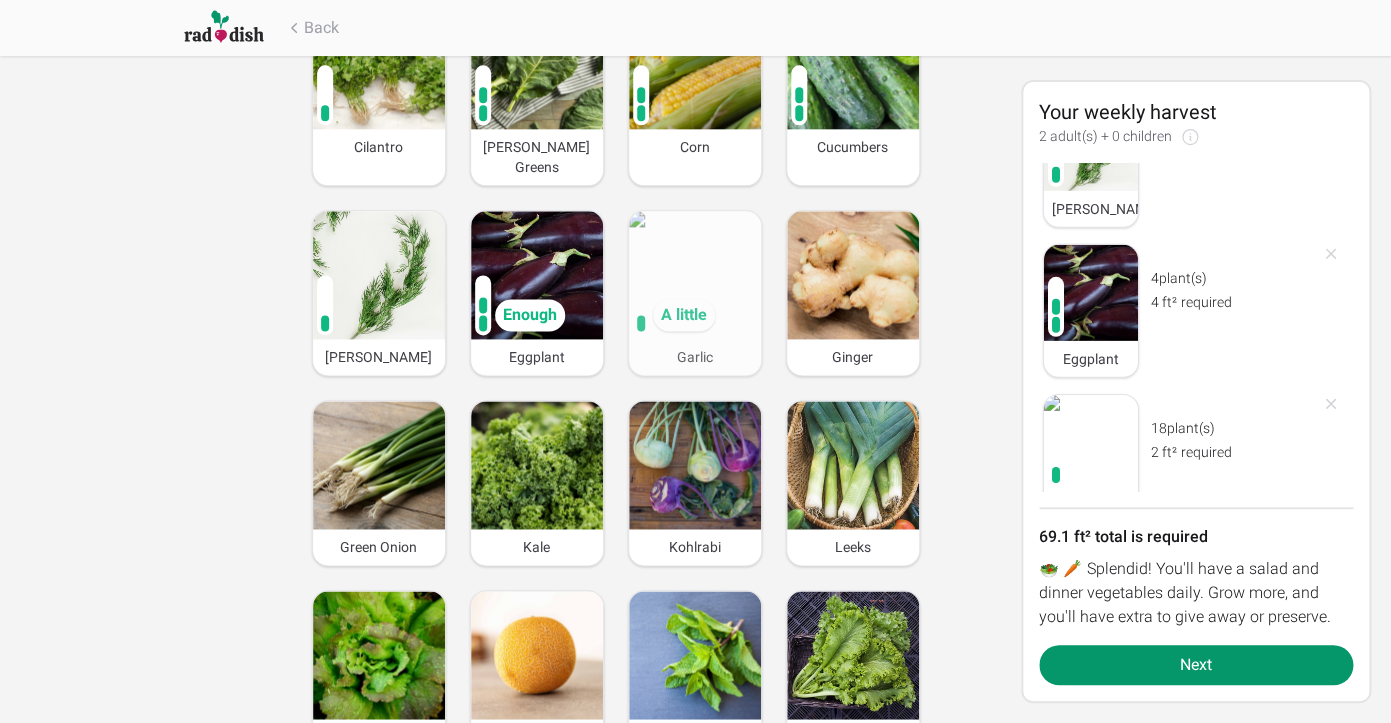 click at bounding box center (695, 275) 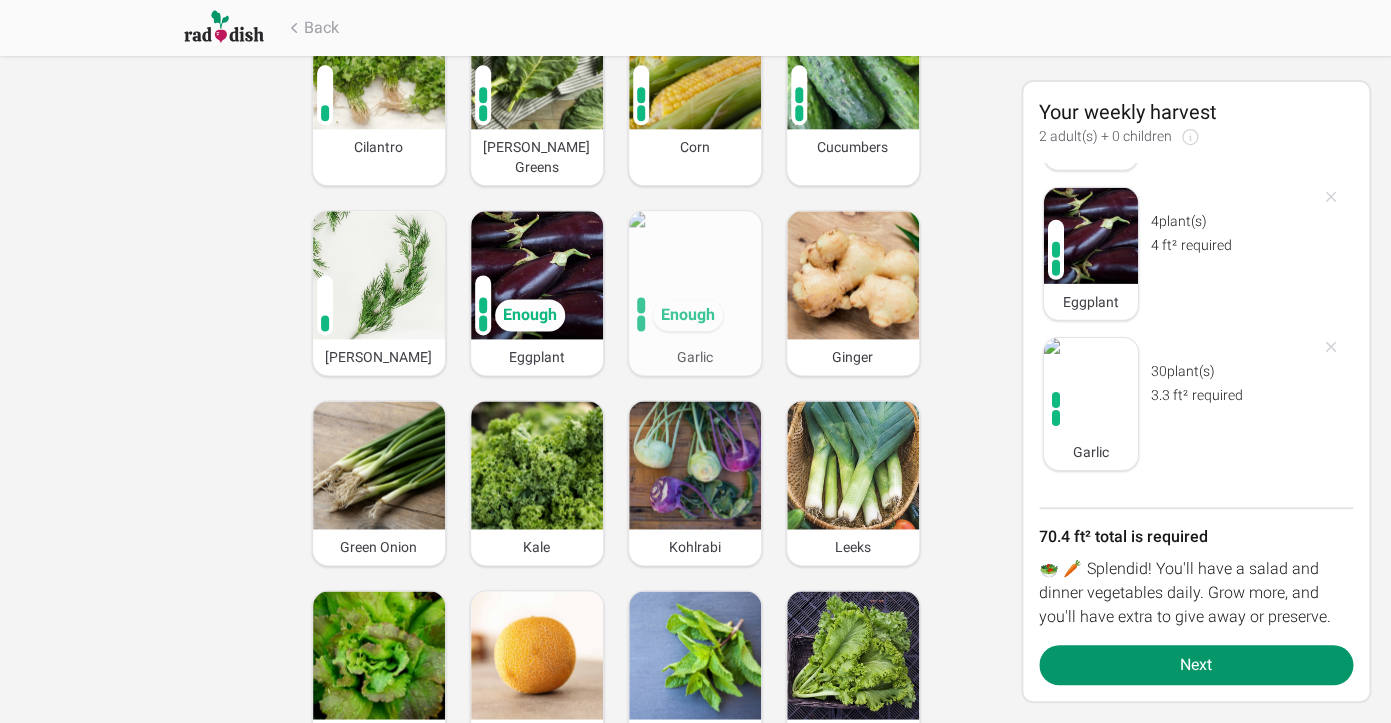 scroll, scrollTop: 2271, scrollLeft: 0, axis: vertical 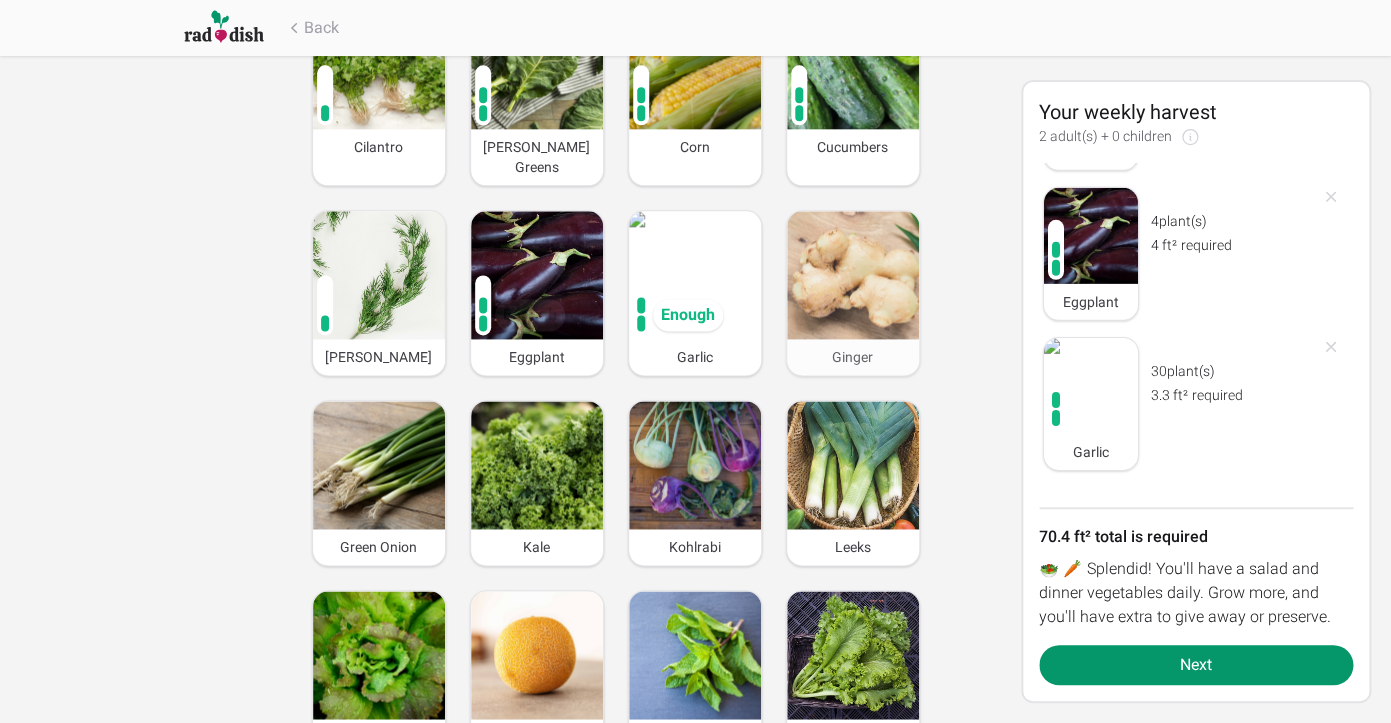 click at bounding box center [853, 275] 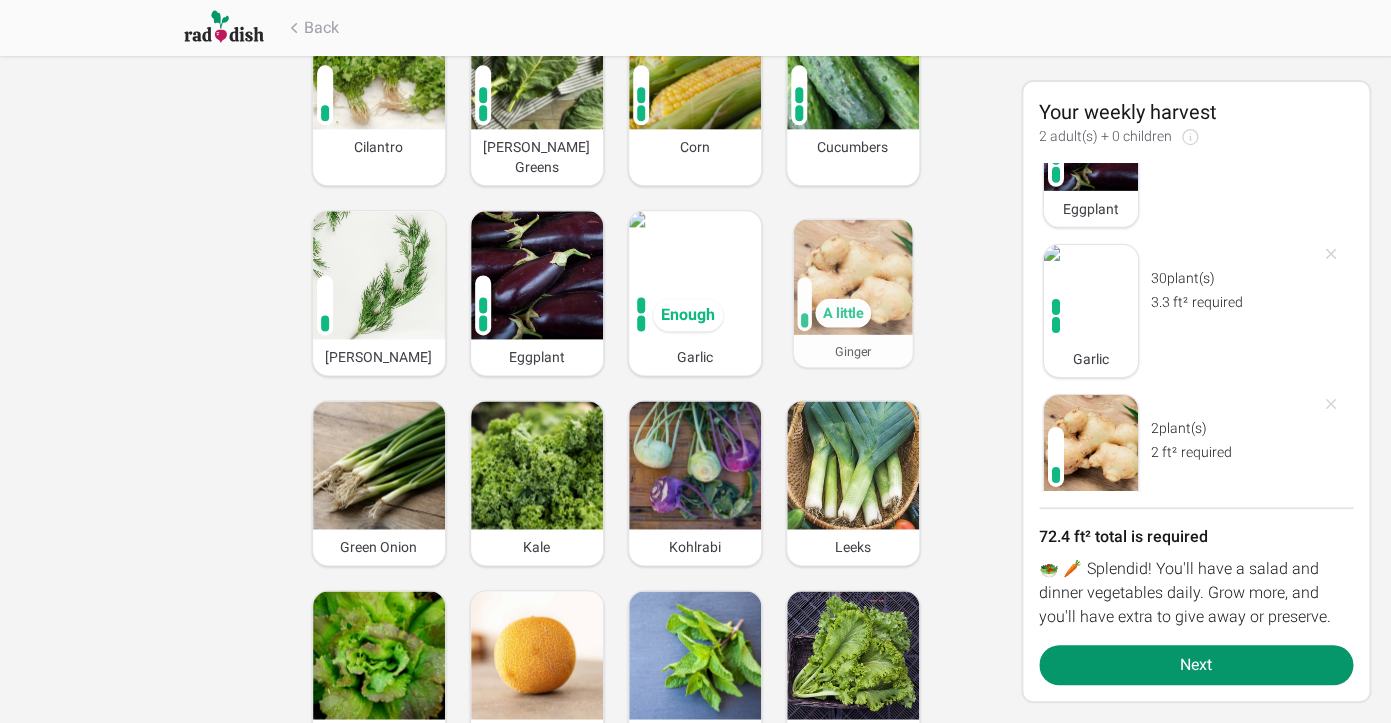 click at bounding box center [852, 276] 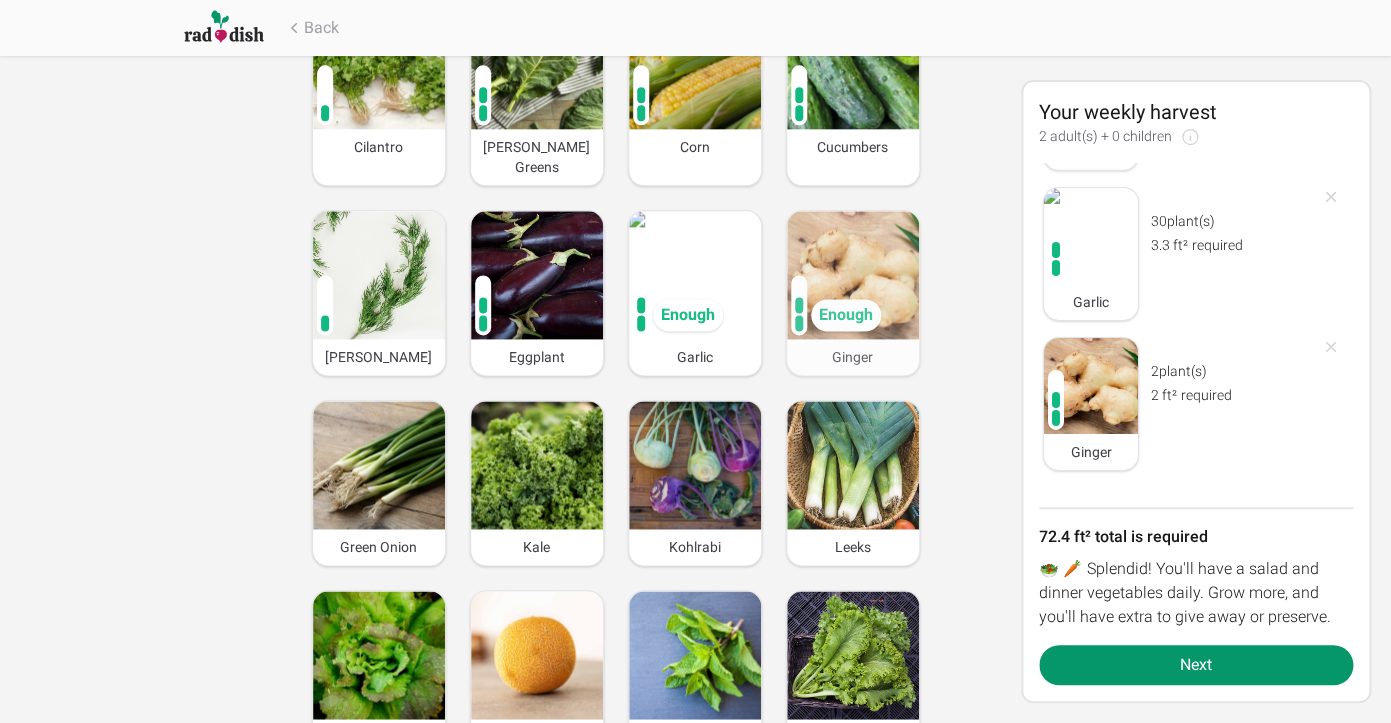 scroll, scrollTop: 2421, scrollLeft: 0, axis: vertical 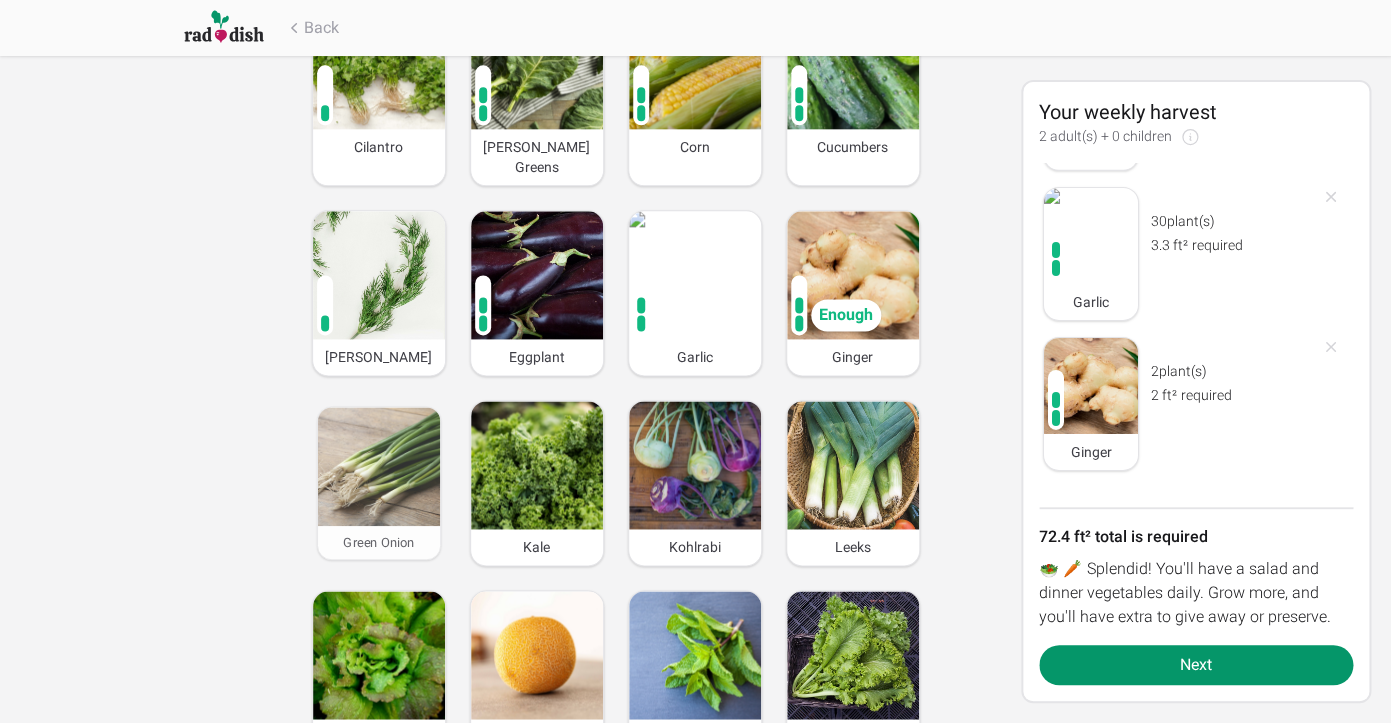 click at bounding box center [378, 466] 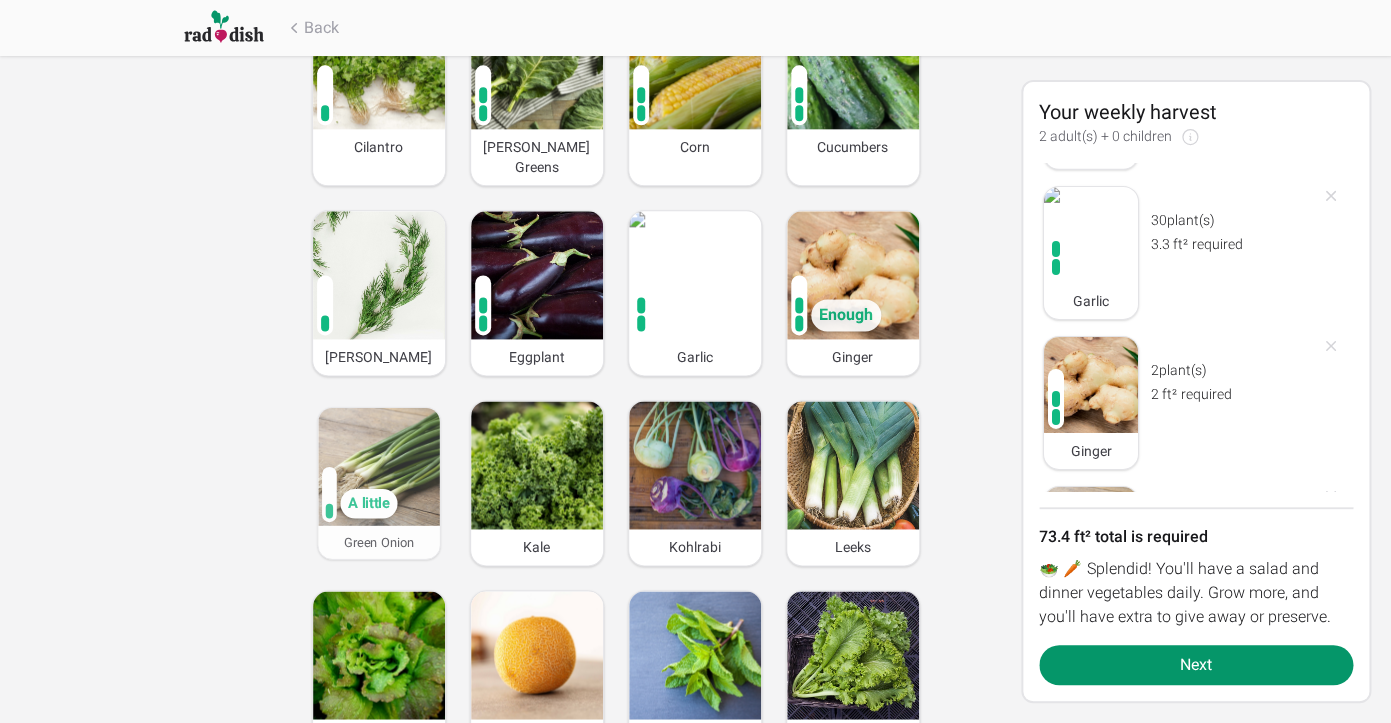 click at bounding box center [378, 467] 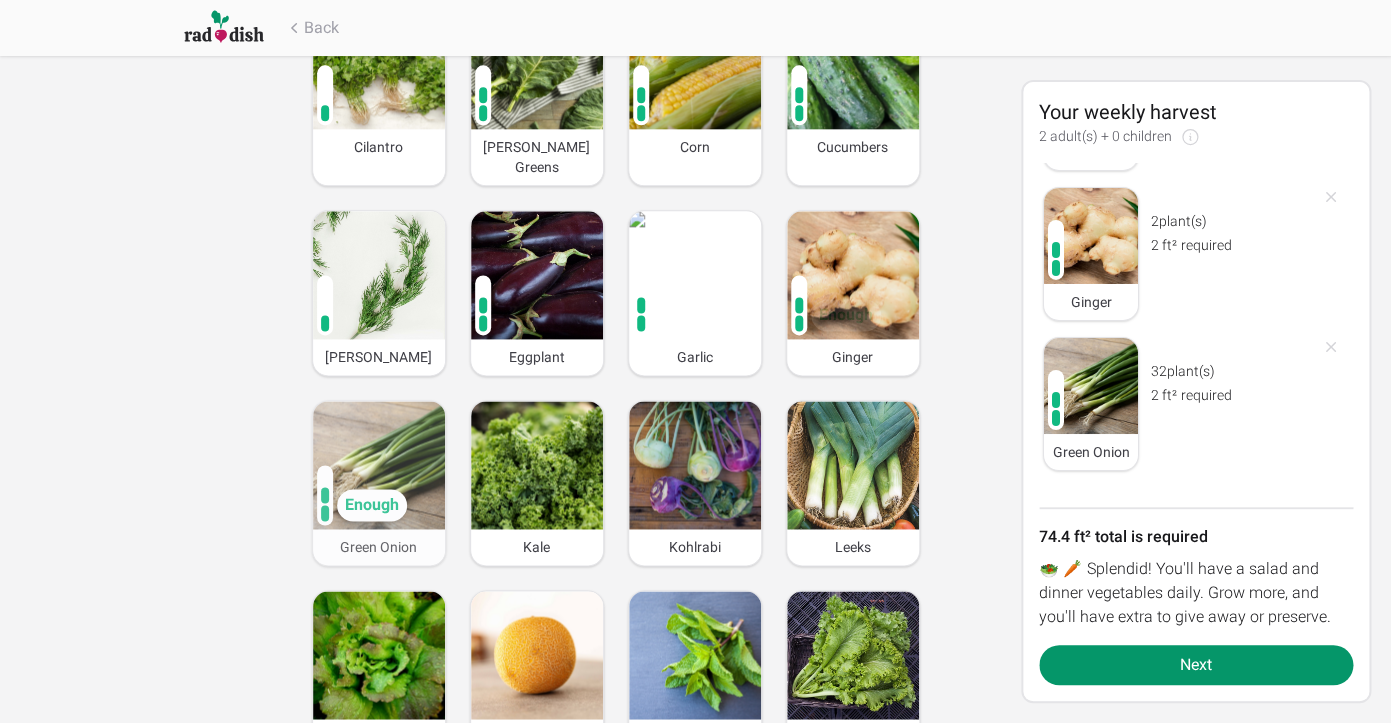 scroll, scrollTop: 2571, scrollLeft: 0, axis: vertical 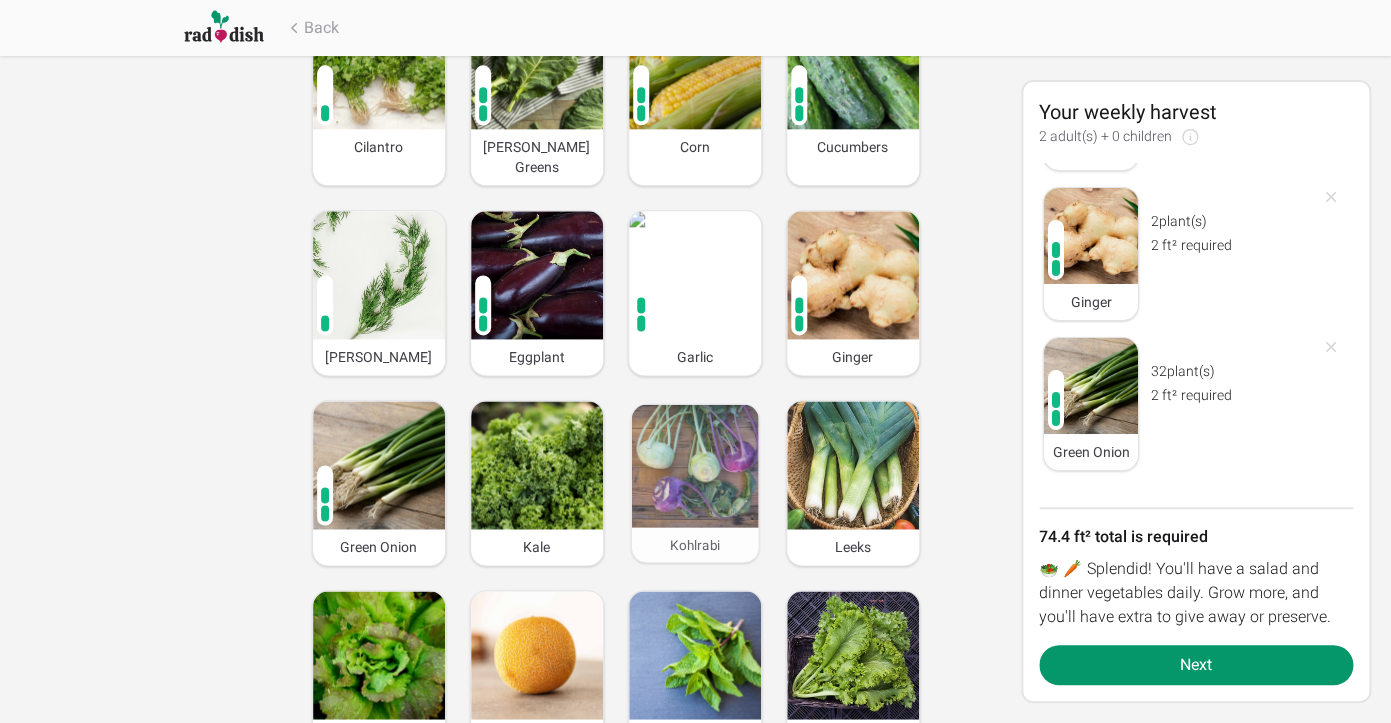 click at bounding box center [694, 465] 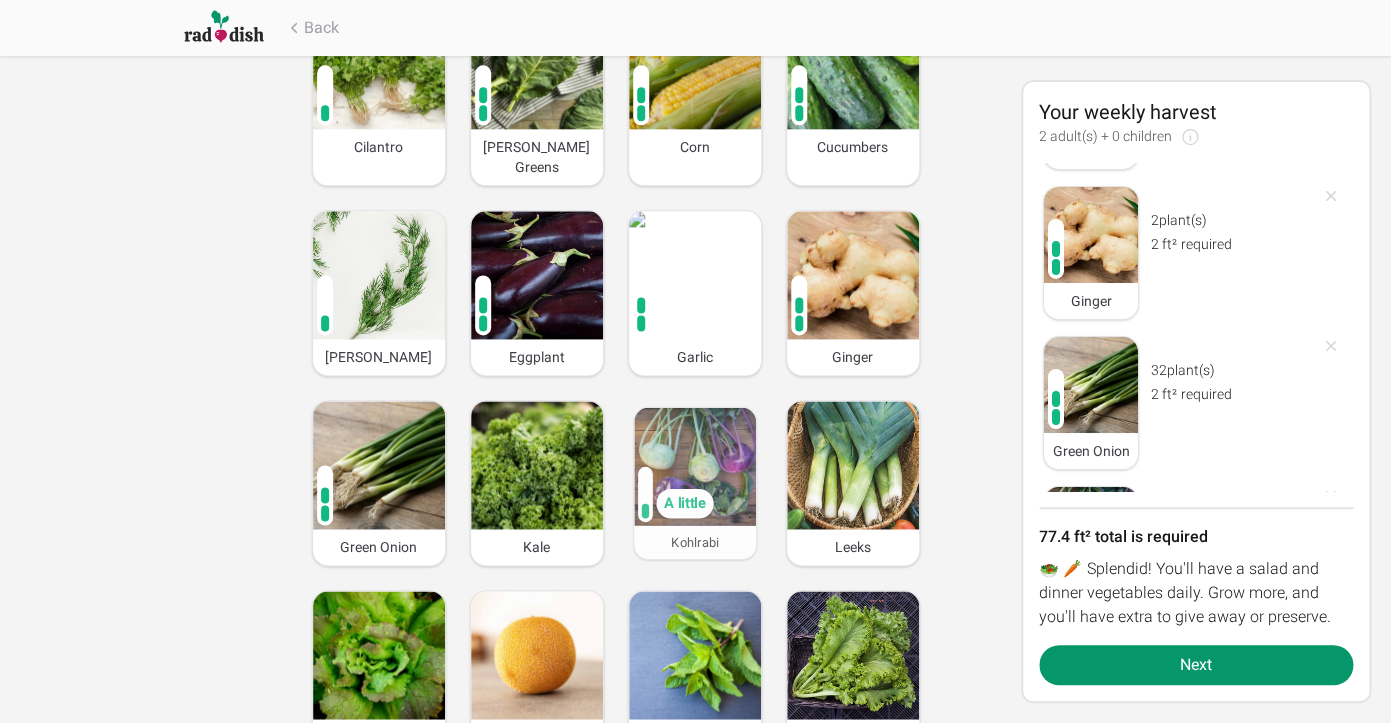 click at bounding box center [695, 466] 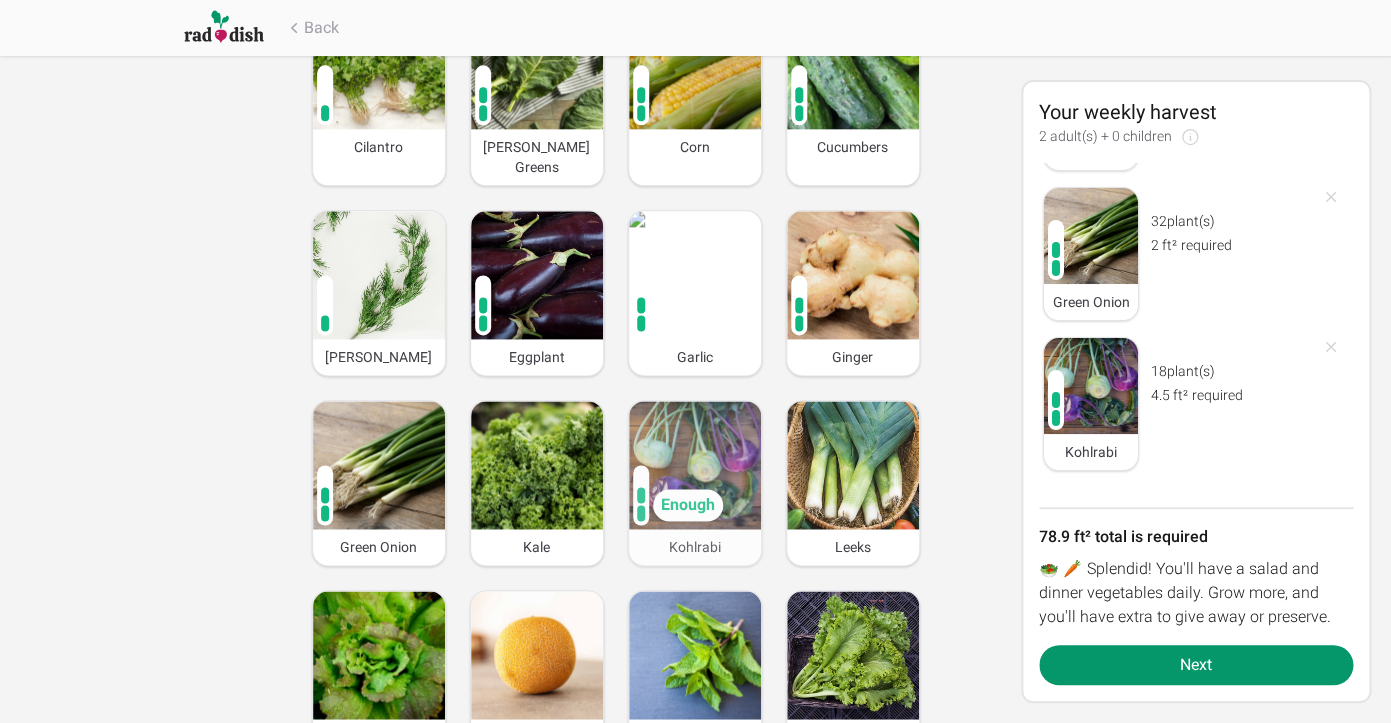 scroll, scrollTop: 2721, scrollLeft: 0, axis: vertical 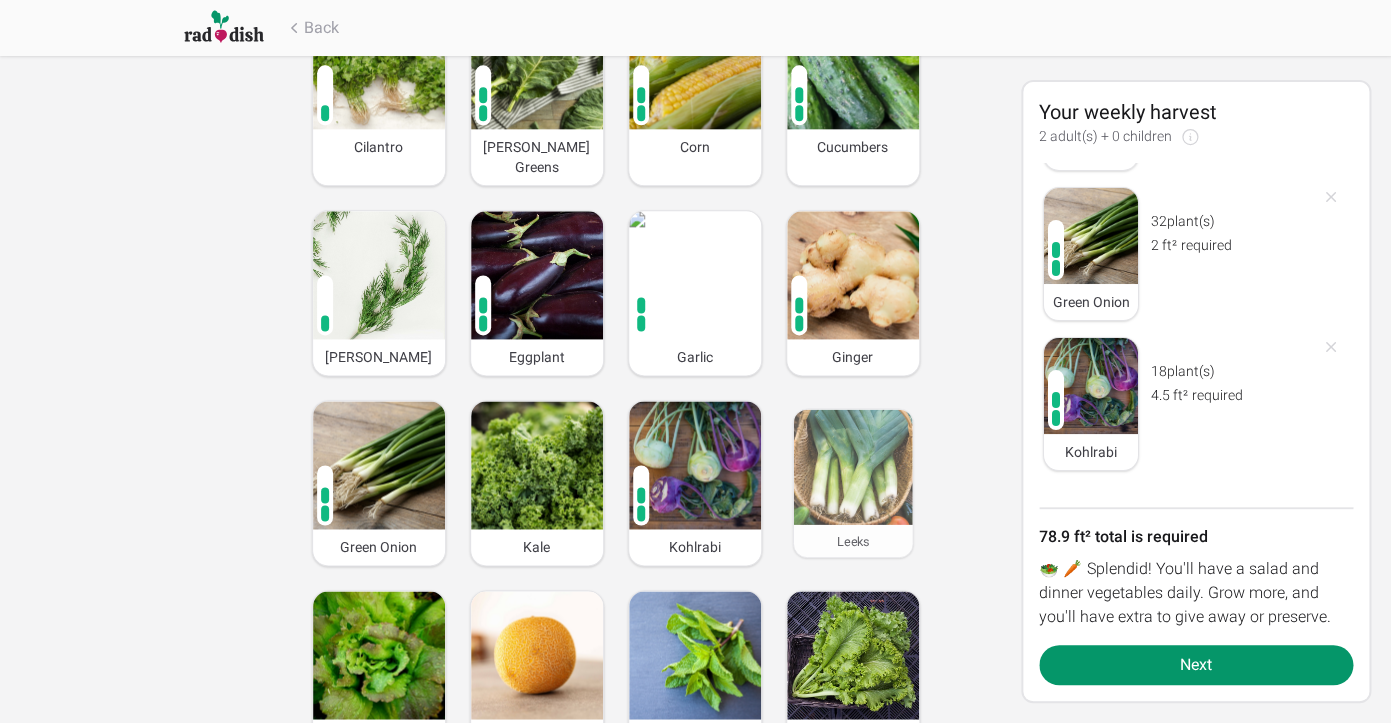 click at bounding box center [852, 466] 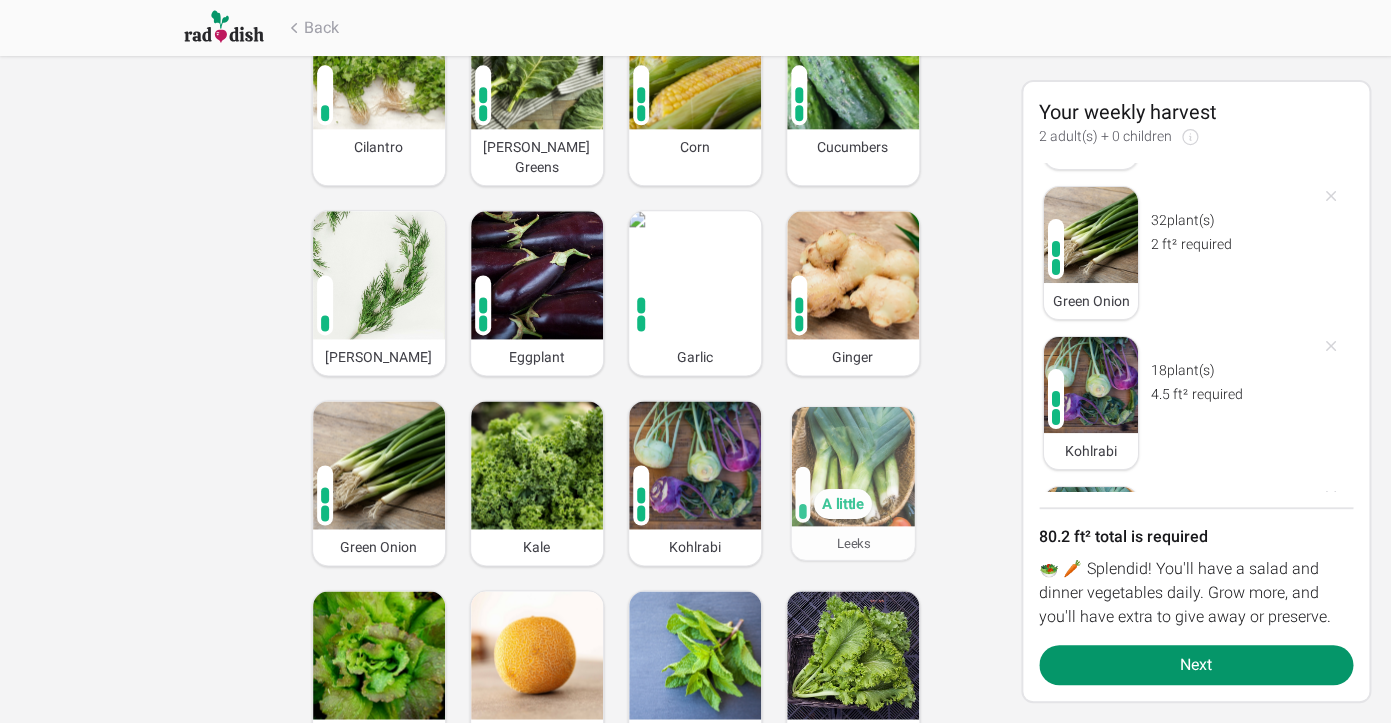 click at bounding box center (852, 466) 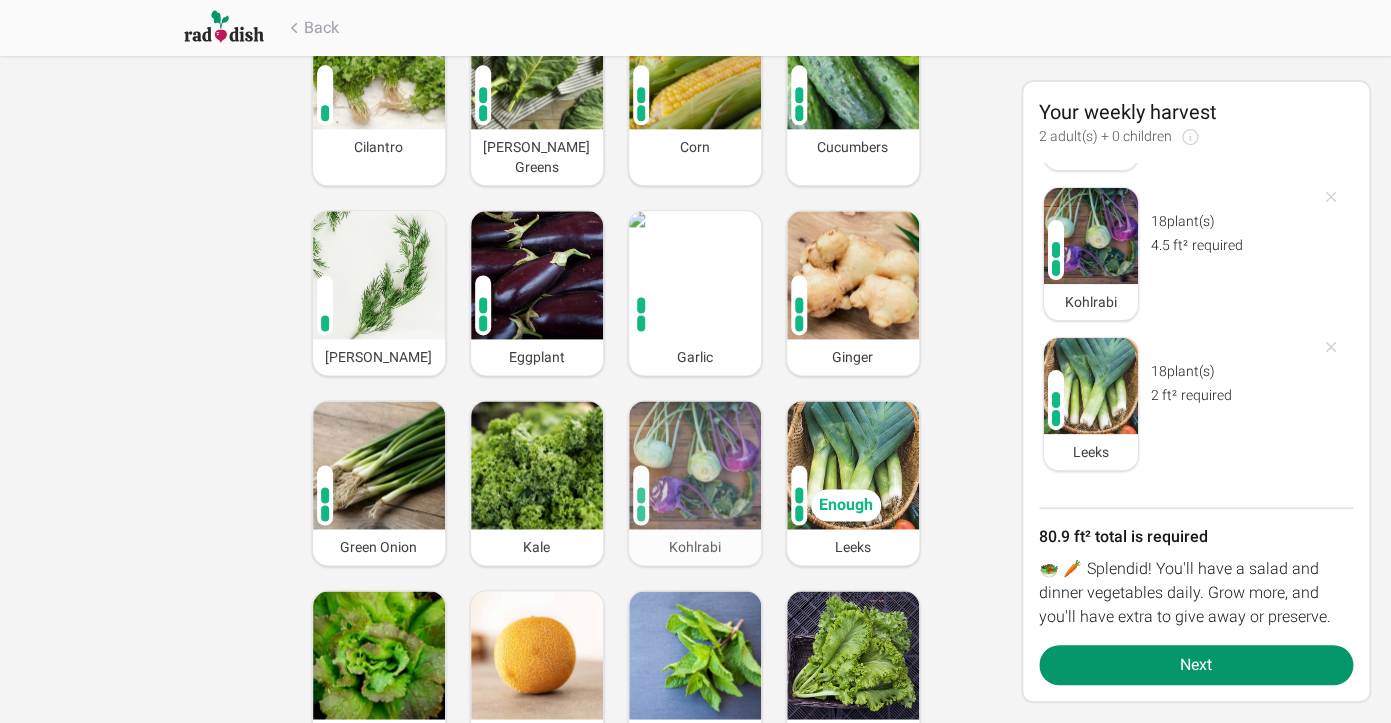 scroll, scrollTop: 2871, scrollLeft: 0, axis: vertical 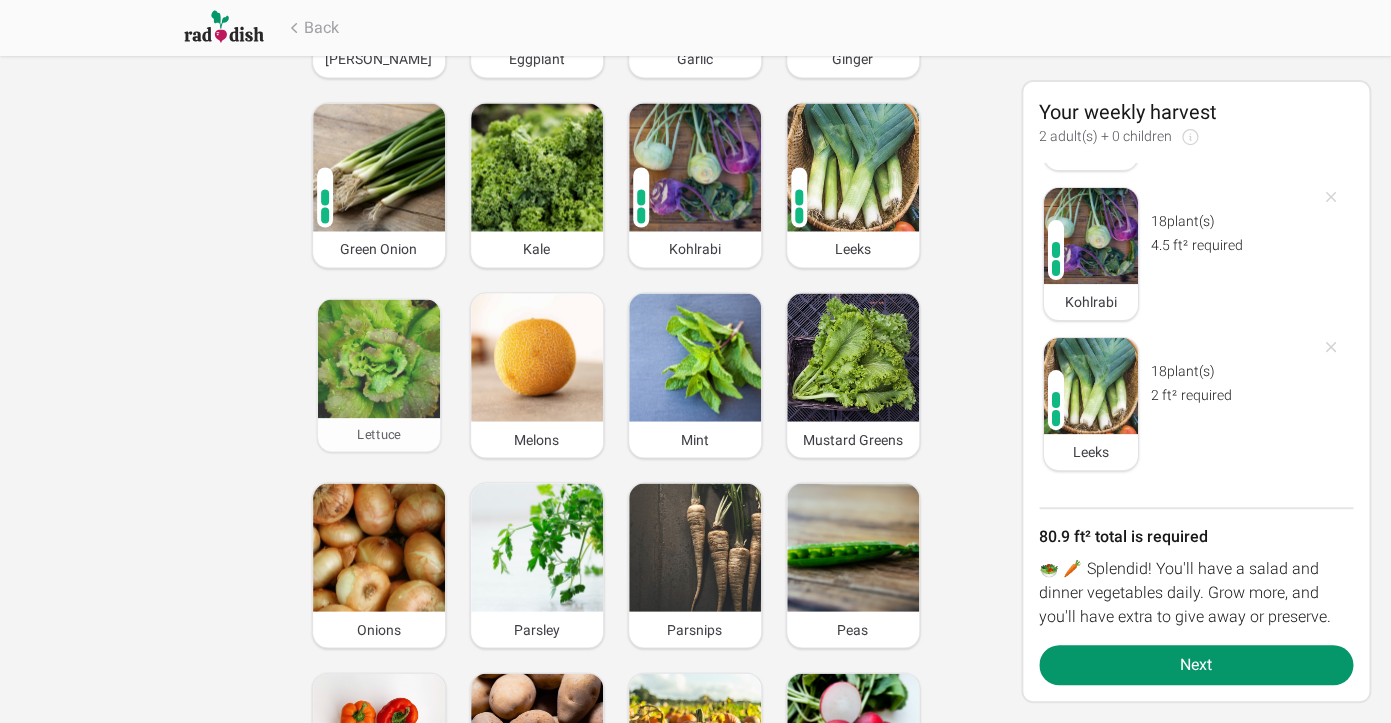 click at bounding box center (378, 358) 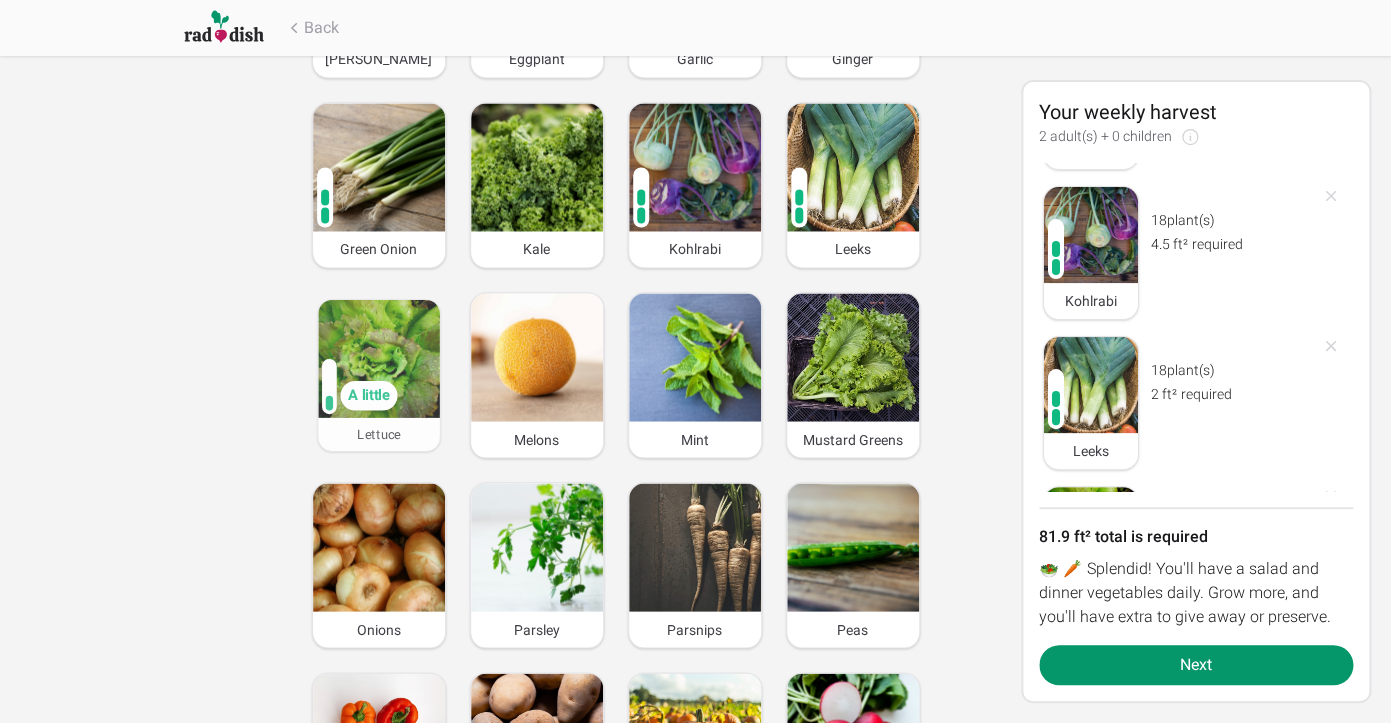 click at bounding box center [379, 359] 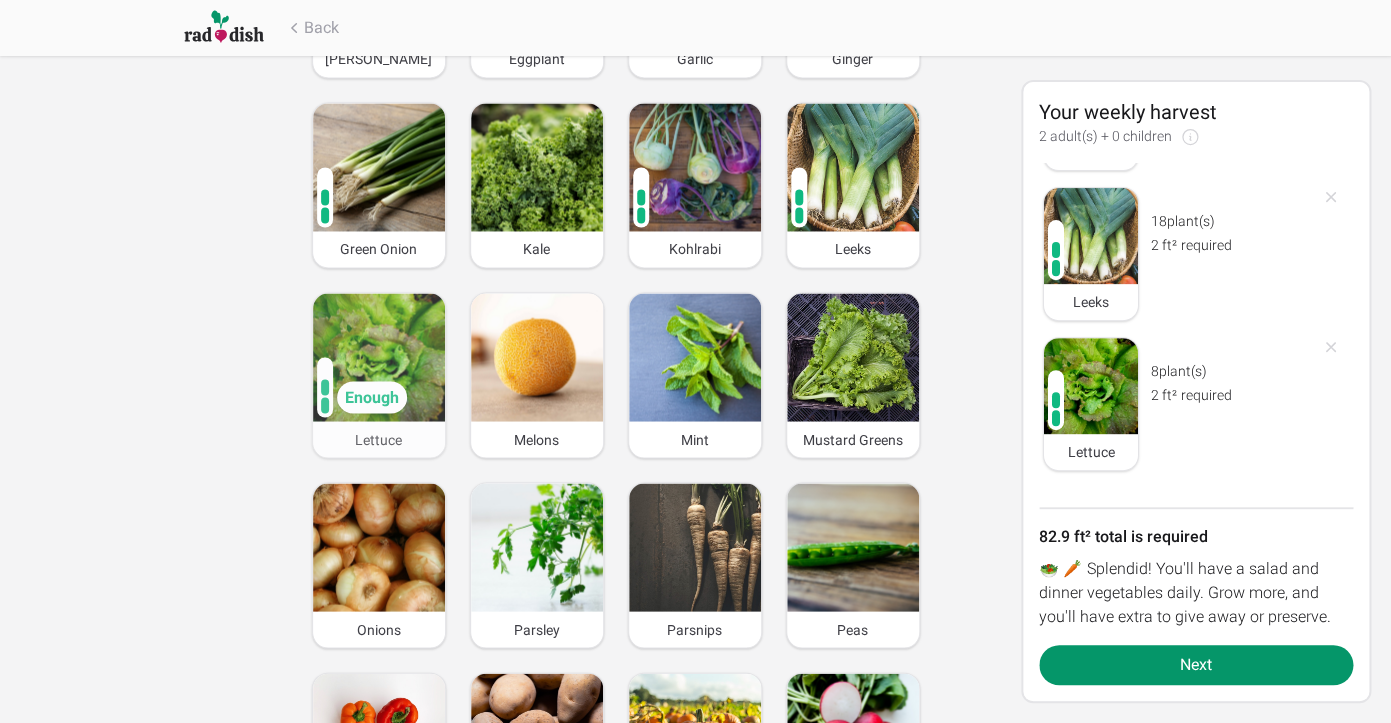 scroll, scrollTop: 3021, scrollLeft: 0, axis: vertical 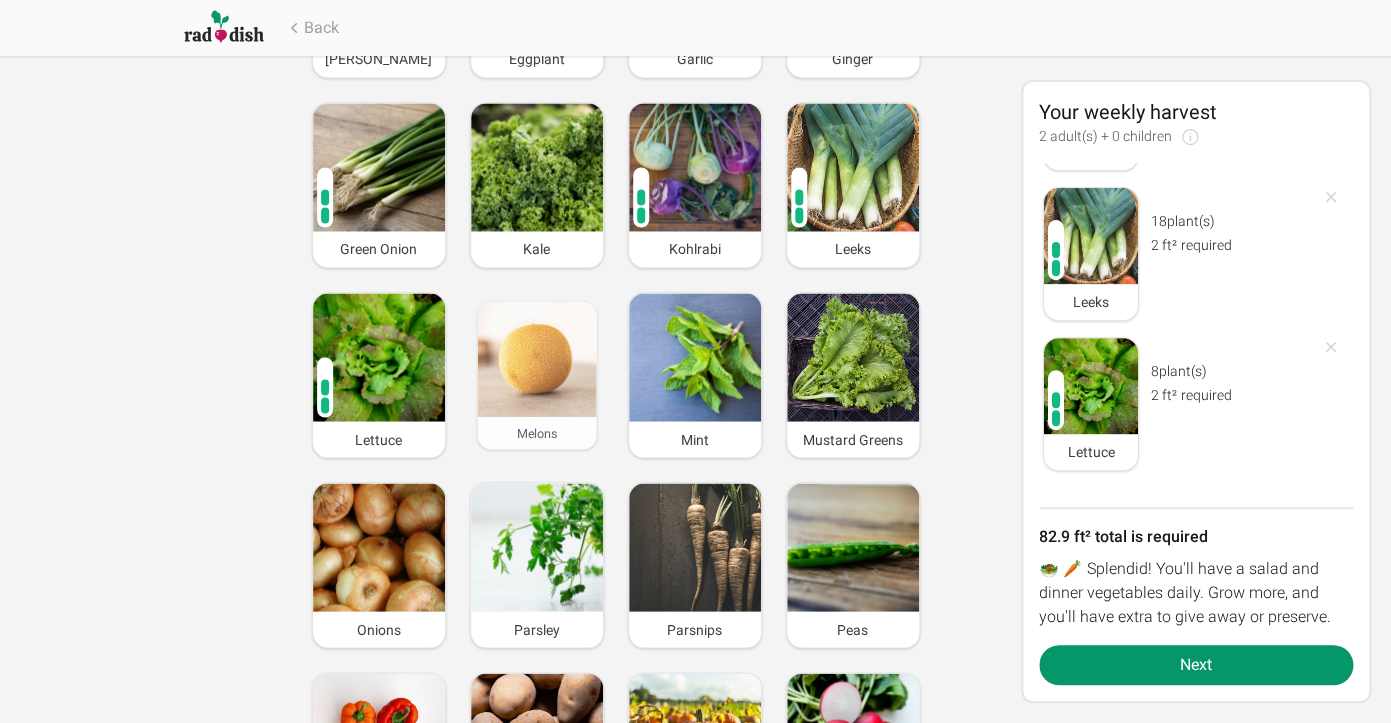 click at bounding box center [536, 358] 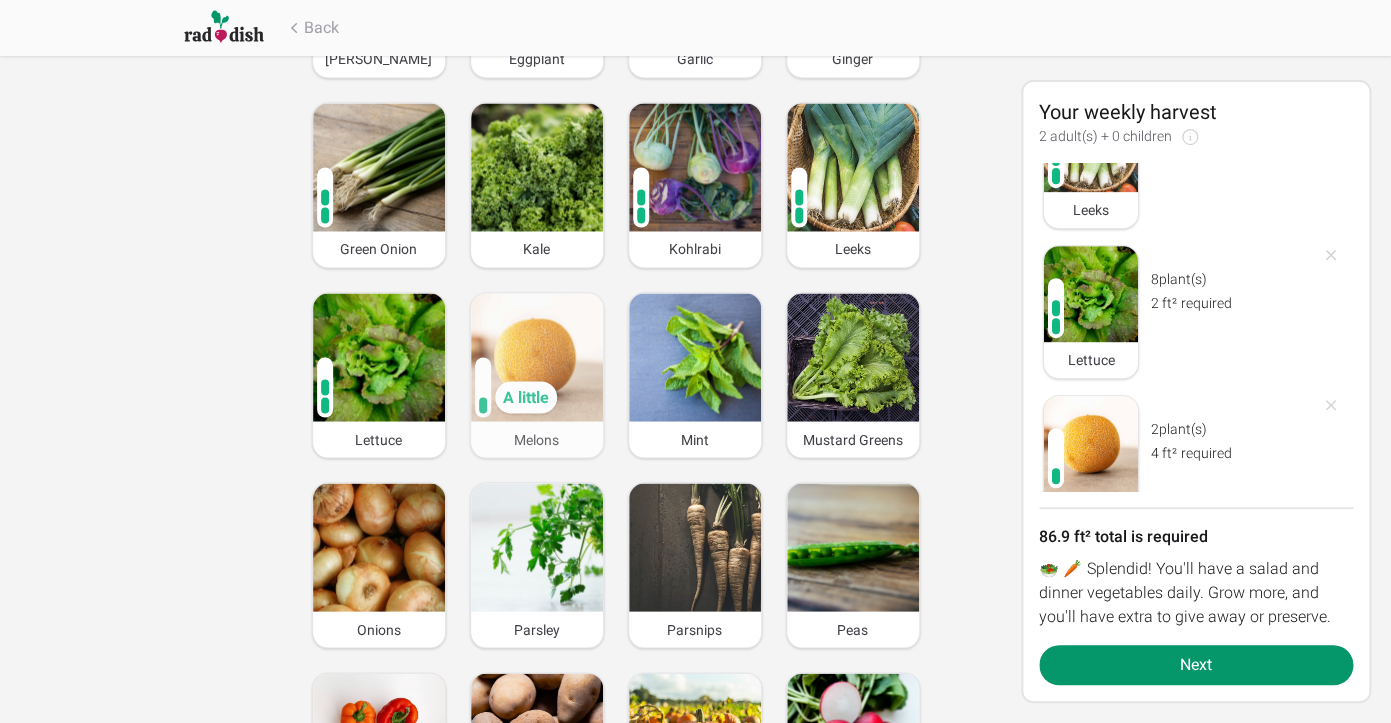 click at bounding box center (537, 357) 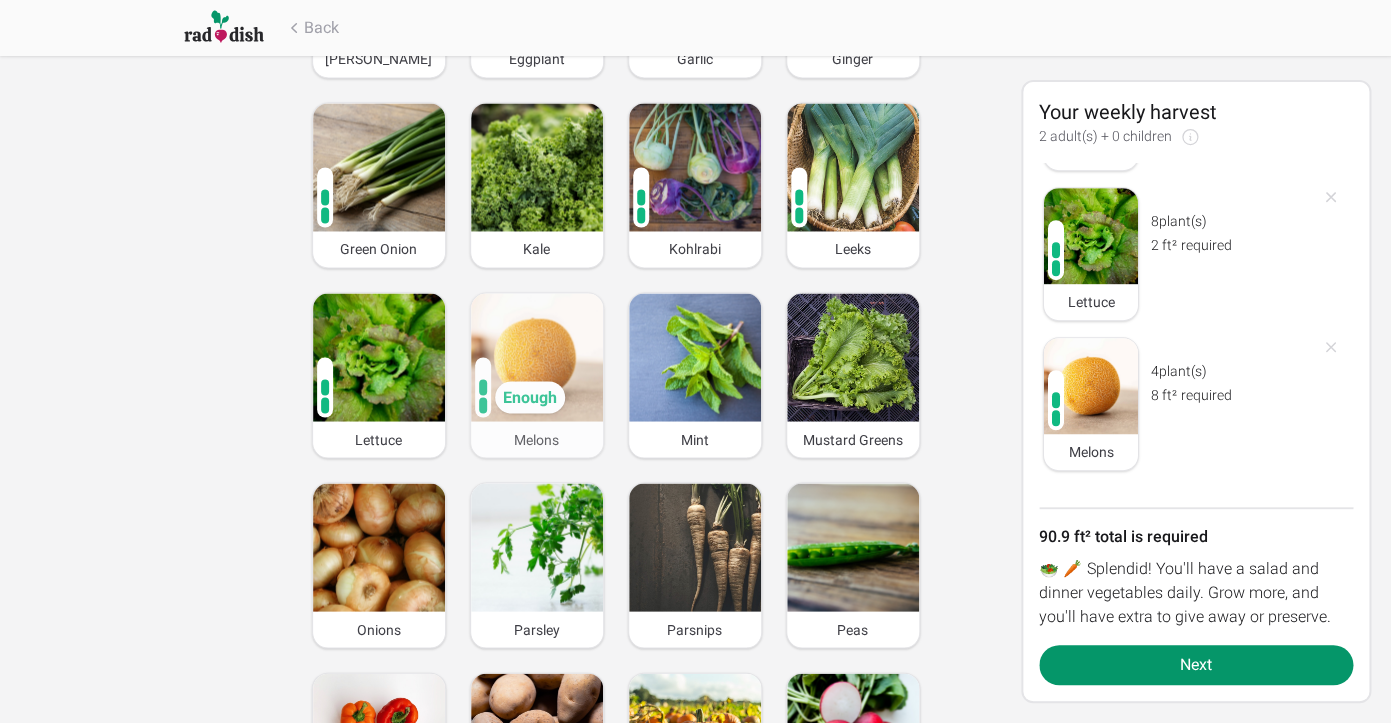 scroll, scrollTop: 3171, scrollLeft: 0, axis: vertical 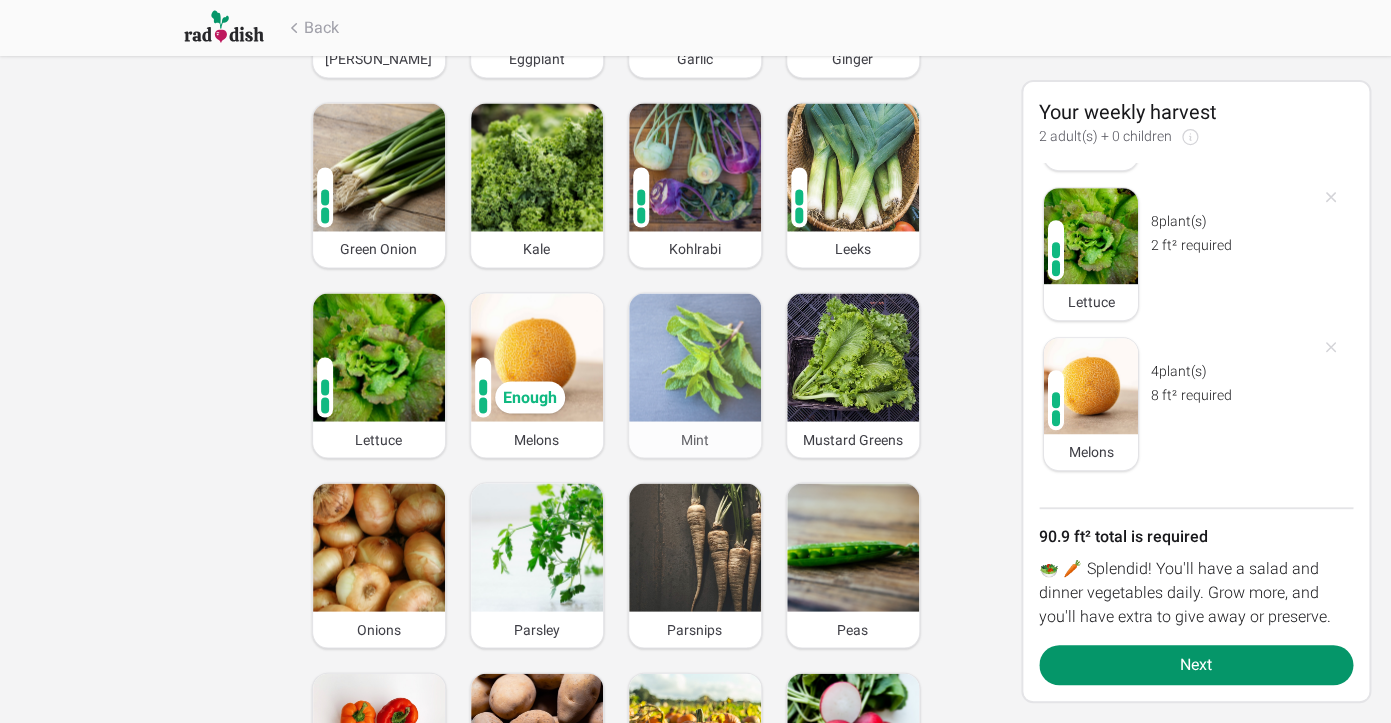 click at bounding box center [695, 357] 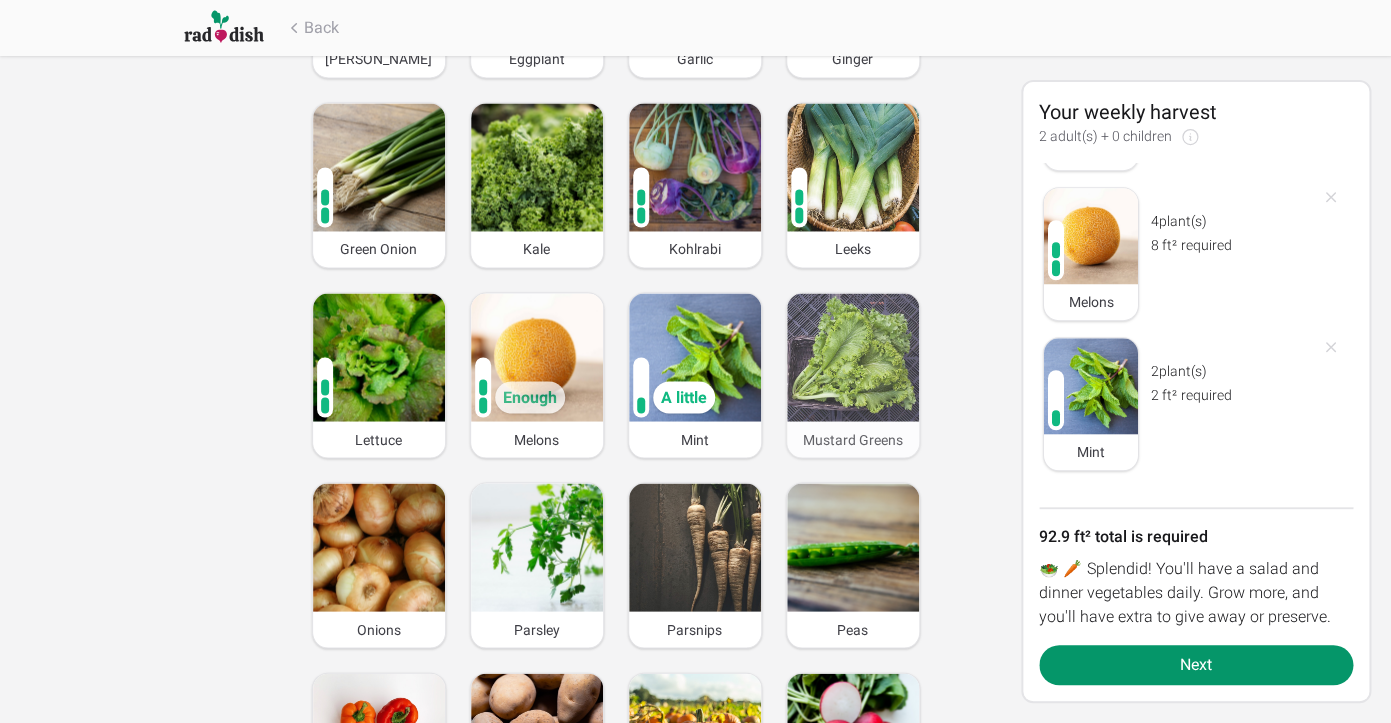 scroll, scrollTop: 3321, scrollLeft: 0, axis: vertical 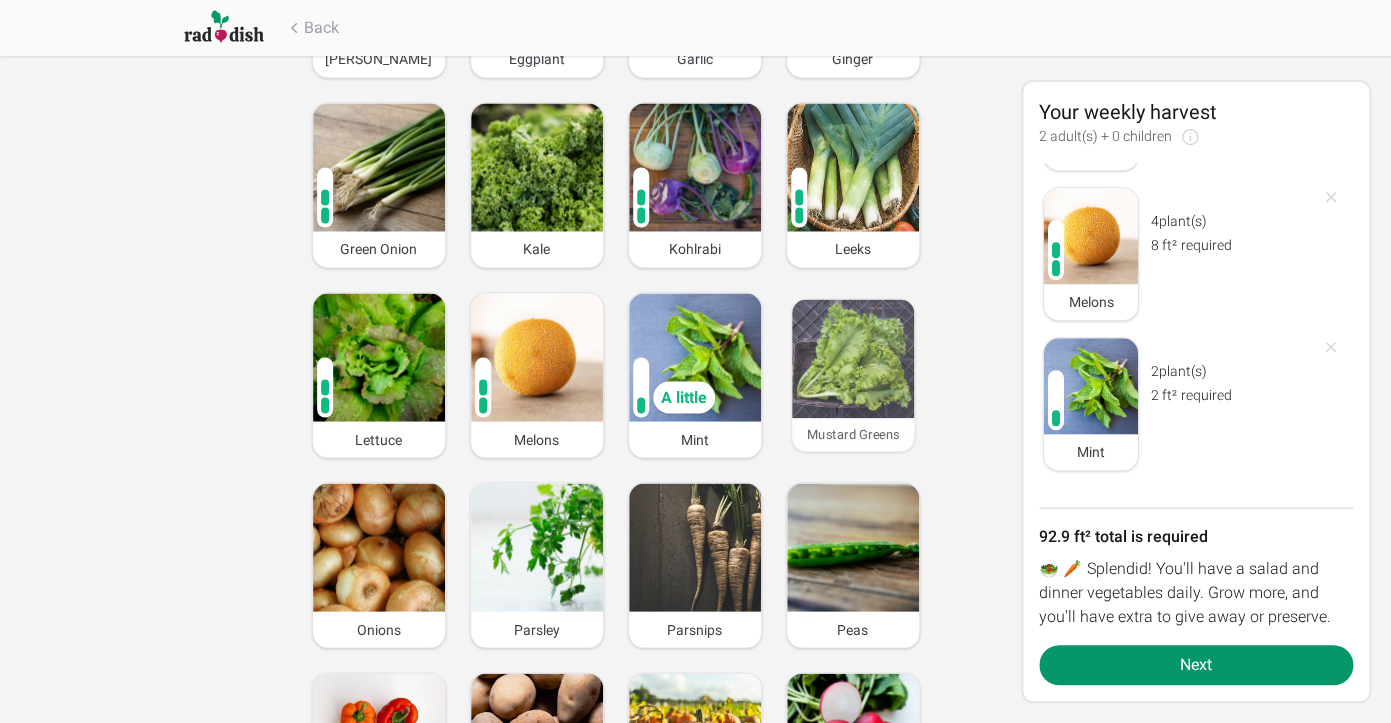 click at bounding box center [852, 358] 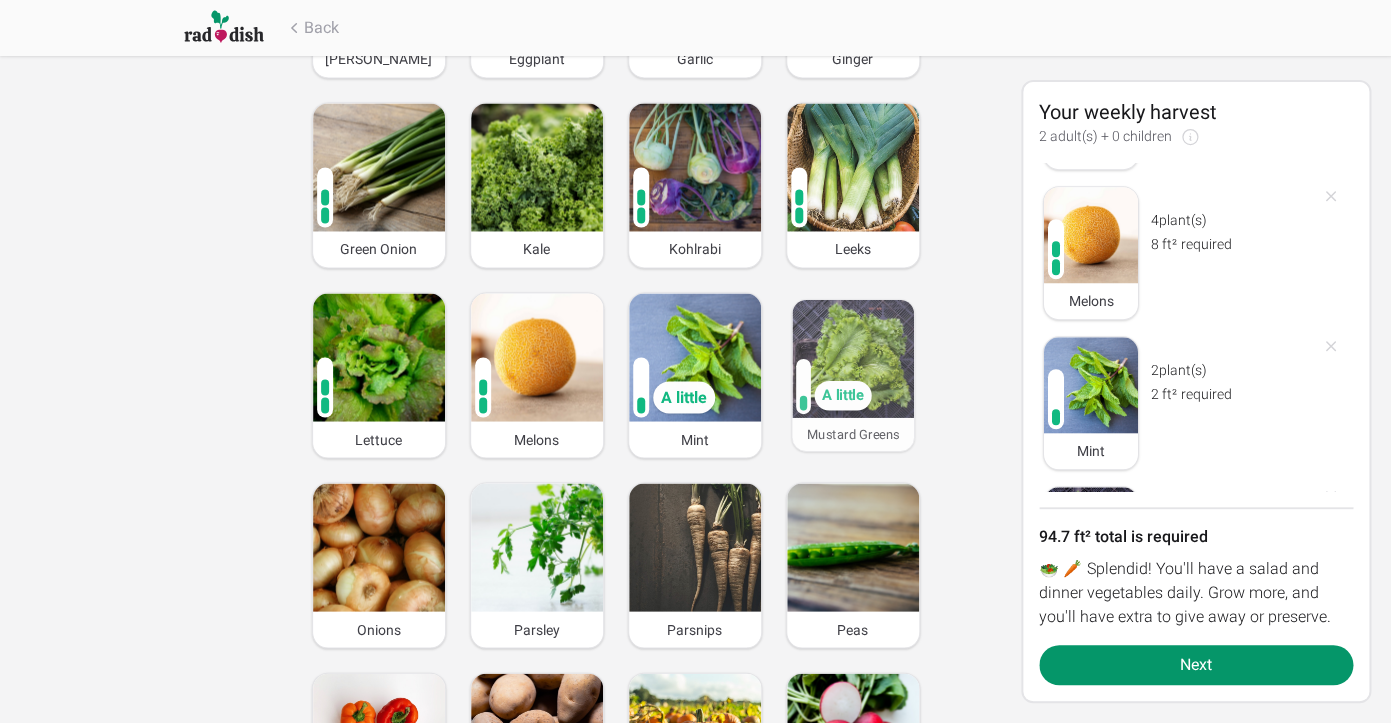 click at bounding box center (853, 358) 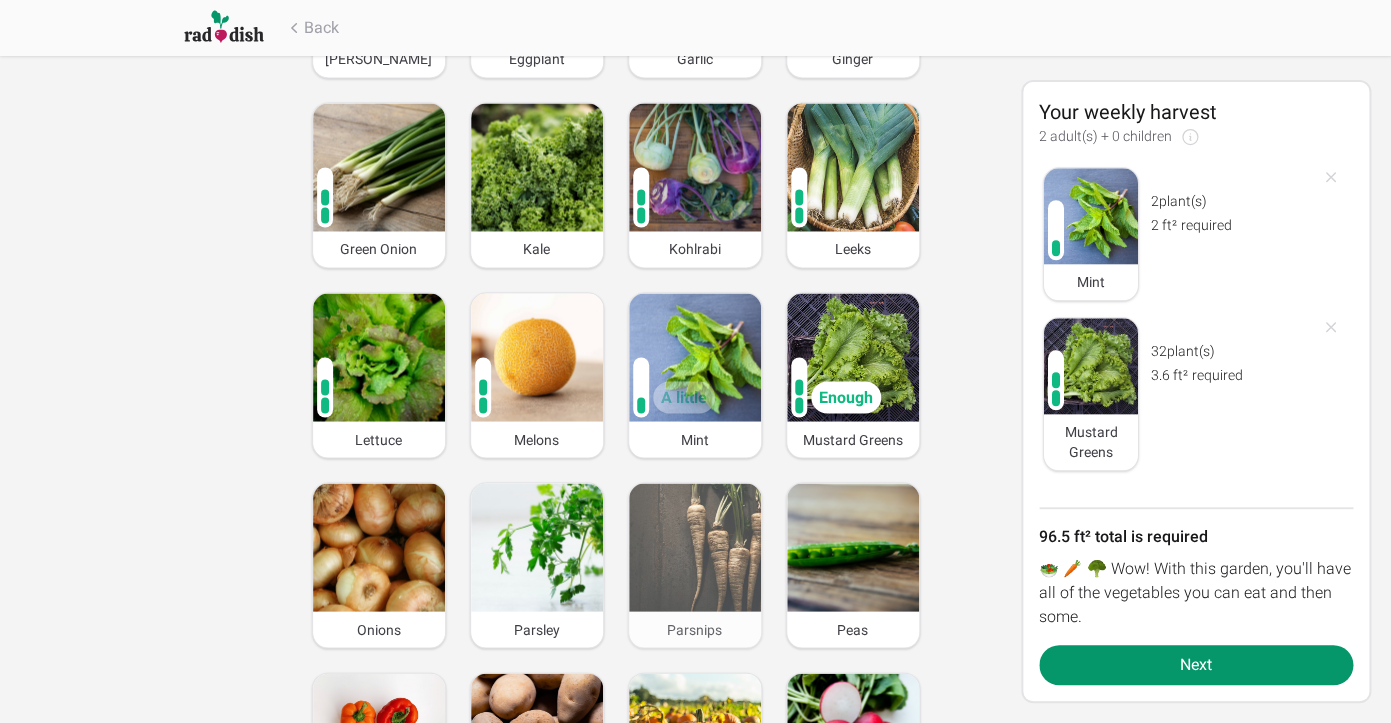 scroll, scrollTop: 3491, scrollLeft: 0, axis: vertical 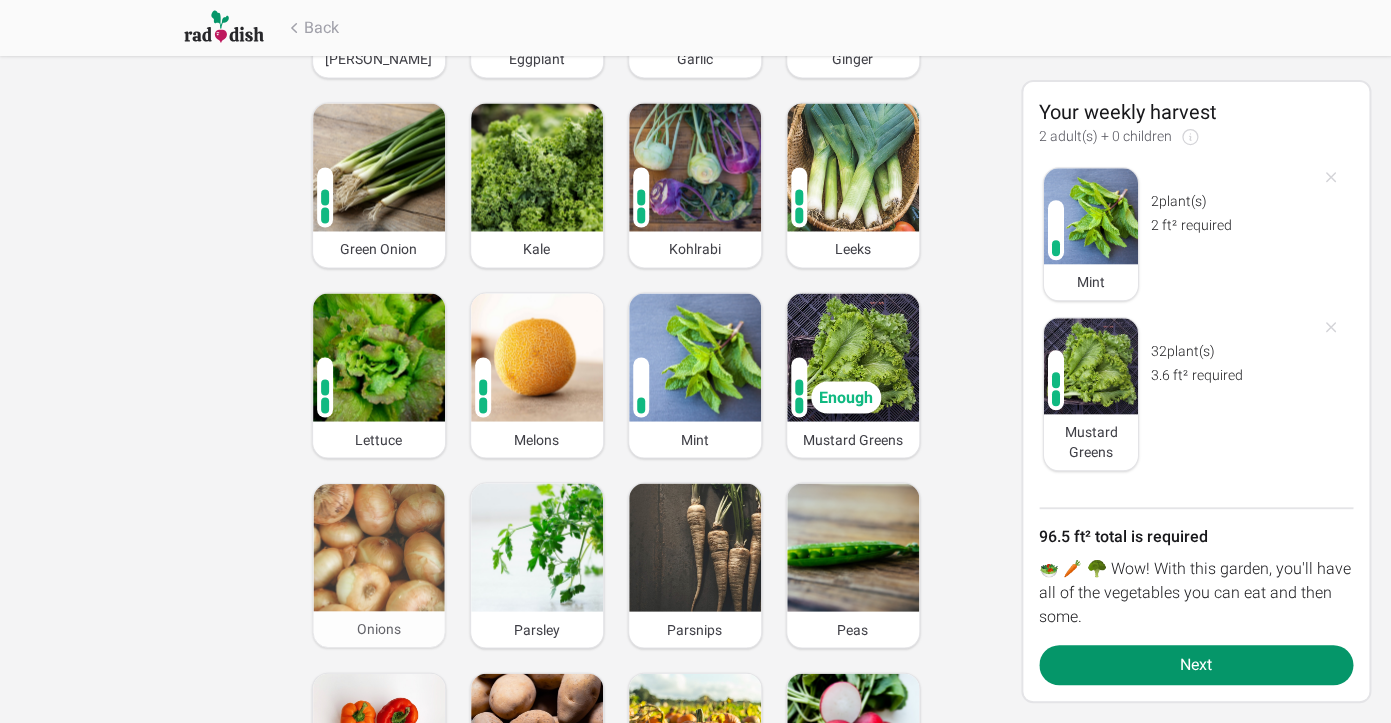 click at bounding box center [378, 547] 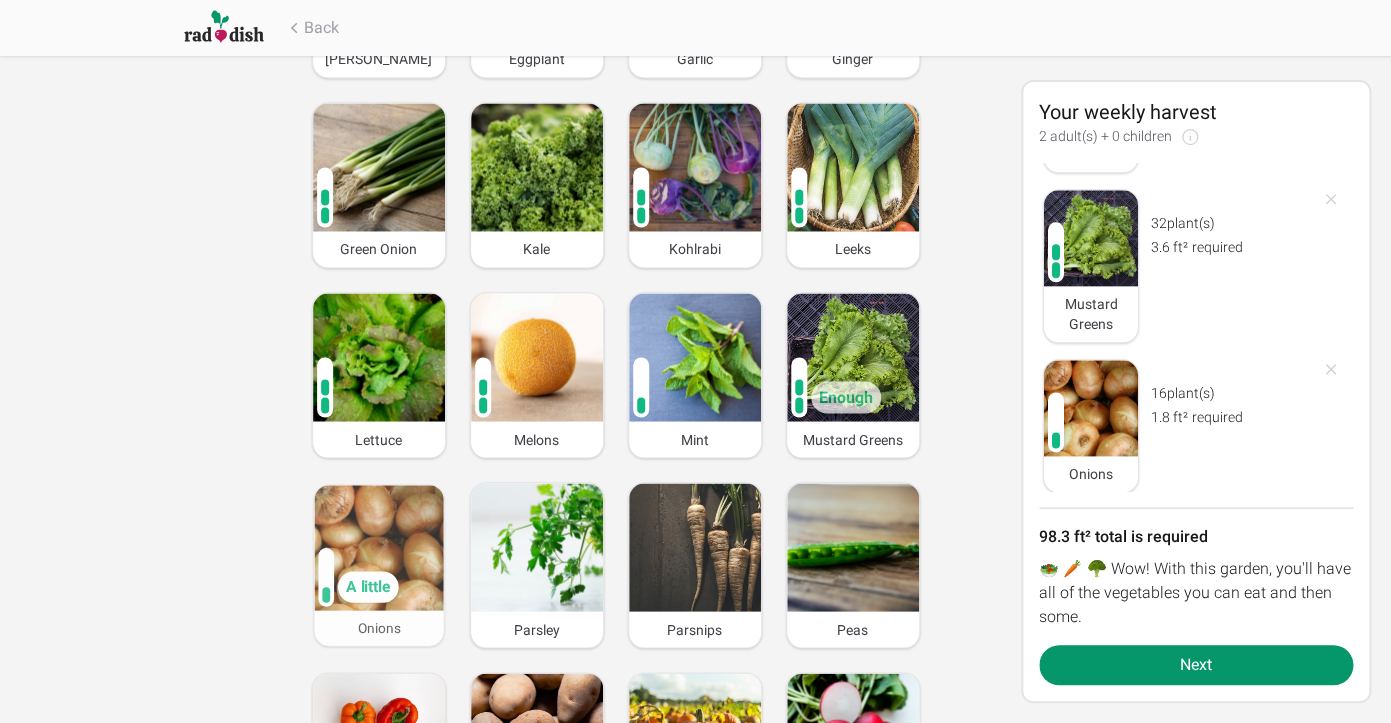 click at bounding box center [378, 547] 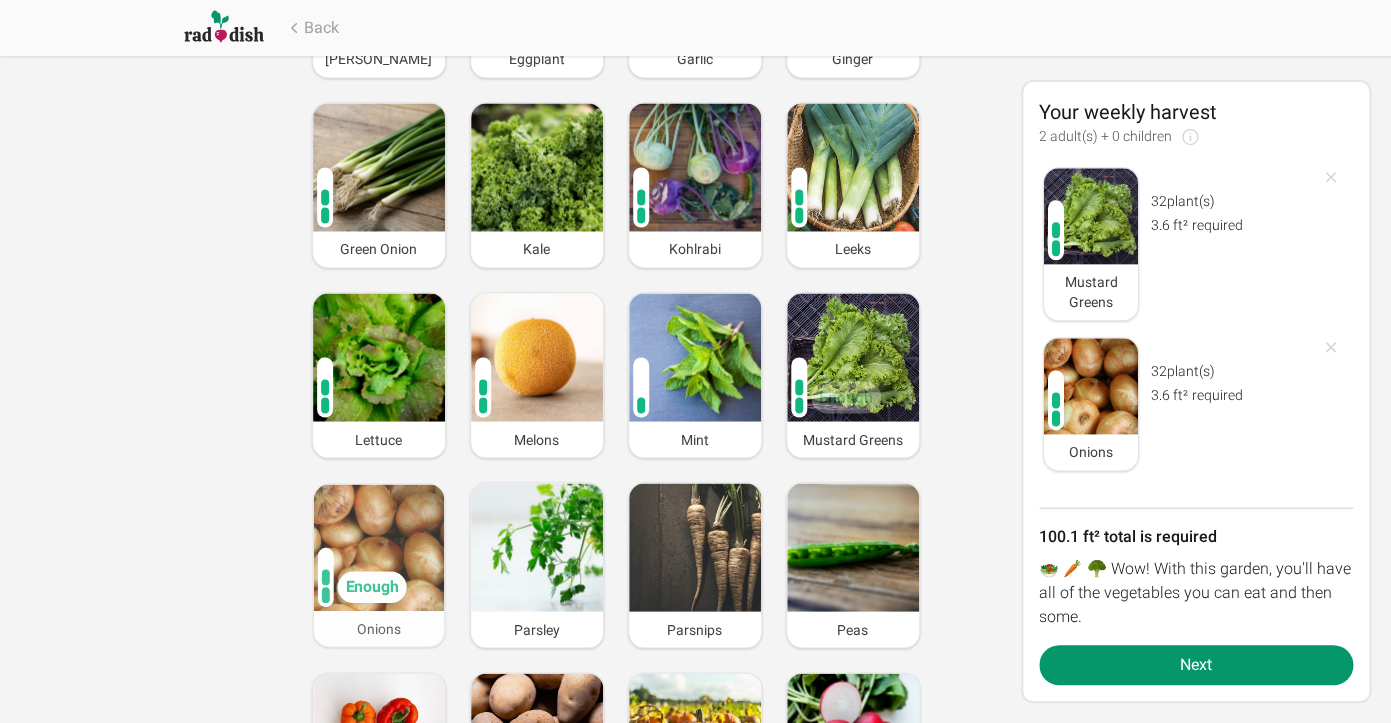 scroll, scrollTop: 3641, scrollLeft: 0, axis: vertical 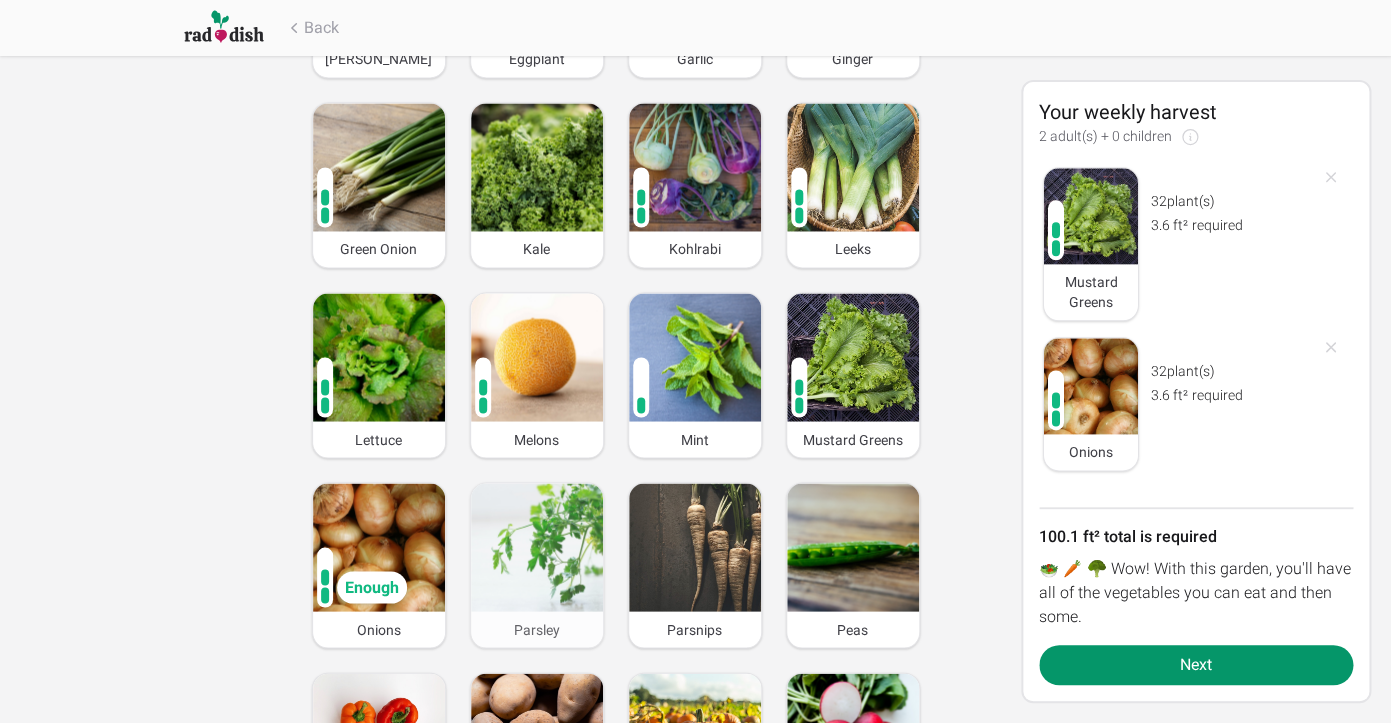 click at bounding box center [537, 547] 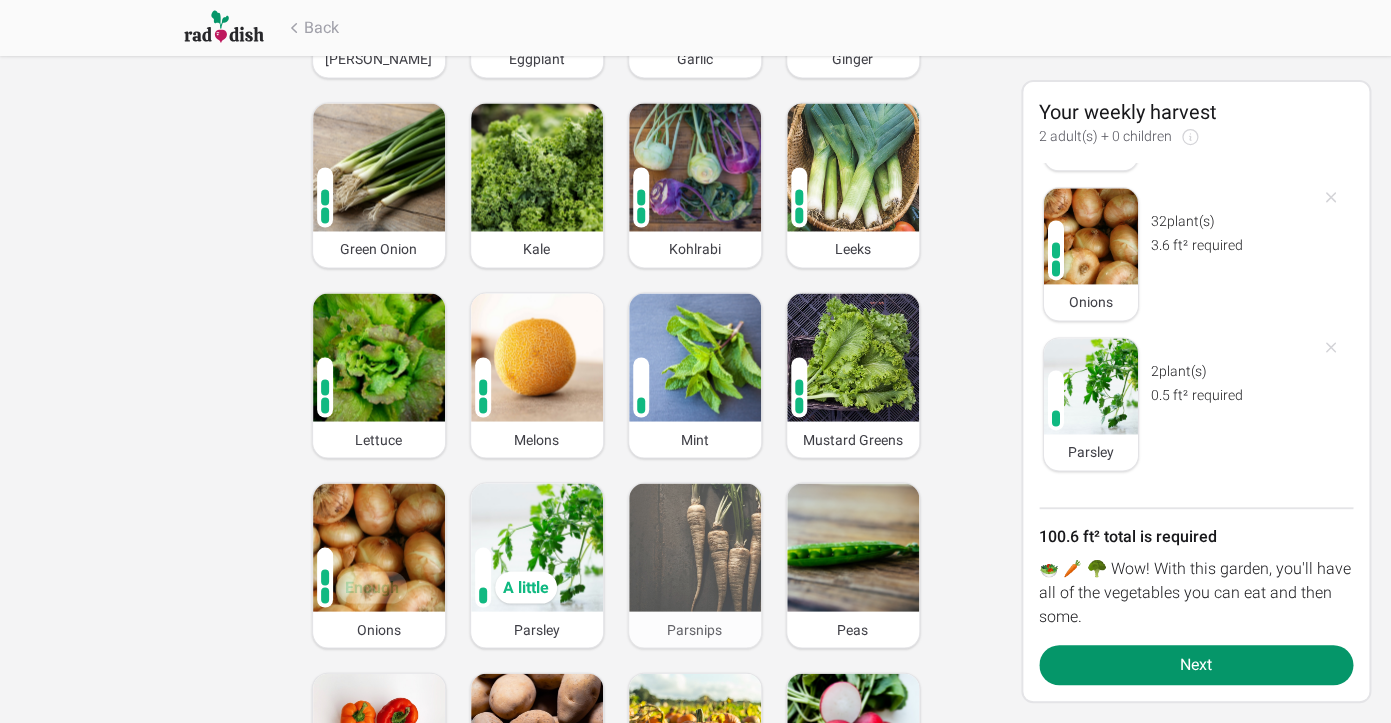 scroll, scrollTop: 3791, scrollLeft: 0, axis: vertical 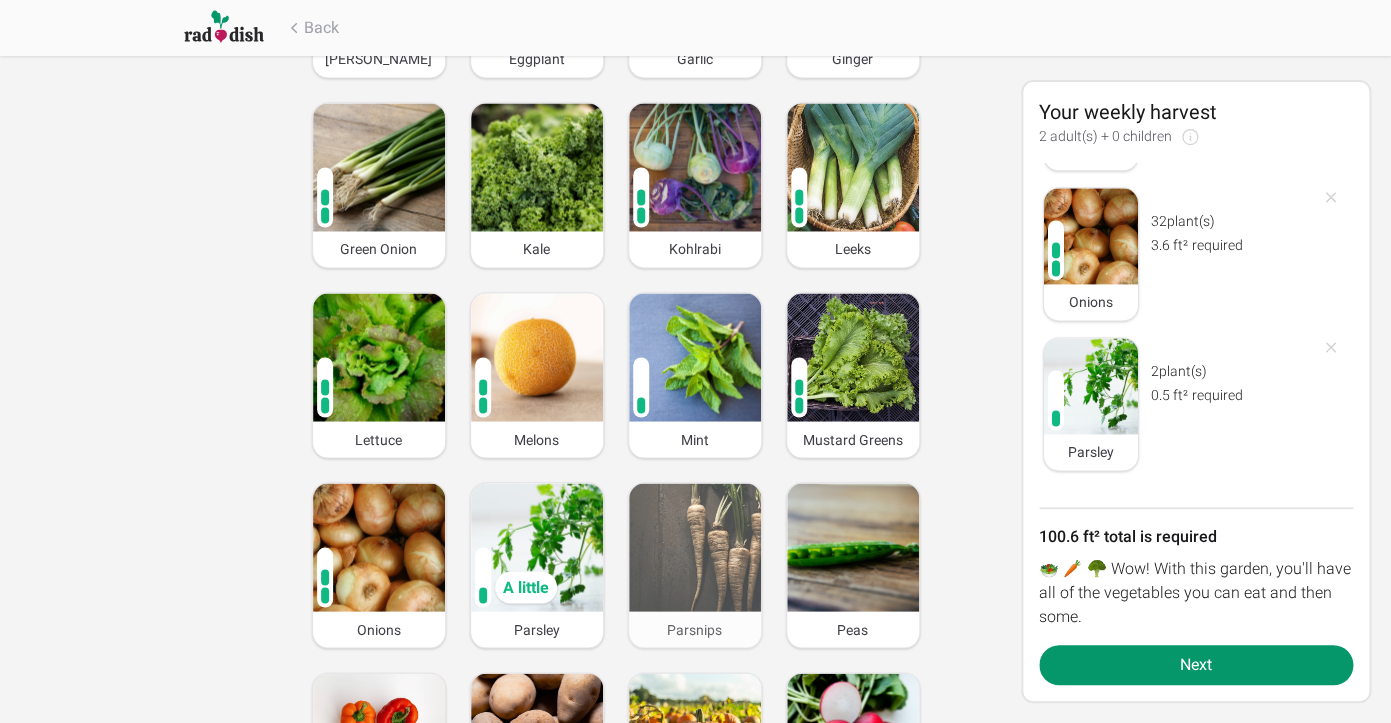 click at bounding box center [695, 547] 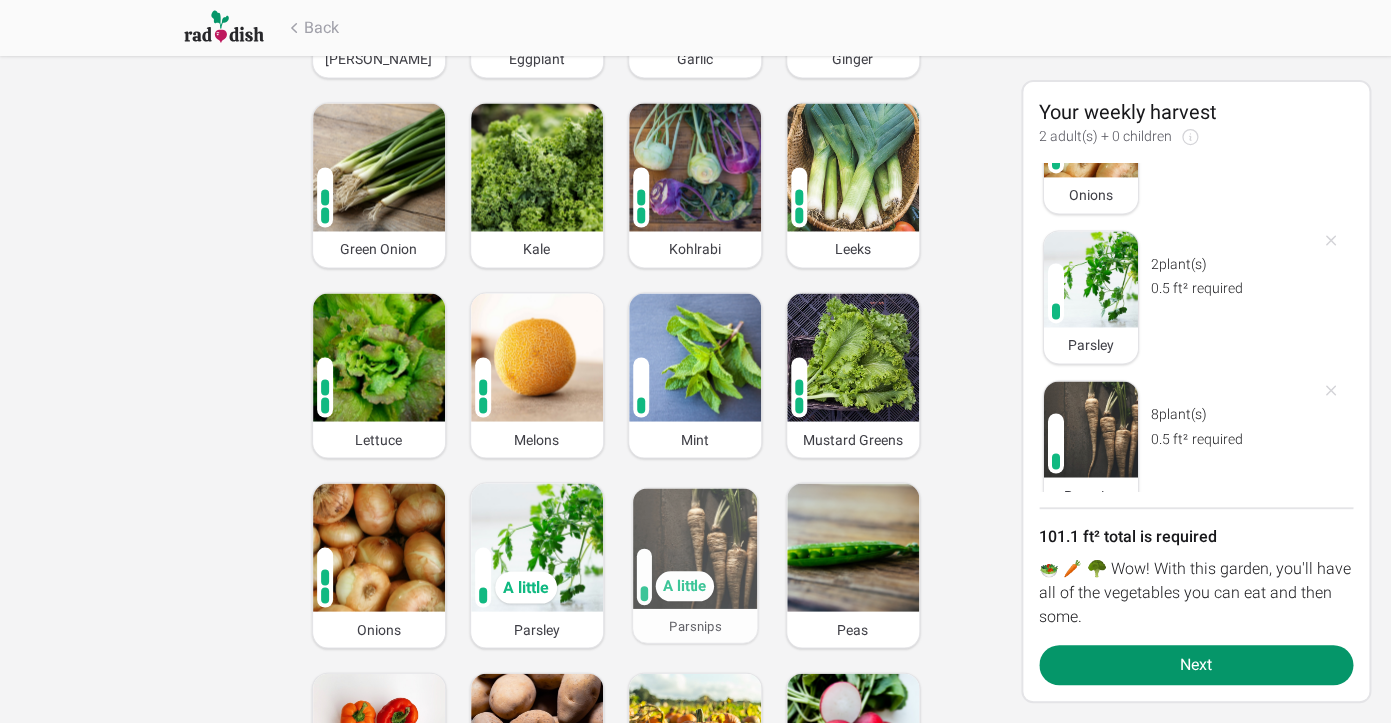 click at bounding box center [694, 548] 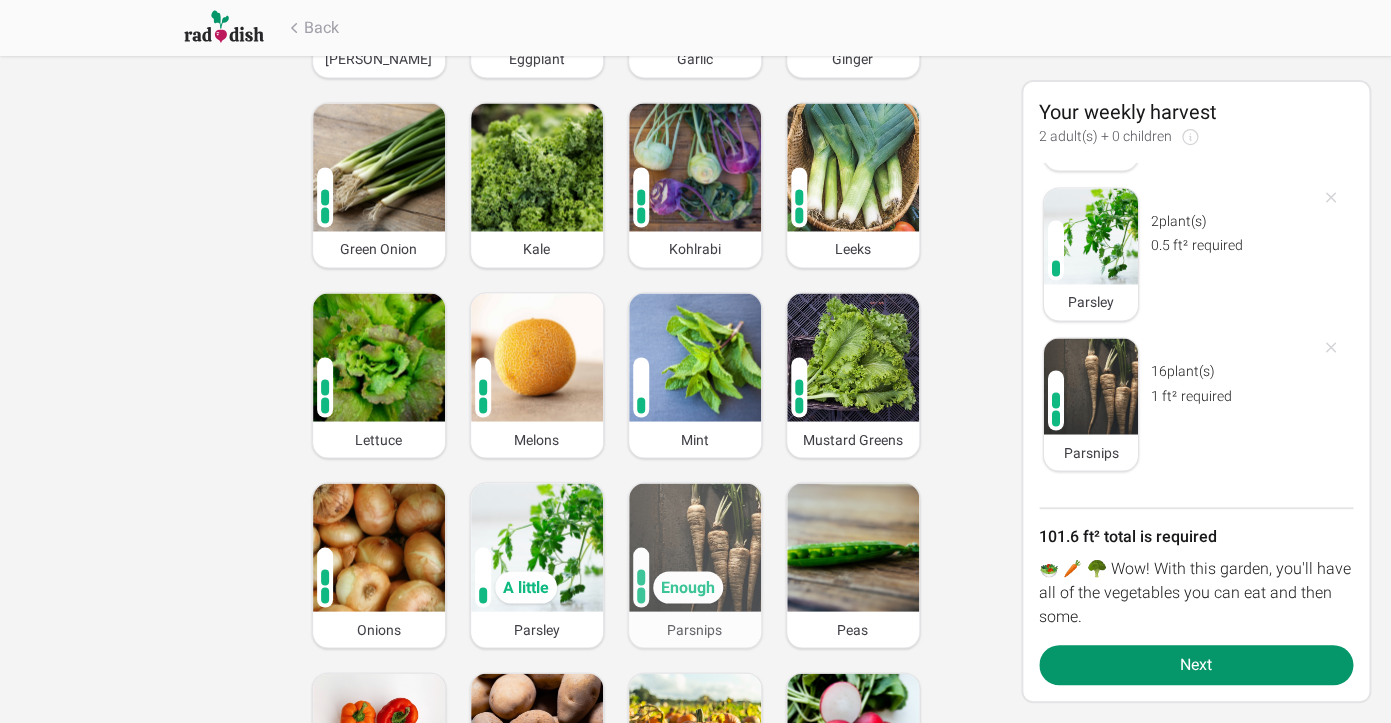 scroll, scrollTop: 3941, scrollLeft: 0, axis: vertical 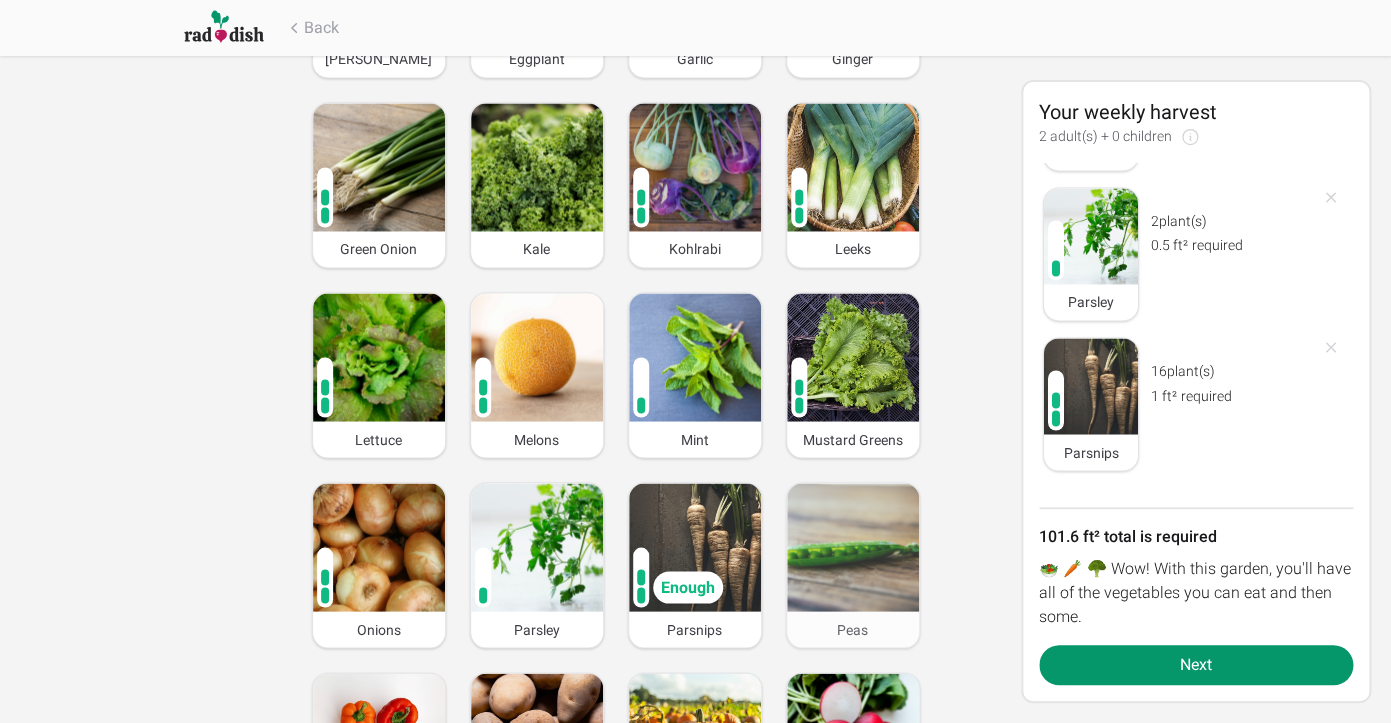 click at bounding box center (853, 547) 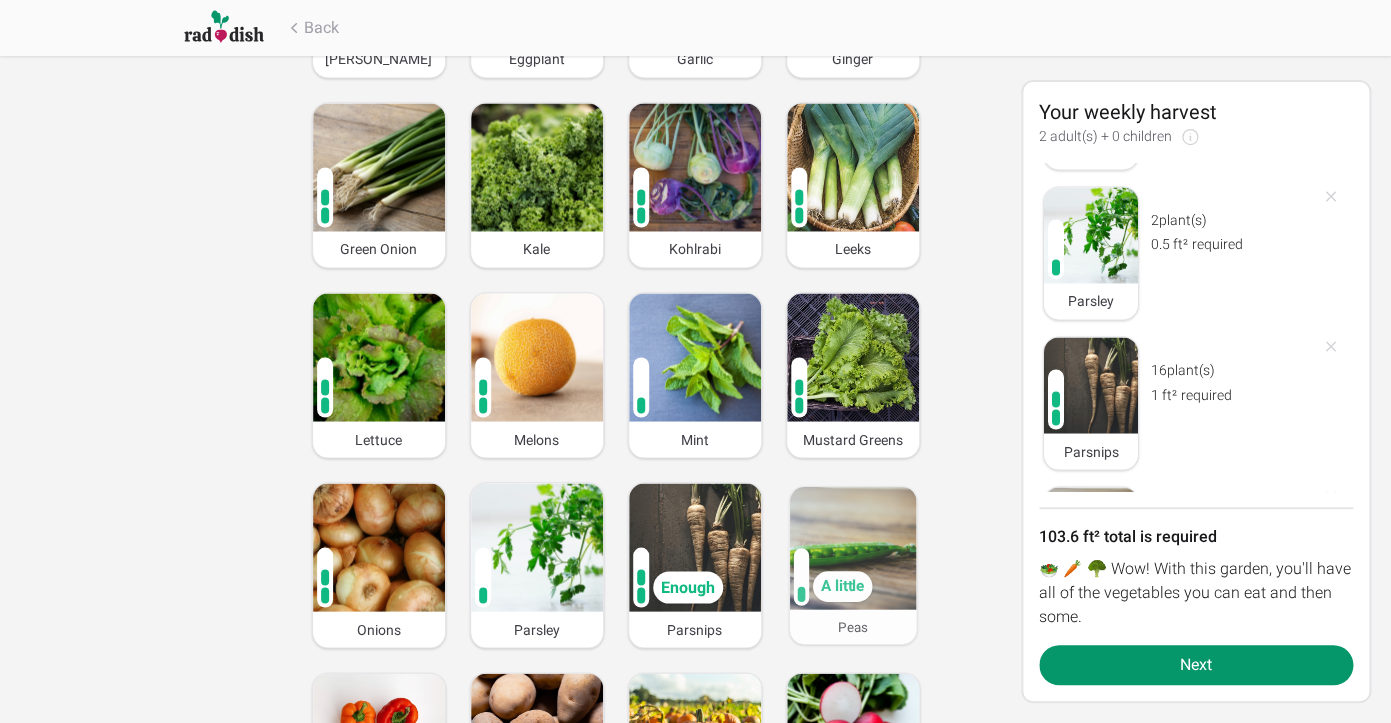 click at bounding box center [852, 547] 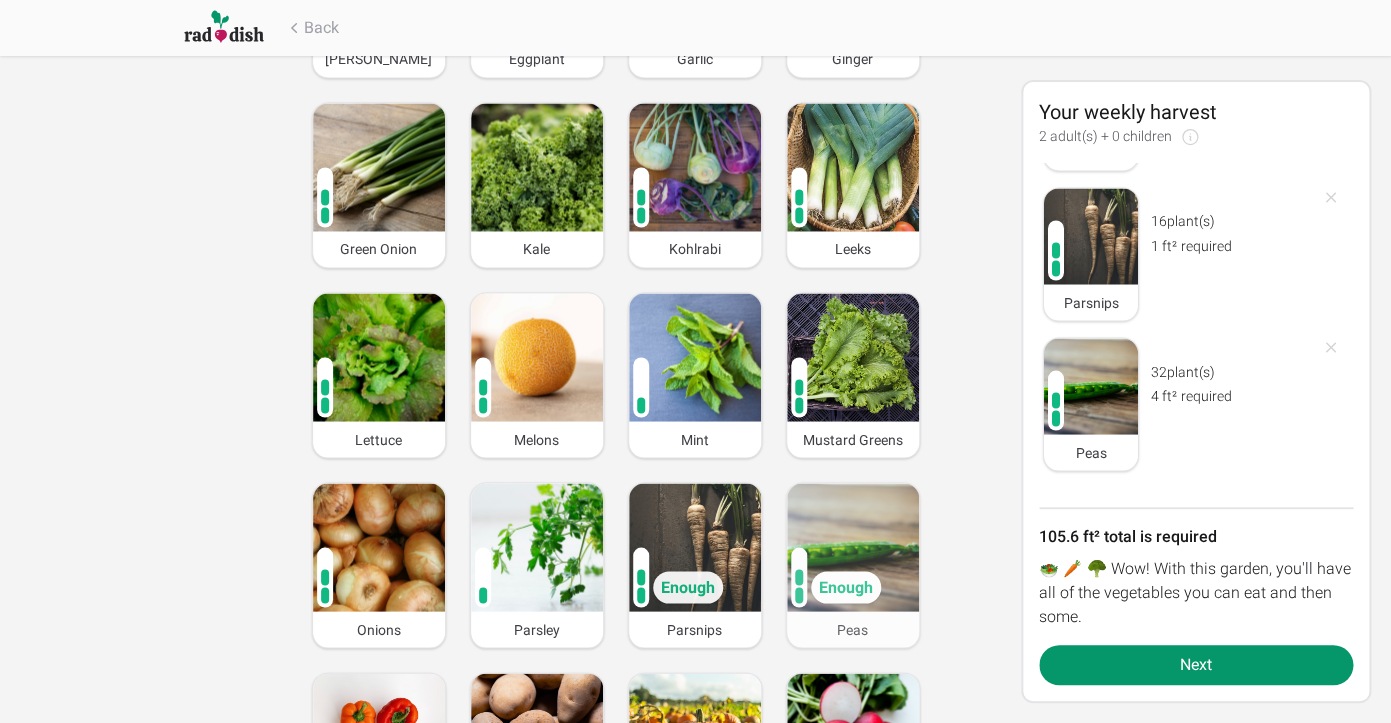 scroll, scrollTop: 4091, scrollLeft: 0, axis: vertical 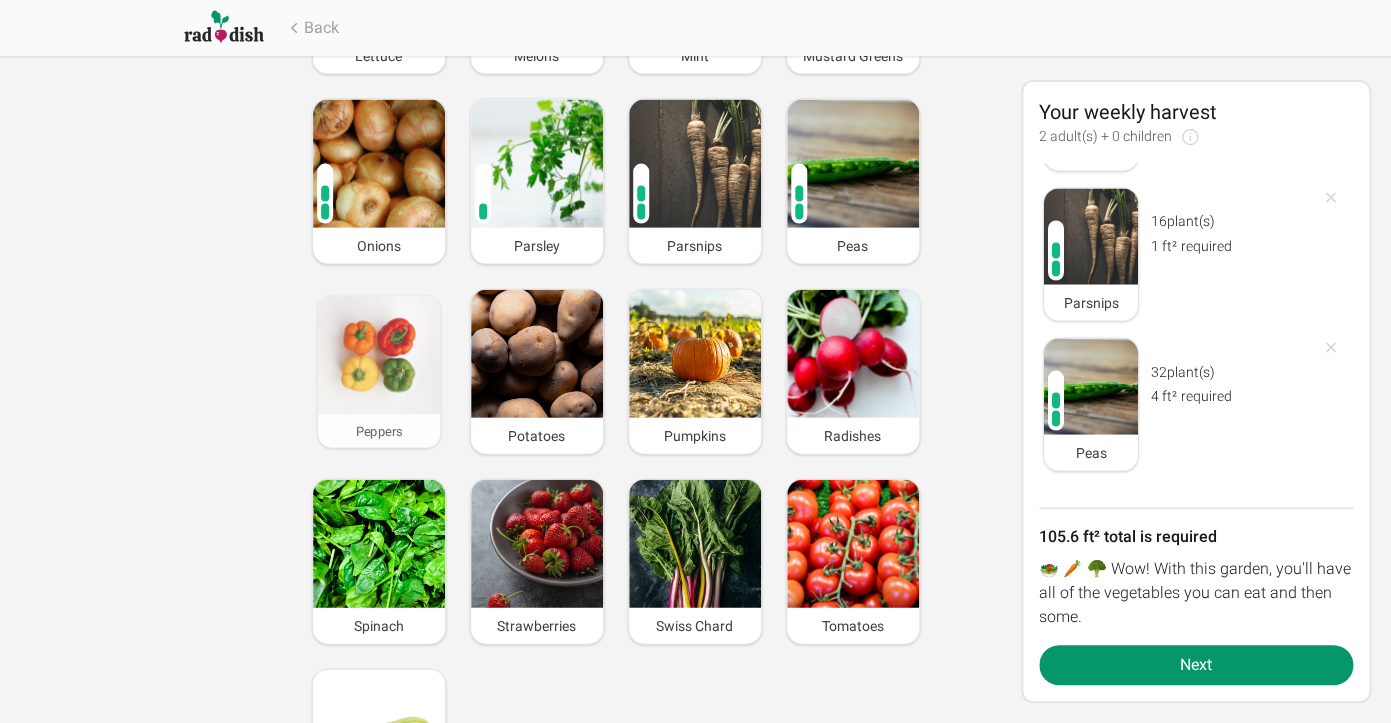 click at bounding box center (378, 355) 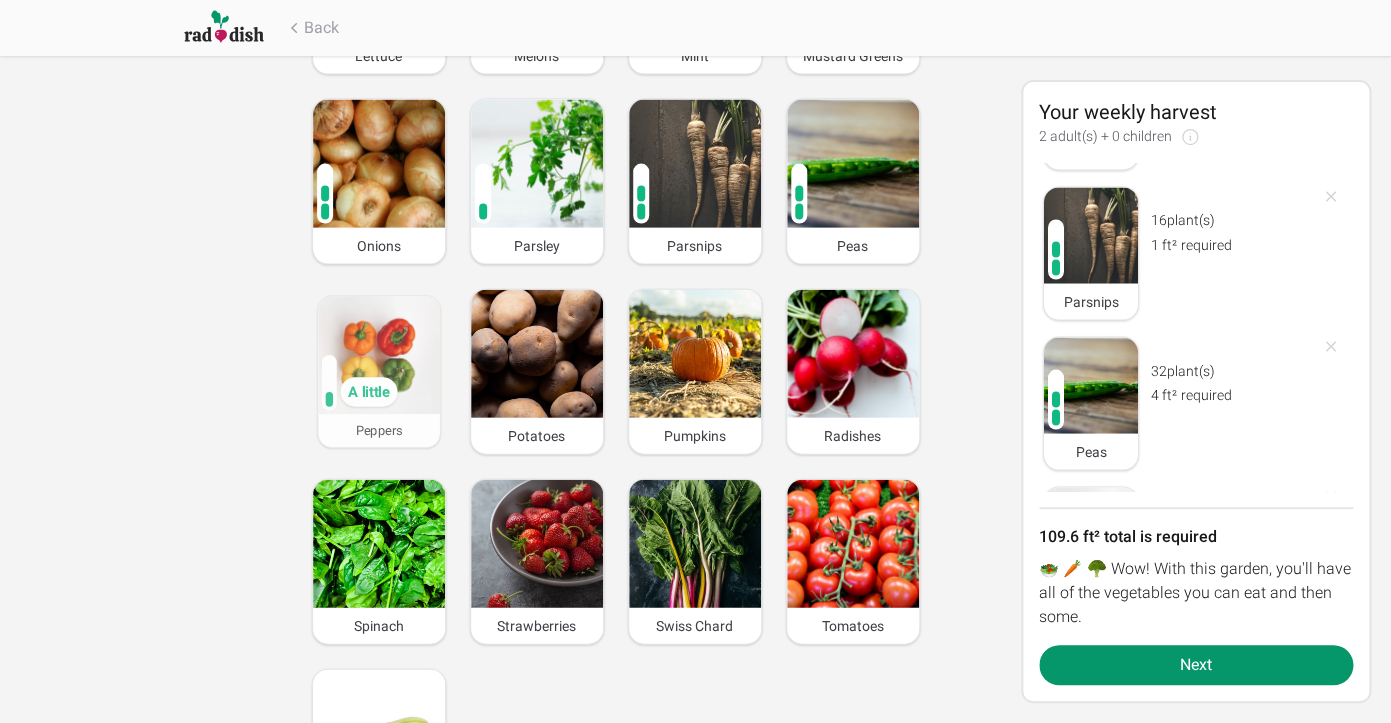 click at bounding box center [379, 355] 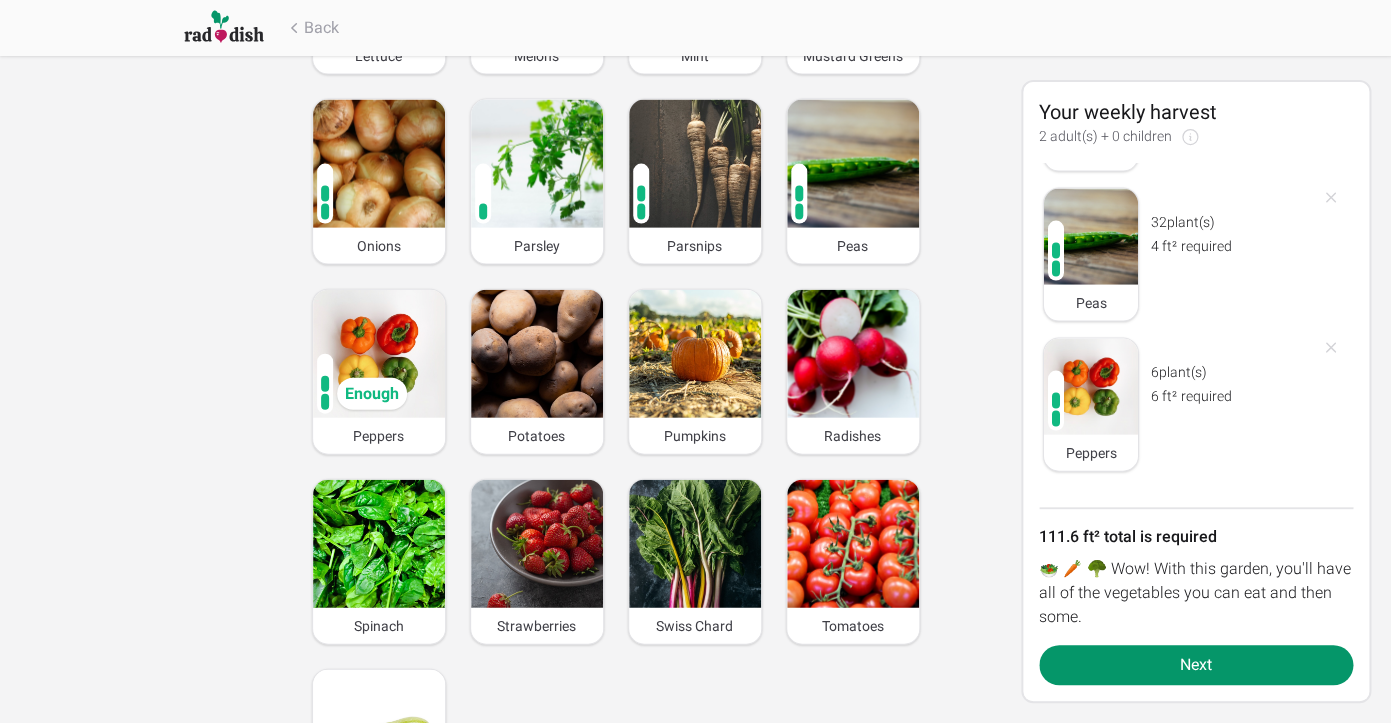 scroll, scrollTop: 4241, scrollLeft: 0, axis: vertical 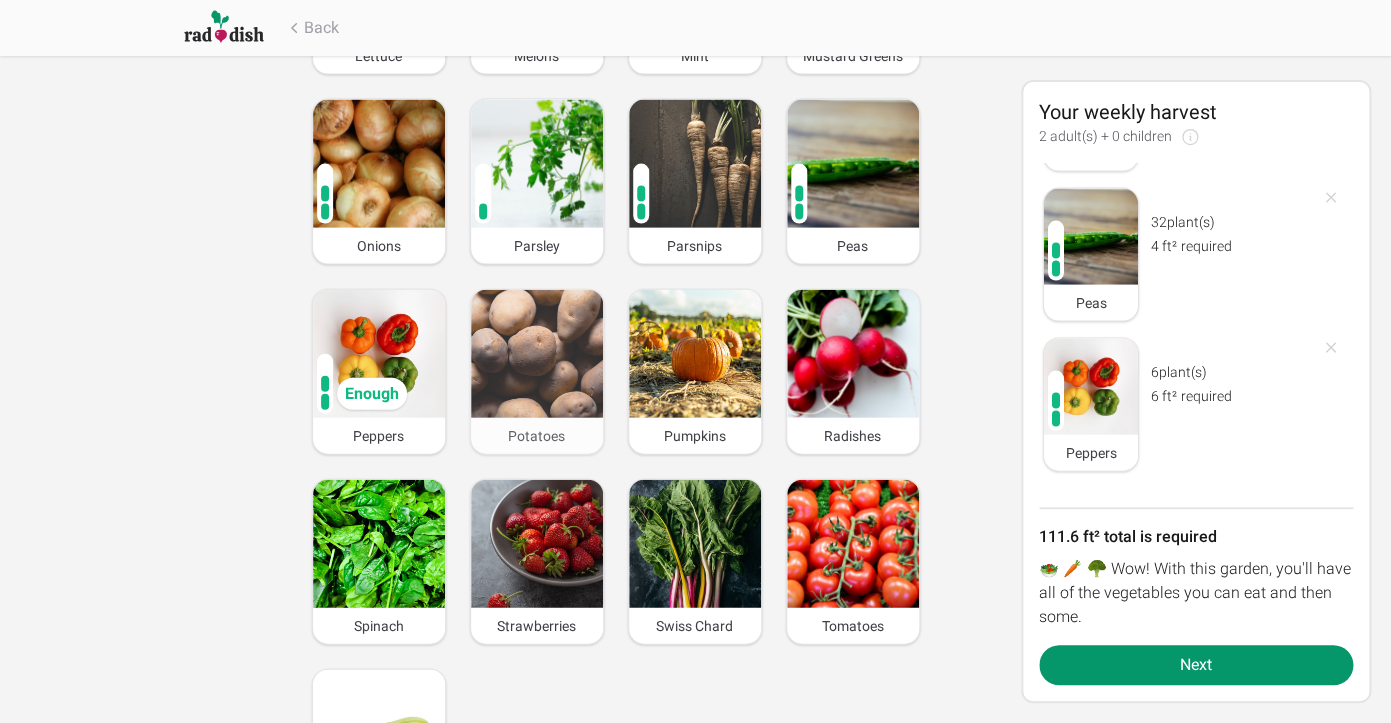 click at bounding box center [537, 354] 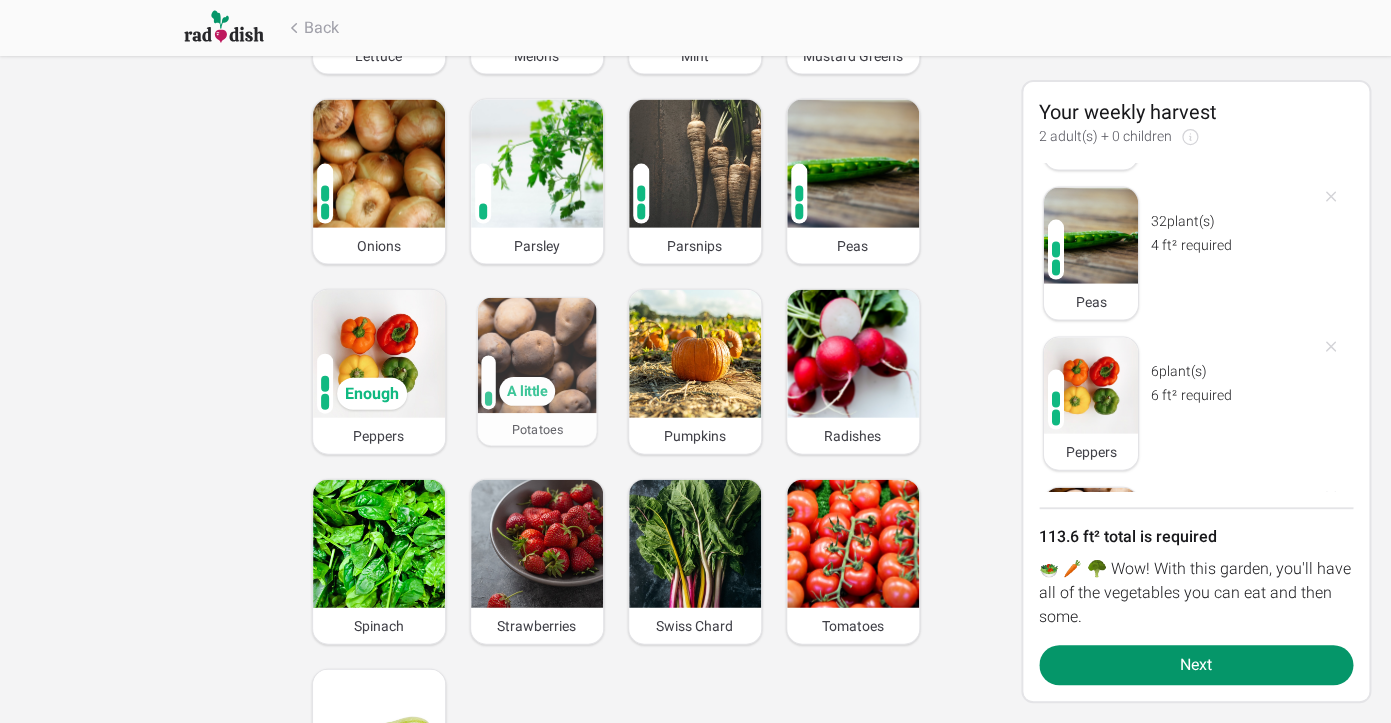 click at bounding box center [536, 355] 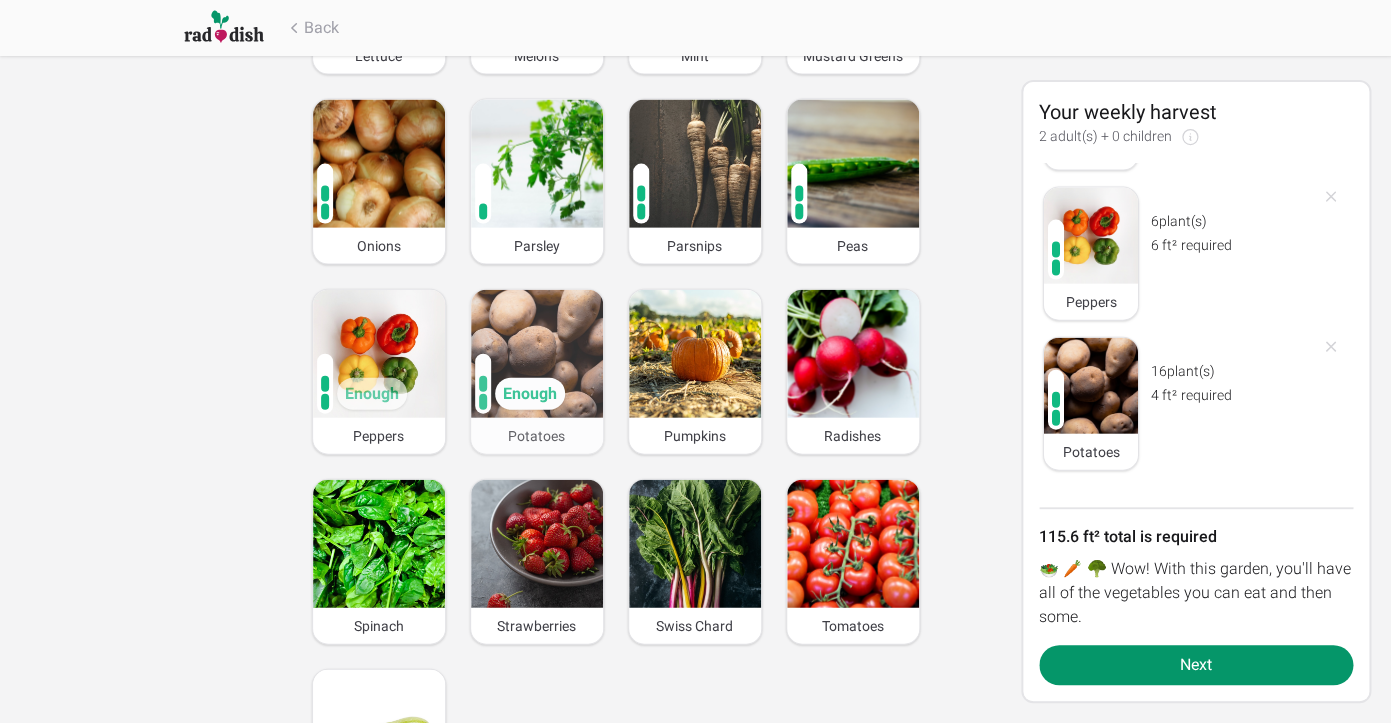 scroll, scrollTop: 4391, scrollLeft: 0, axis: vertical 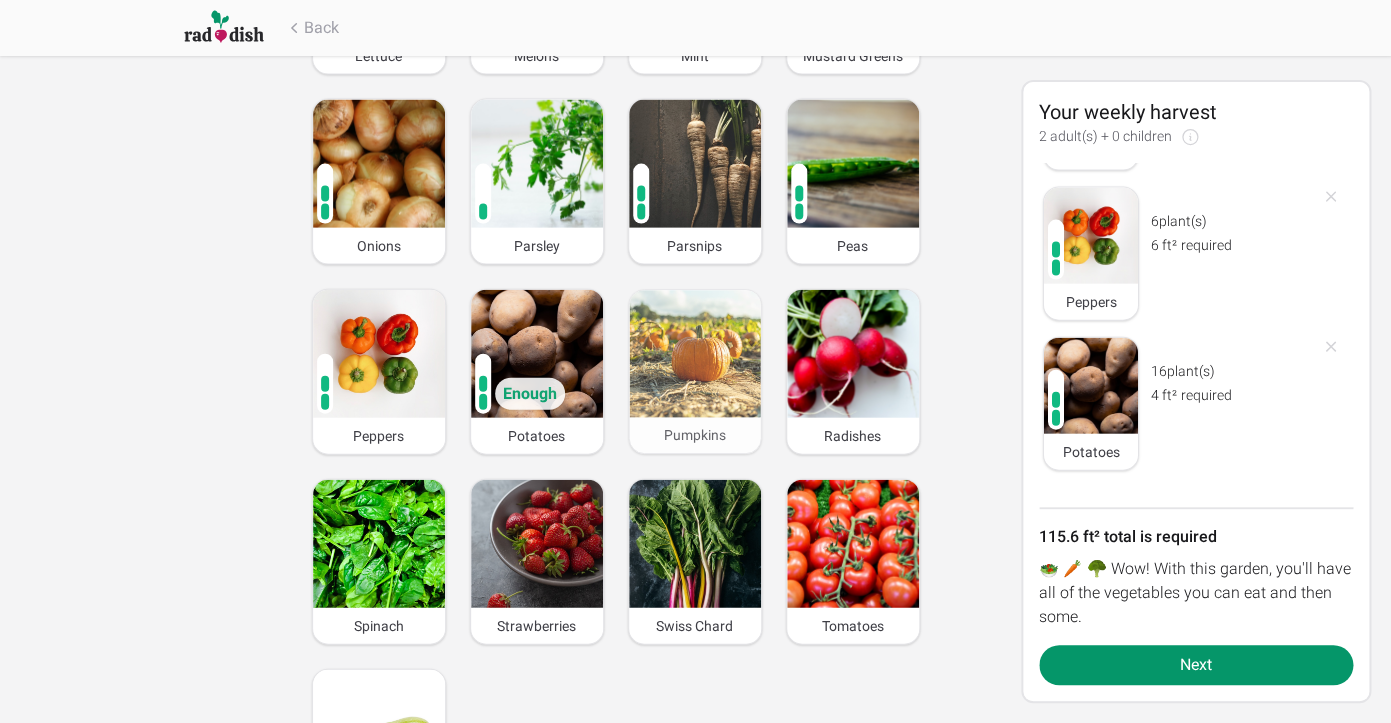 click at bounding box center (694, 354) 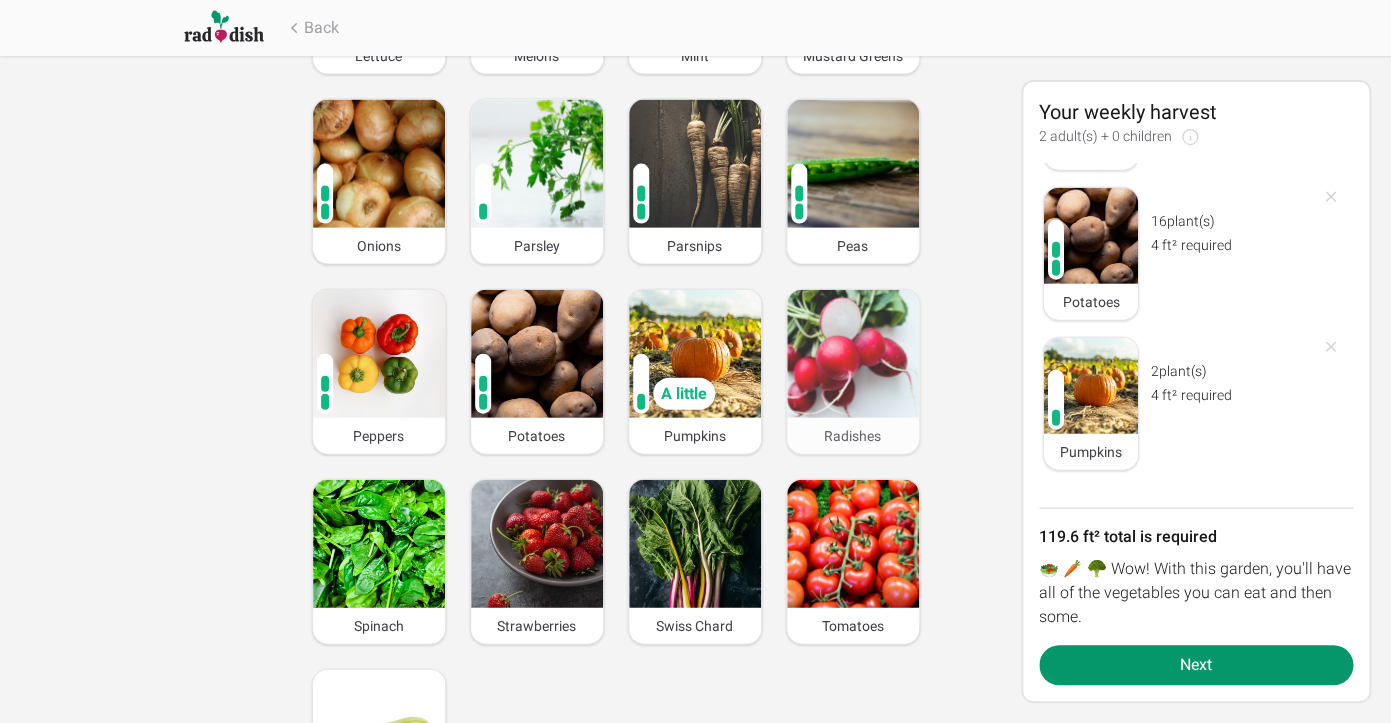 scroll, scrollTop: 4541, scrollLeft: 0, axis: vertical 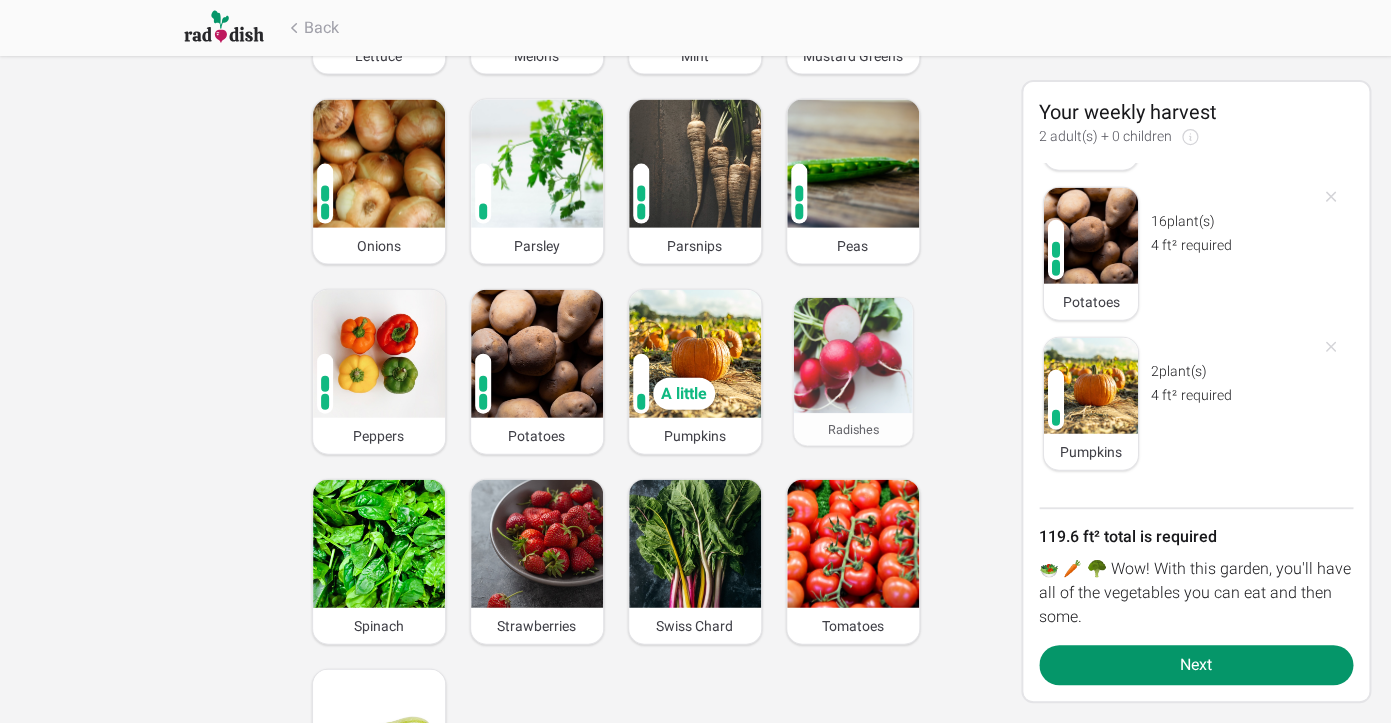 click at bounding box center [852, 355] 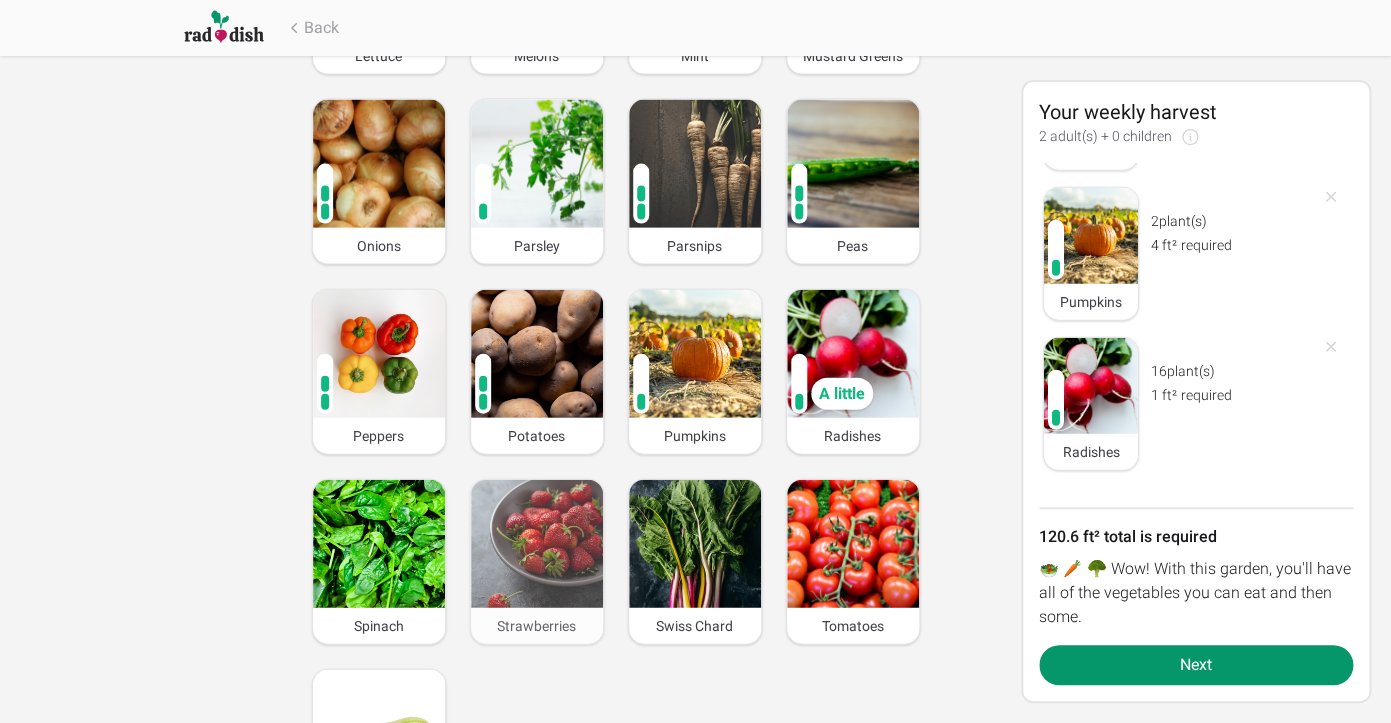 scroll, scrollTop: 4691, scrollLeft: 0, axis: vertical 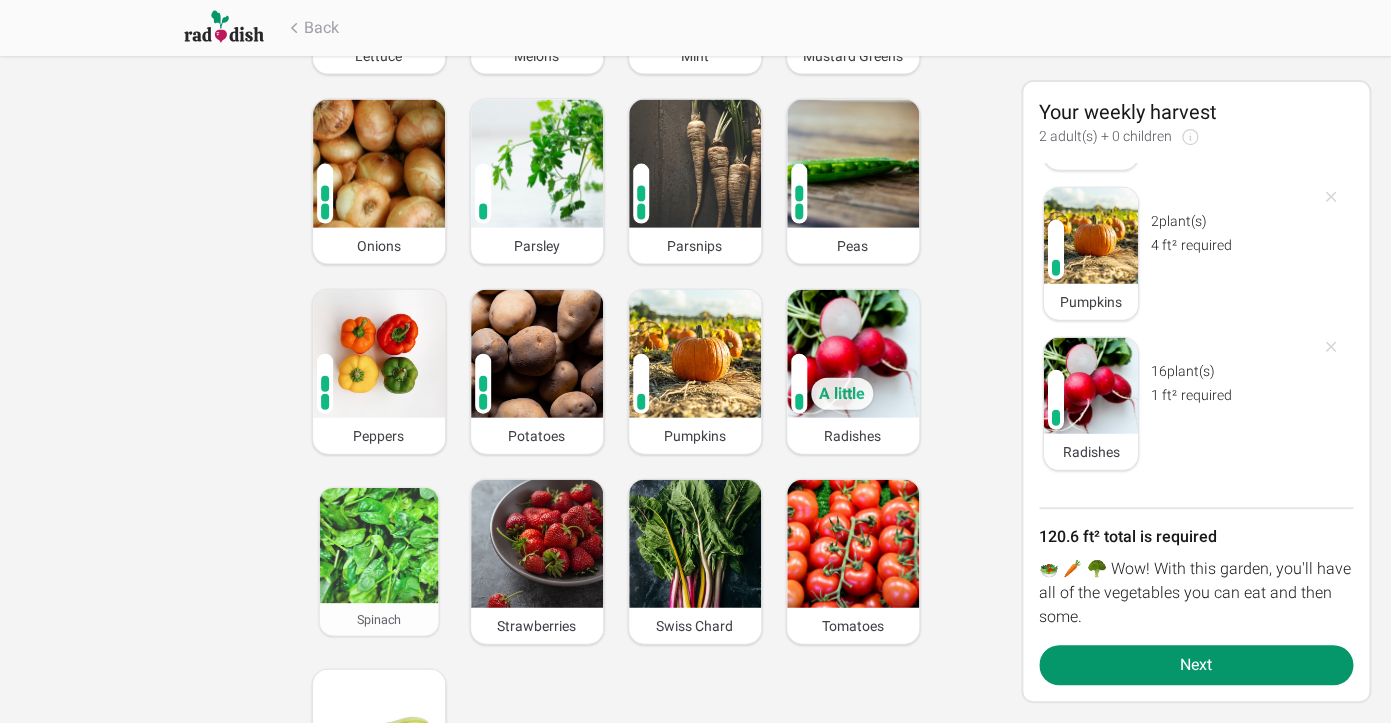 click at bounding box center (378, 545) 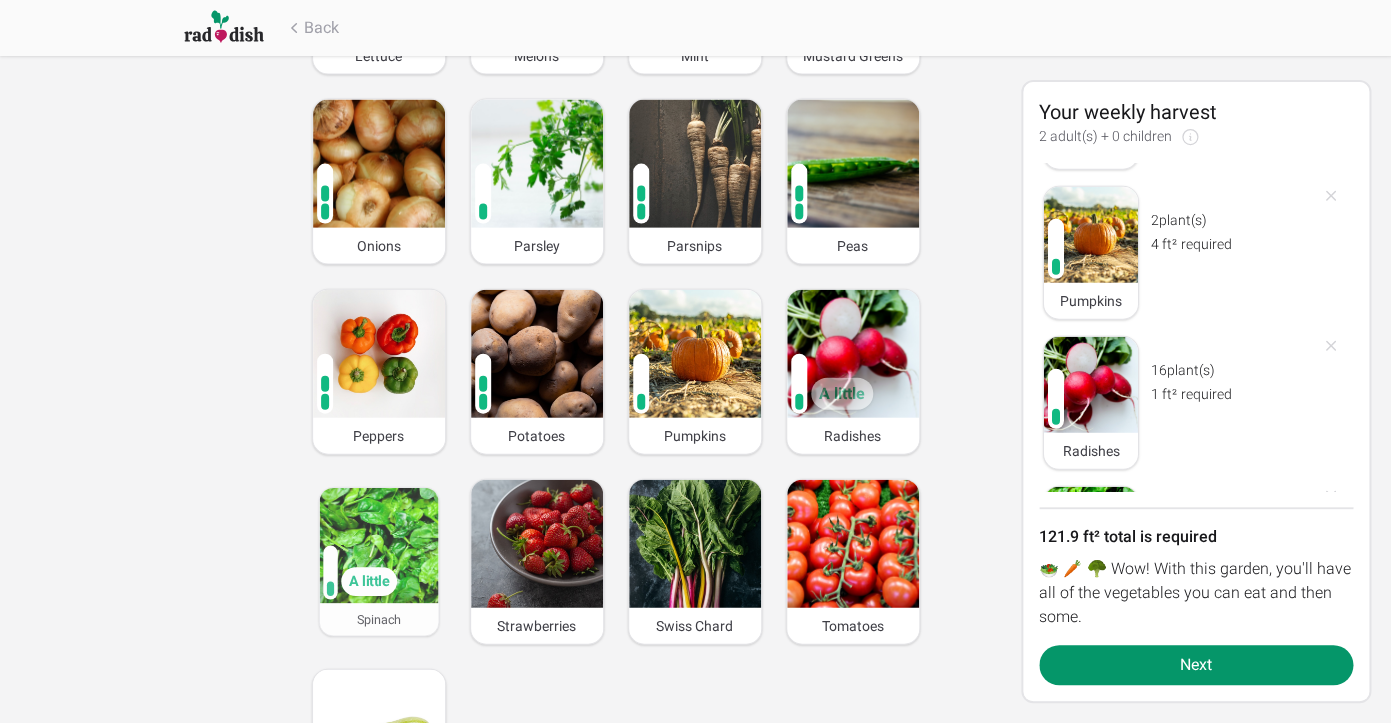 click at bounding box center (378, 545) 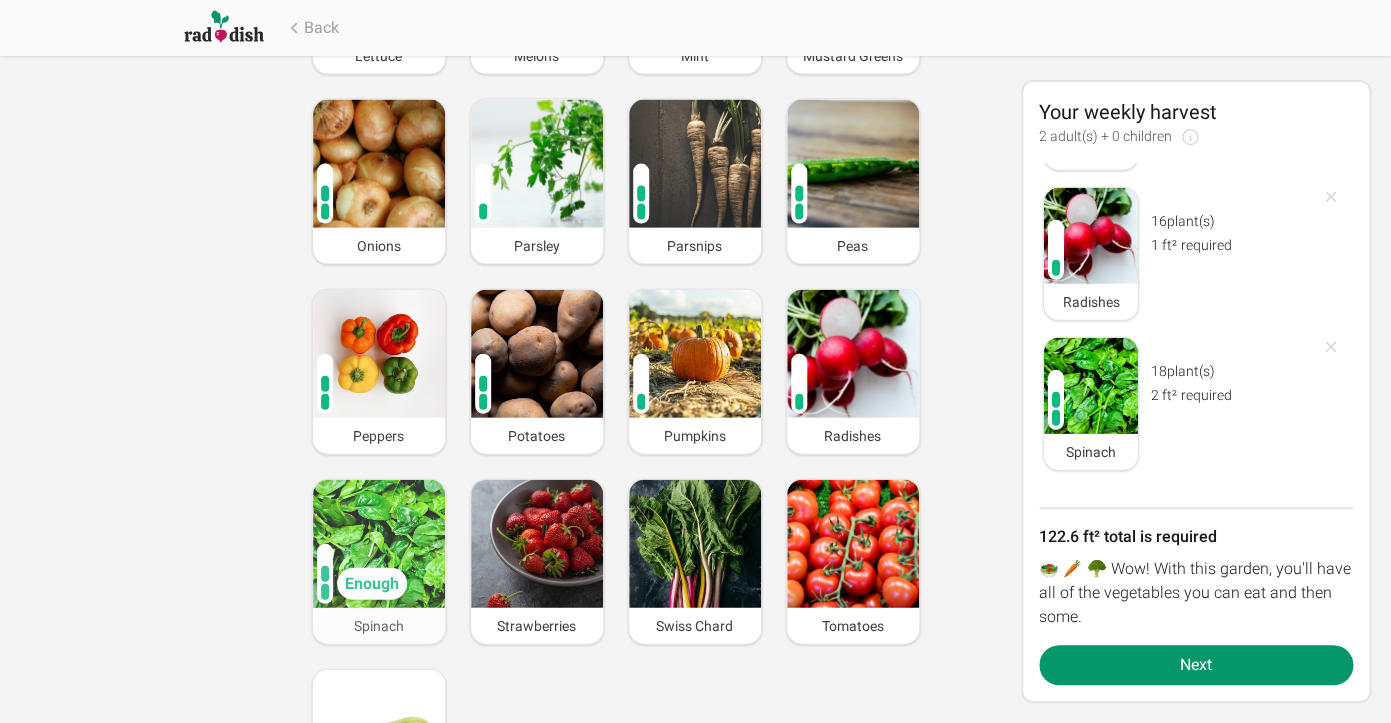 scroll, scrollTop: 4841, scrollLeft: 0, axis: vertical 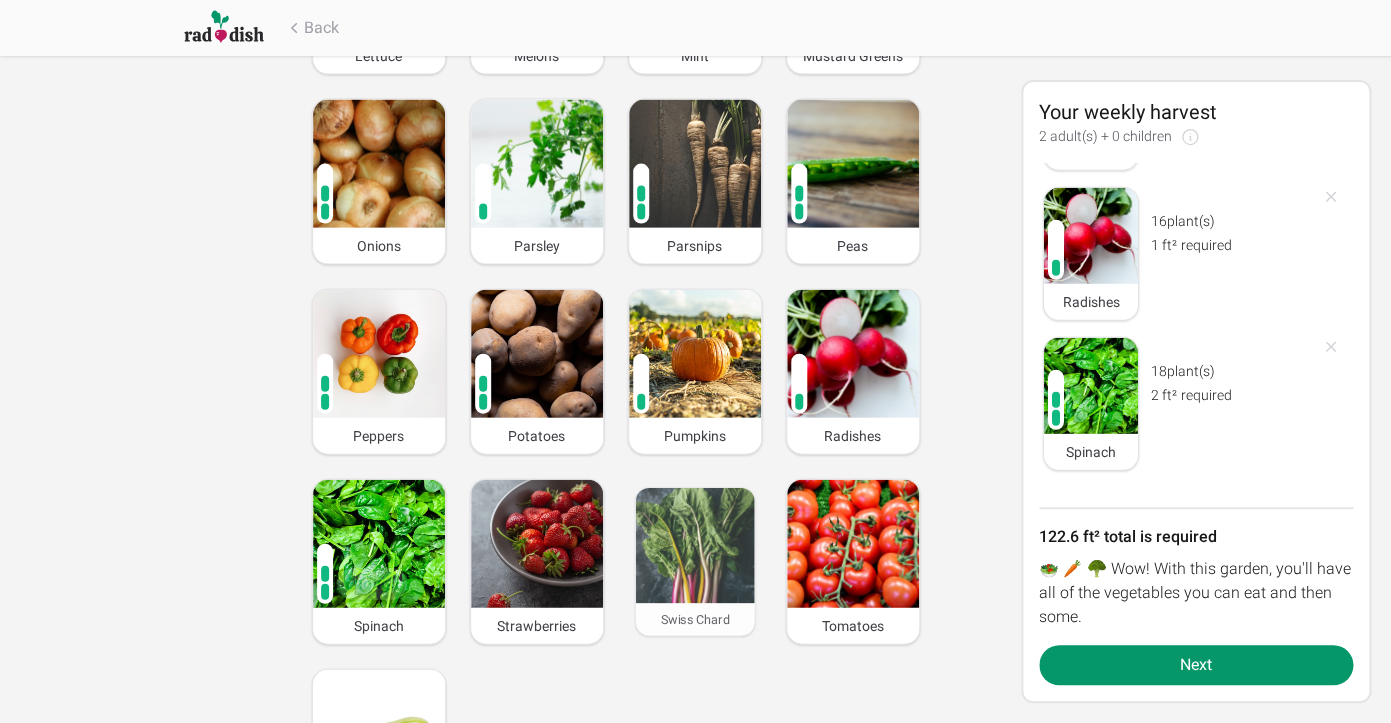click at bounding box center (694, 545) 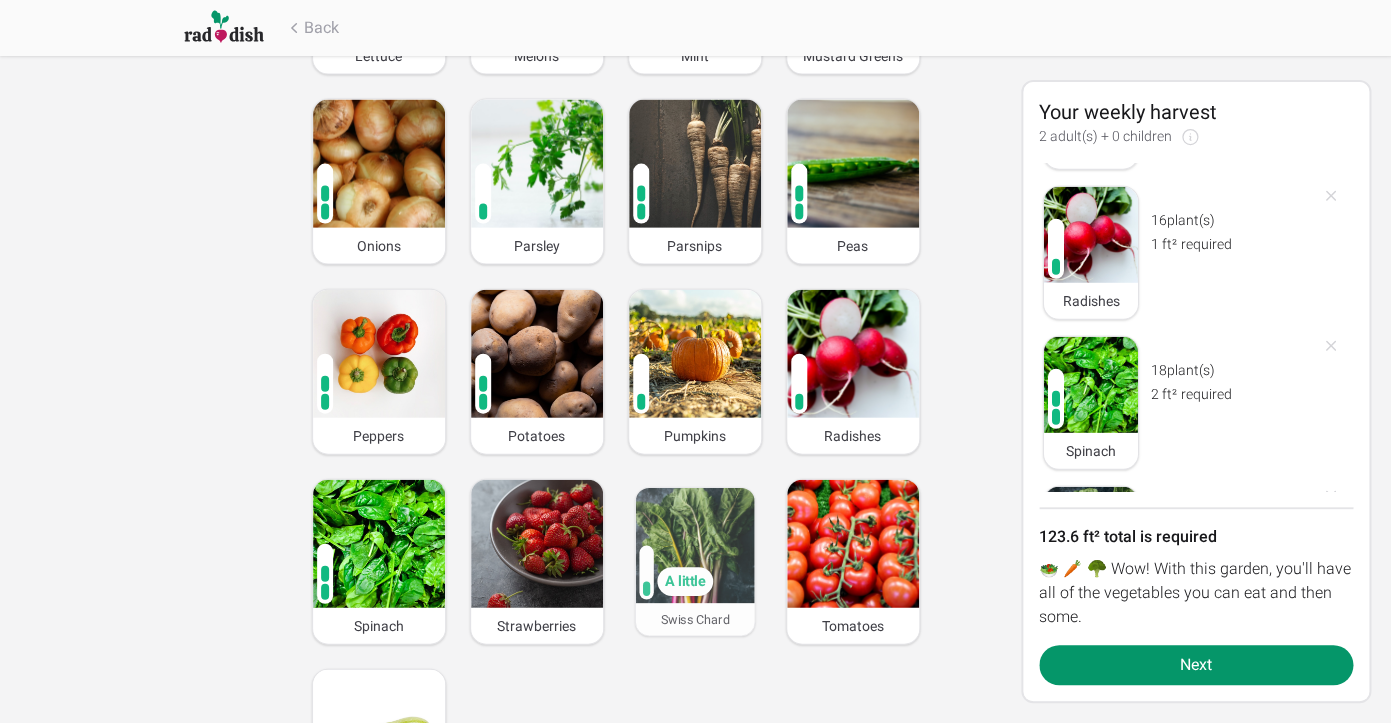 click at bounding box center (694, 545) 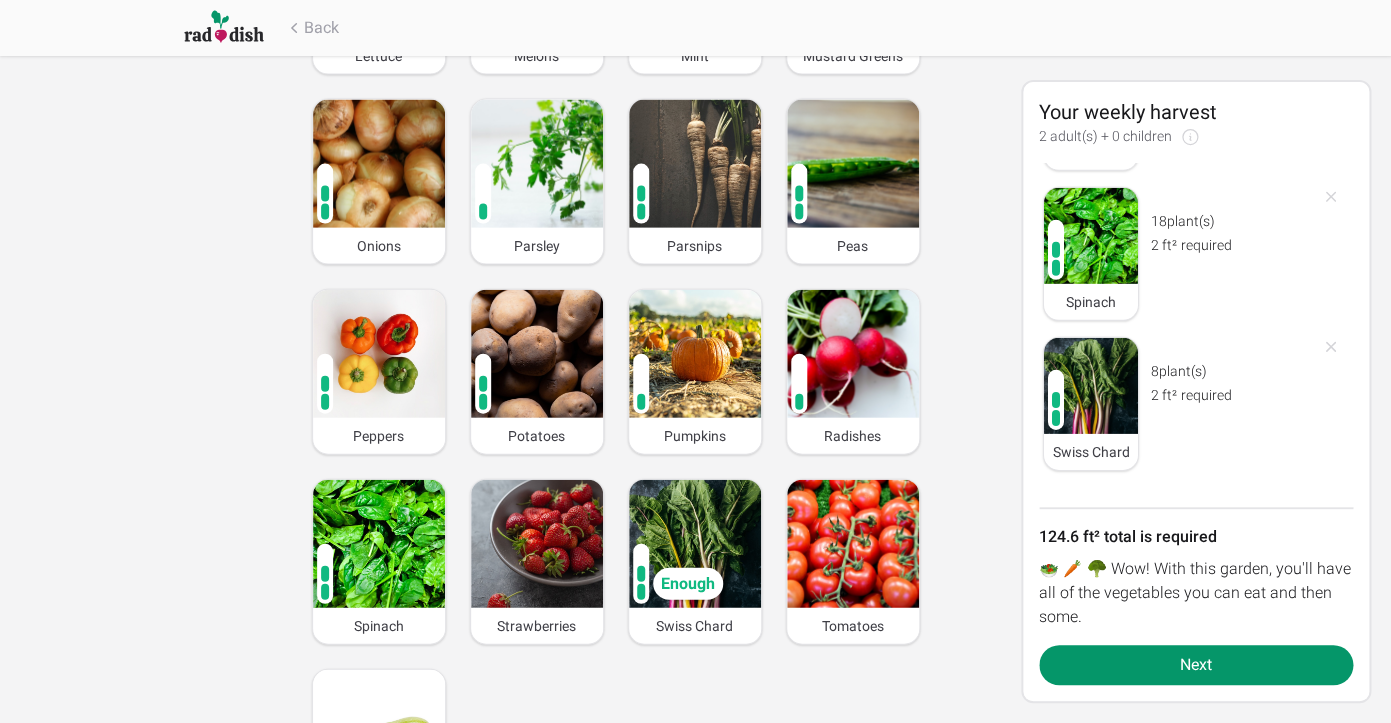 scroll, scrollTop: 4991, scrollLeft: 0, axis: vertical 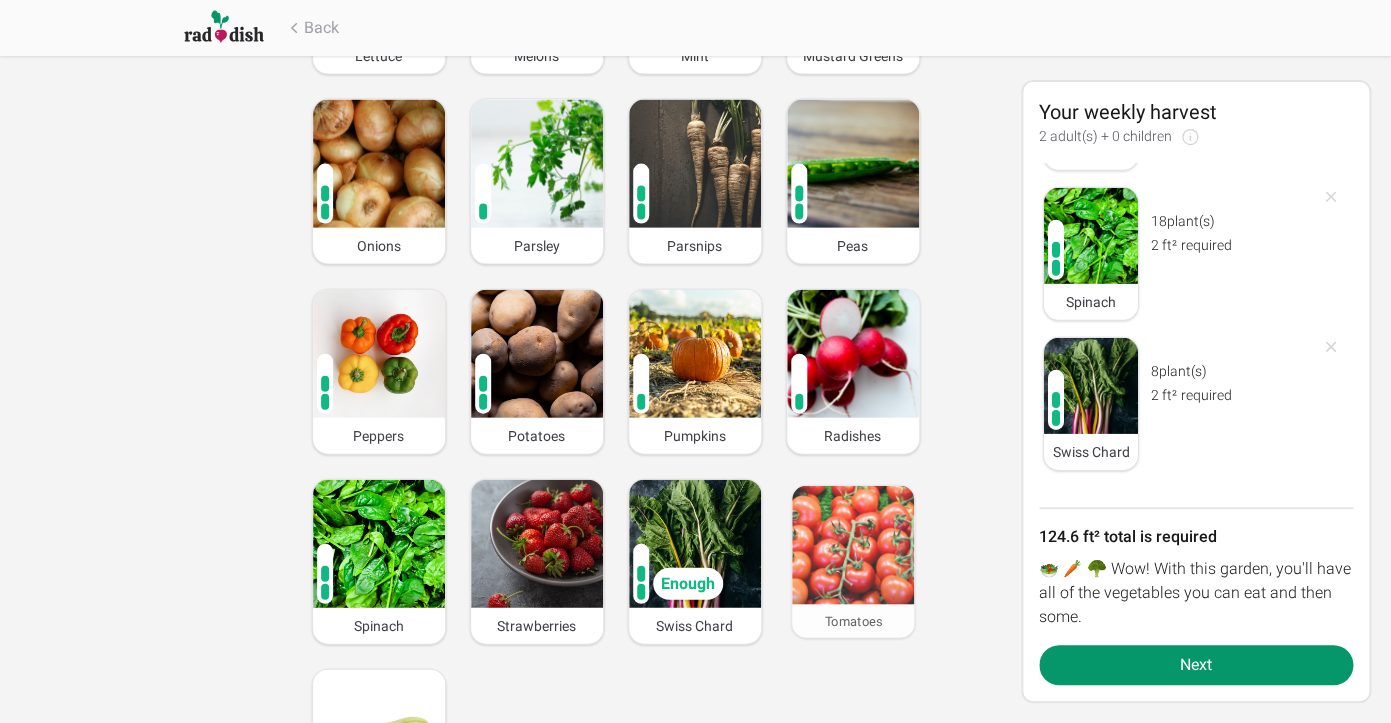 click at bounding box center (852, 545) 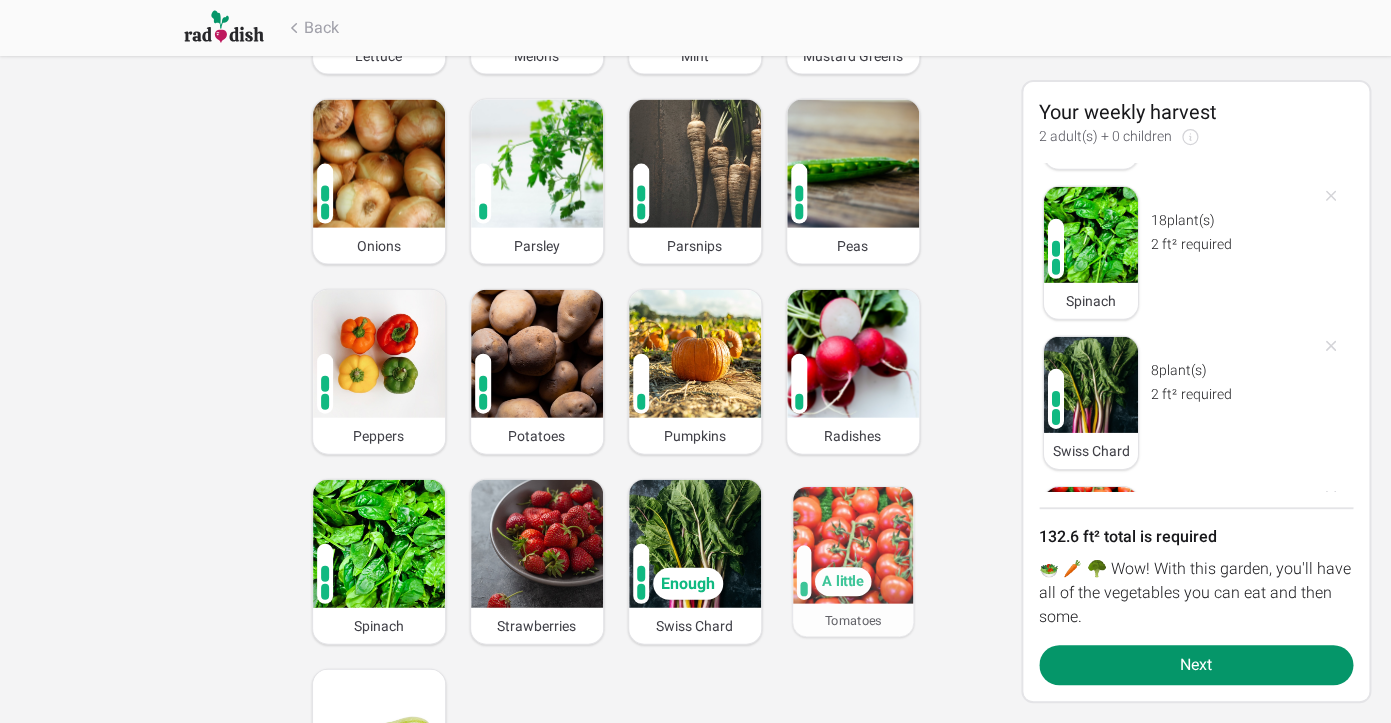 click on "A little" at bounding box center [842, 581] 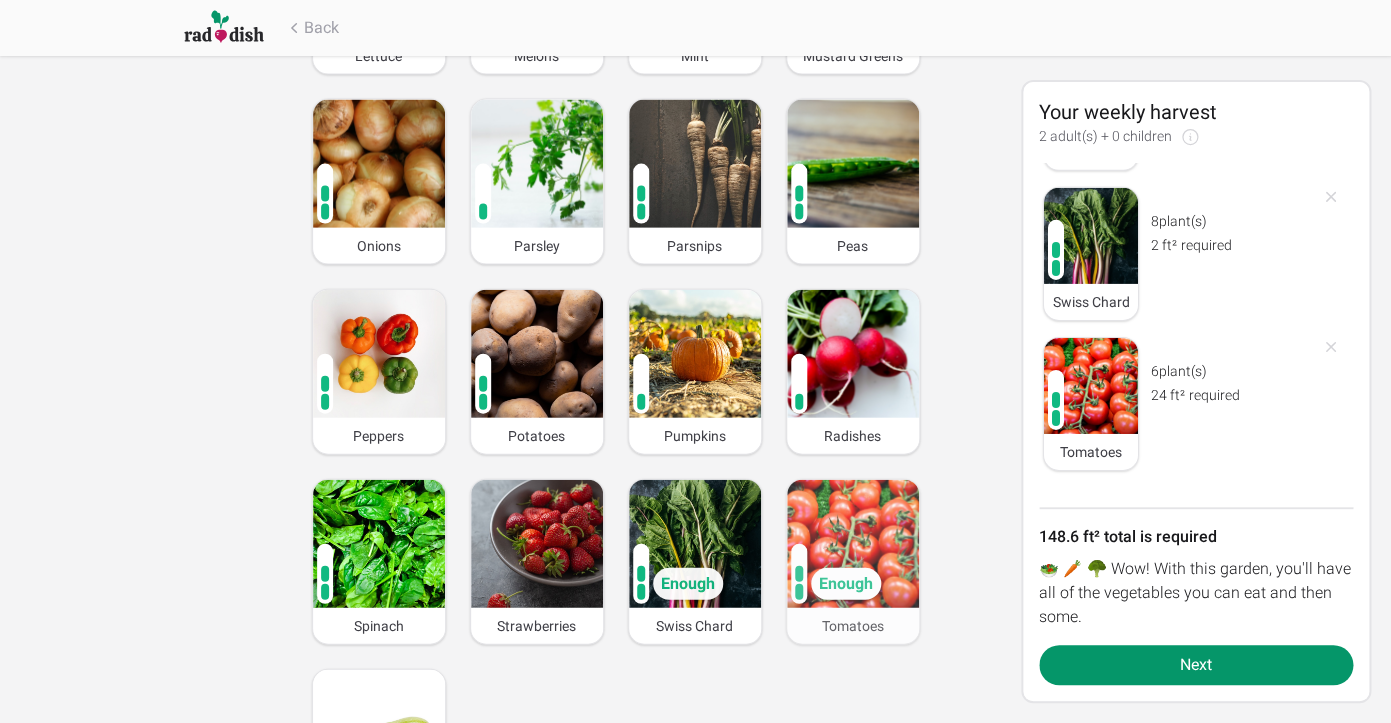 scroll, scrollTop: 5141, scrollLeft: 0, axis: vertical 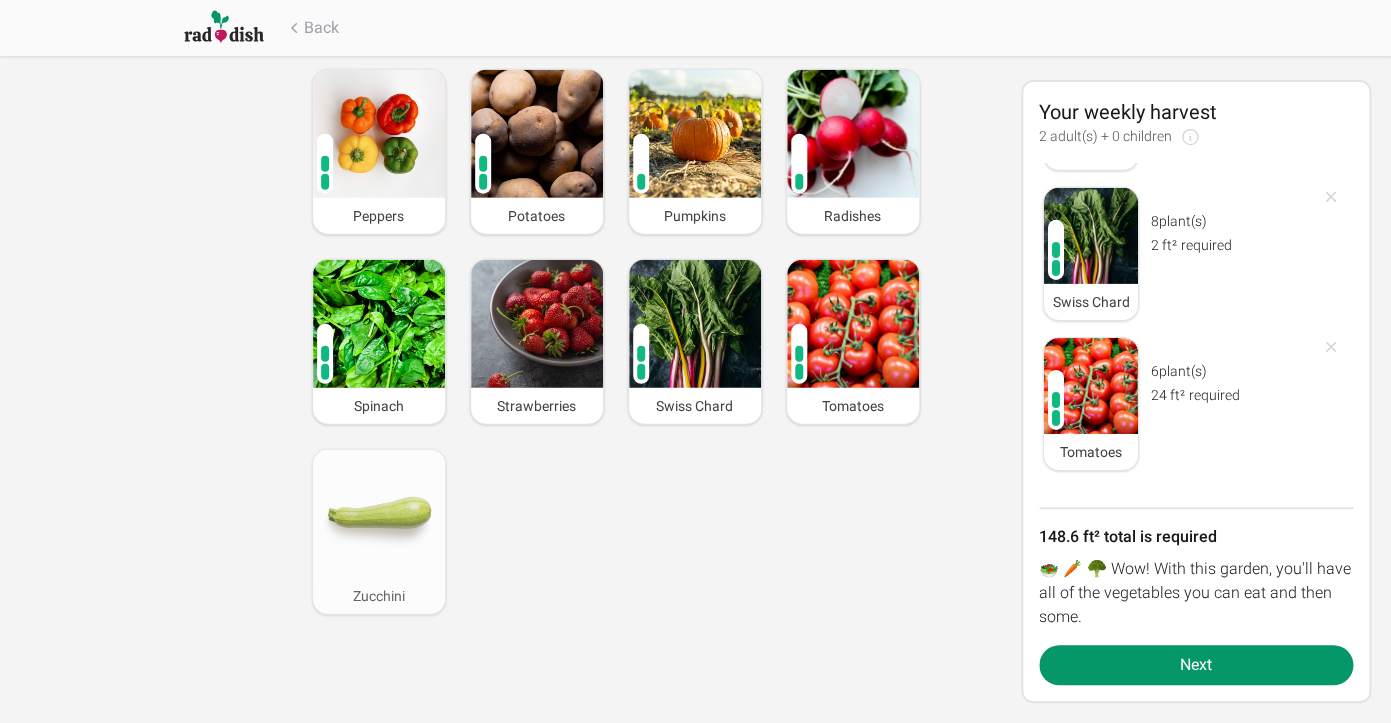 click at bounding box center [379, 514] 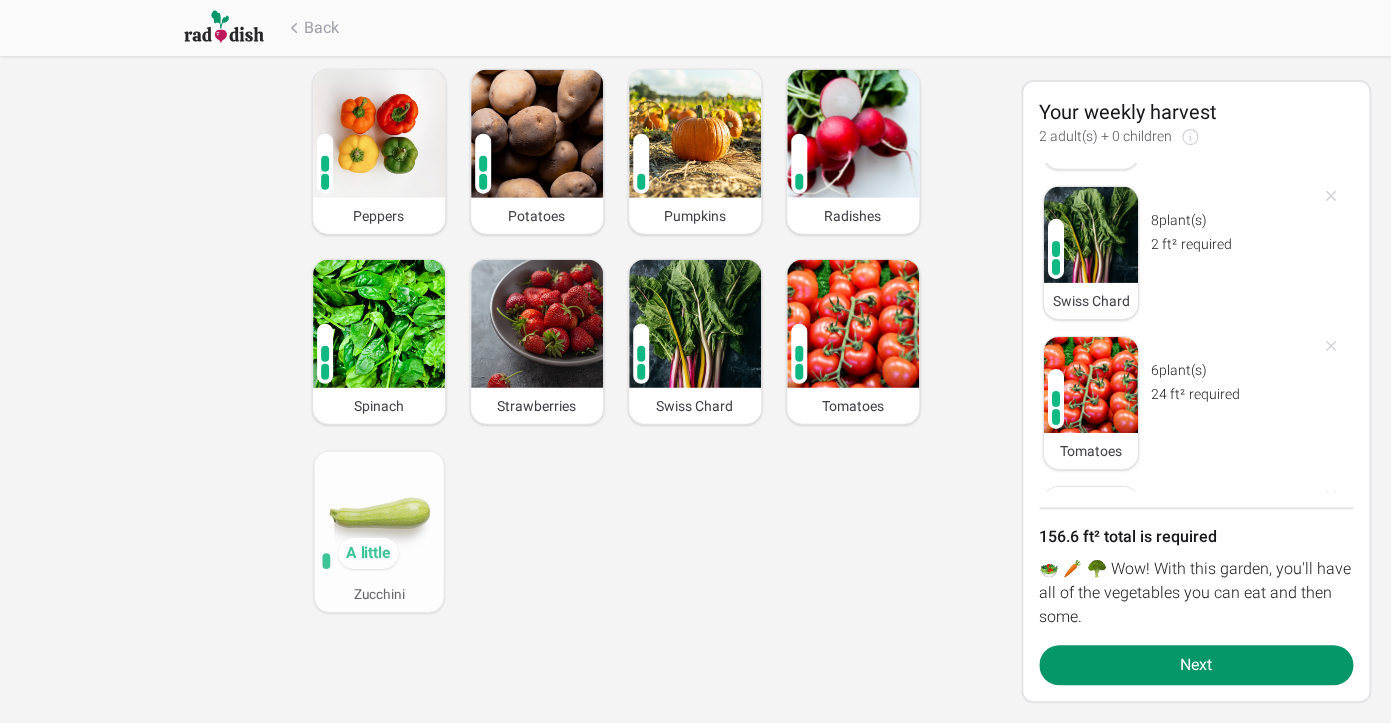 click at bounding box center (378, 514) 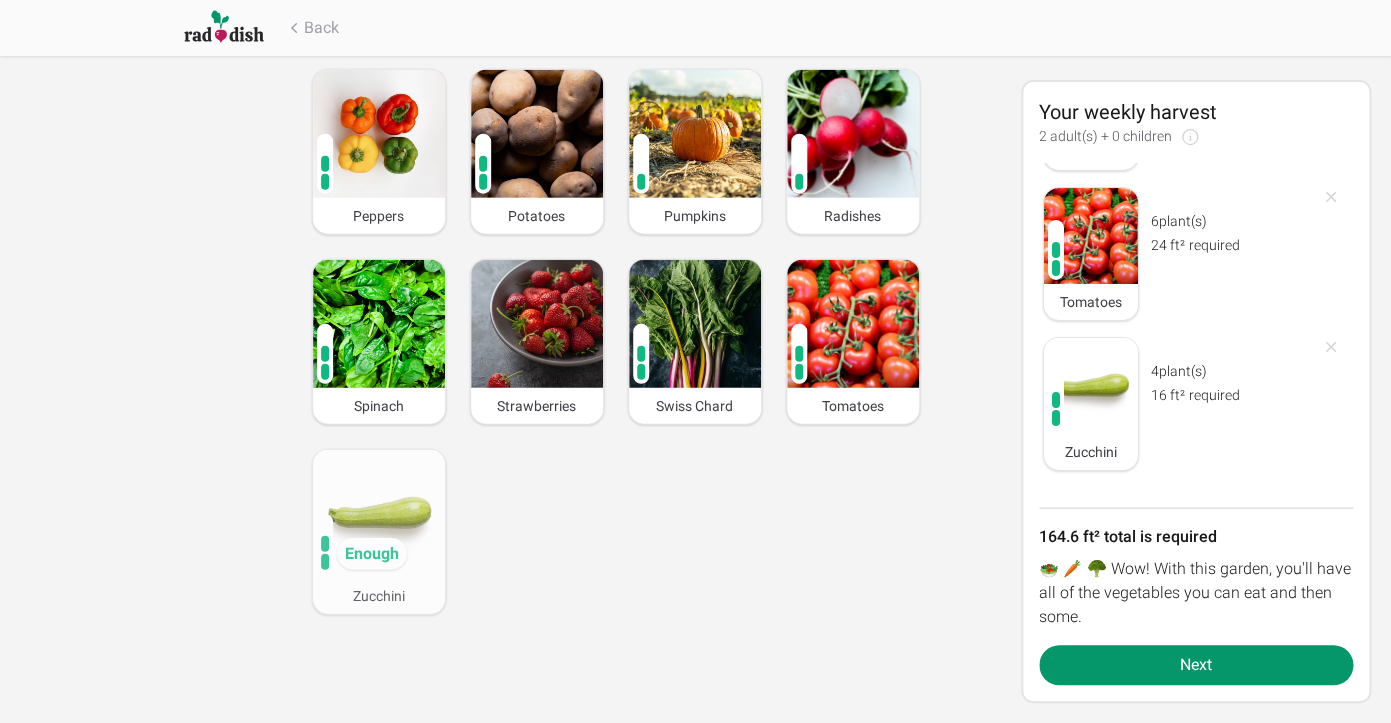 scroll, scrollTop: 5291, scrollLeft: 0, axis: vertical 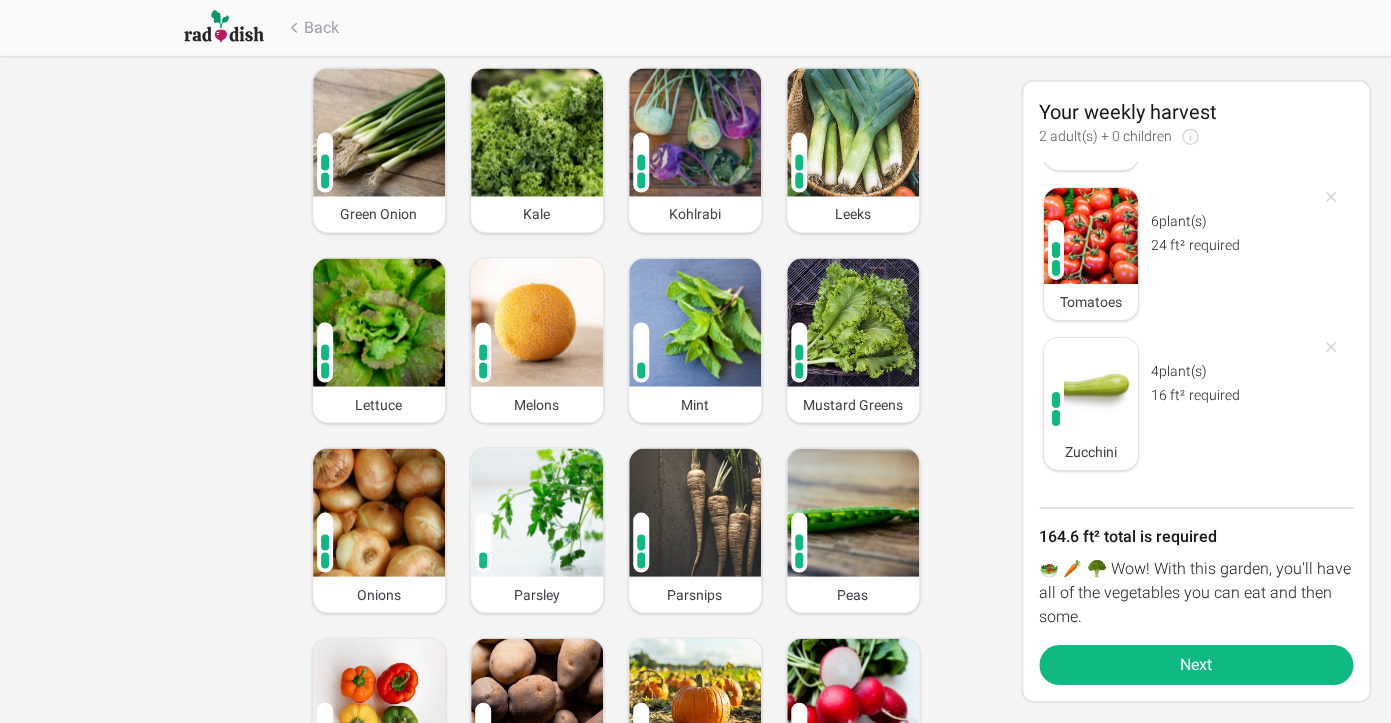 click on "Next" at bounding box center [1196, 665] 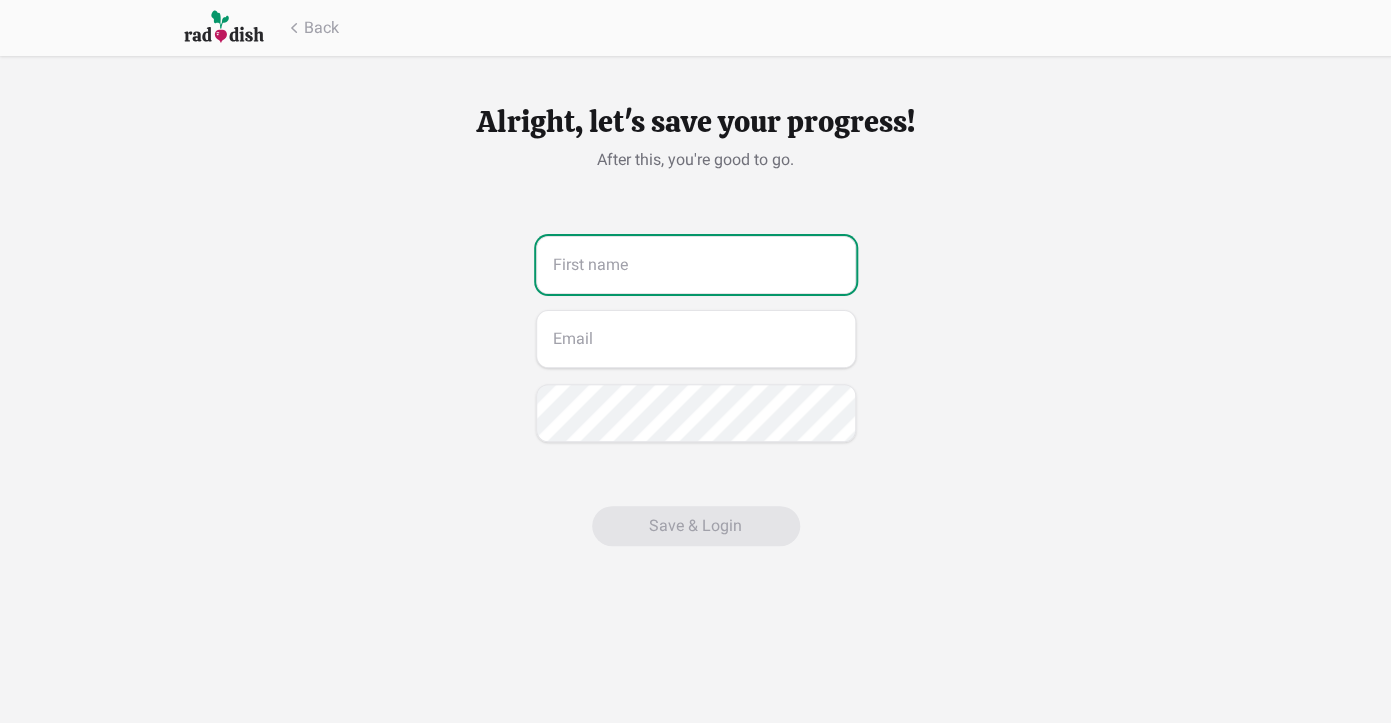 click at bounding box center (696, 265) 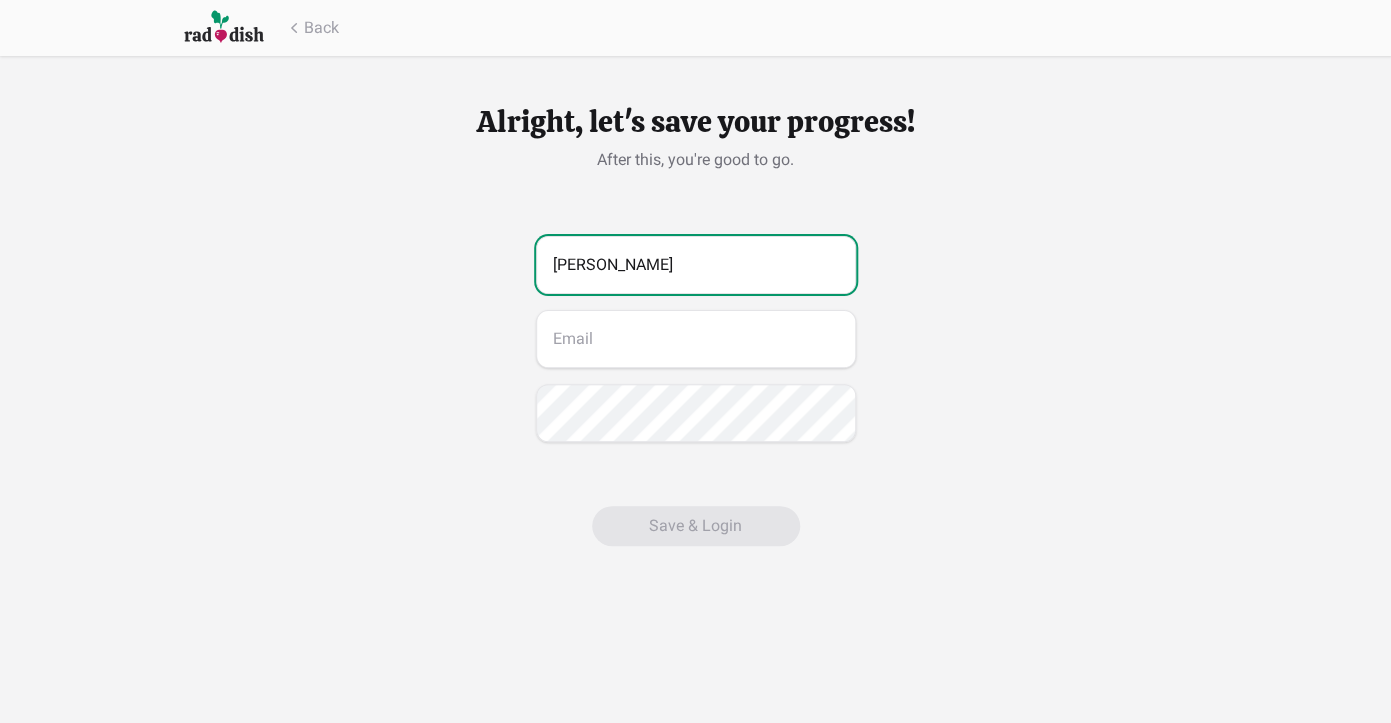 type on "[PERSON_NAME]" 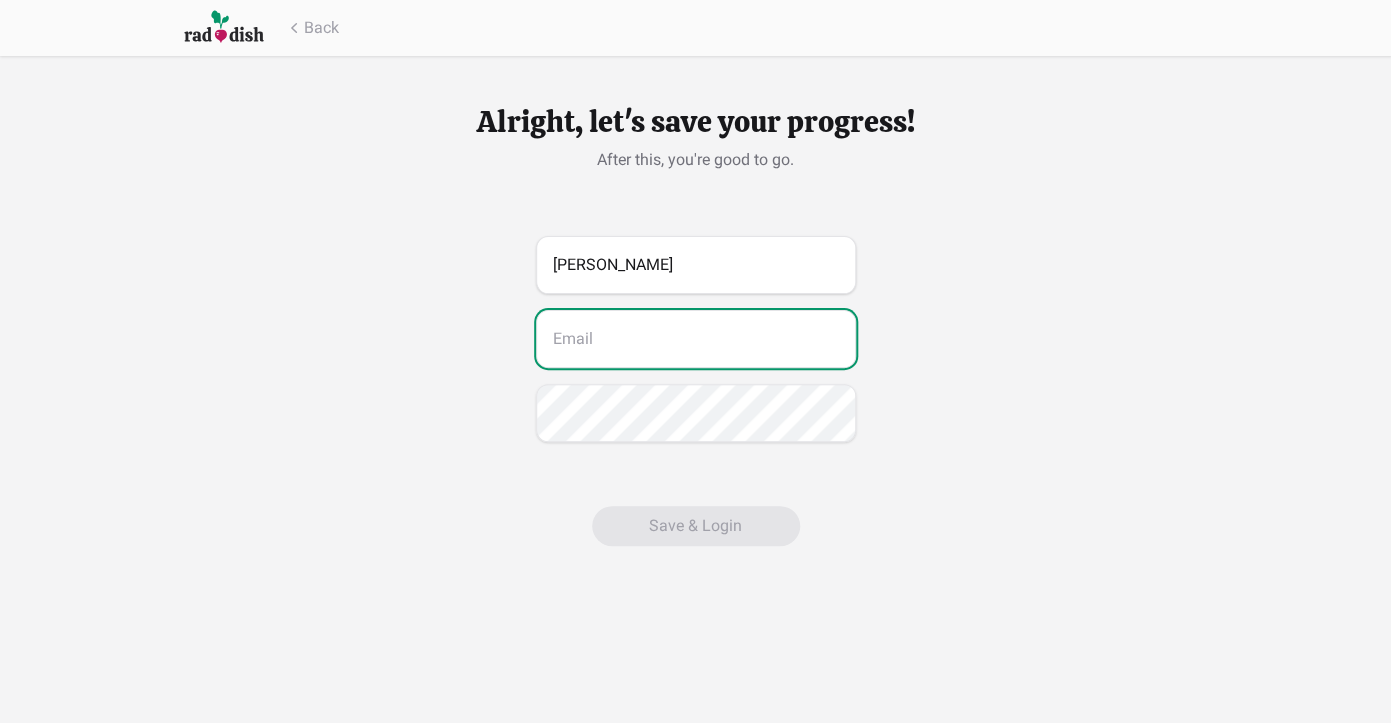 click at bounding box center (696, 339) 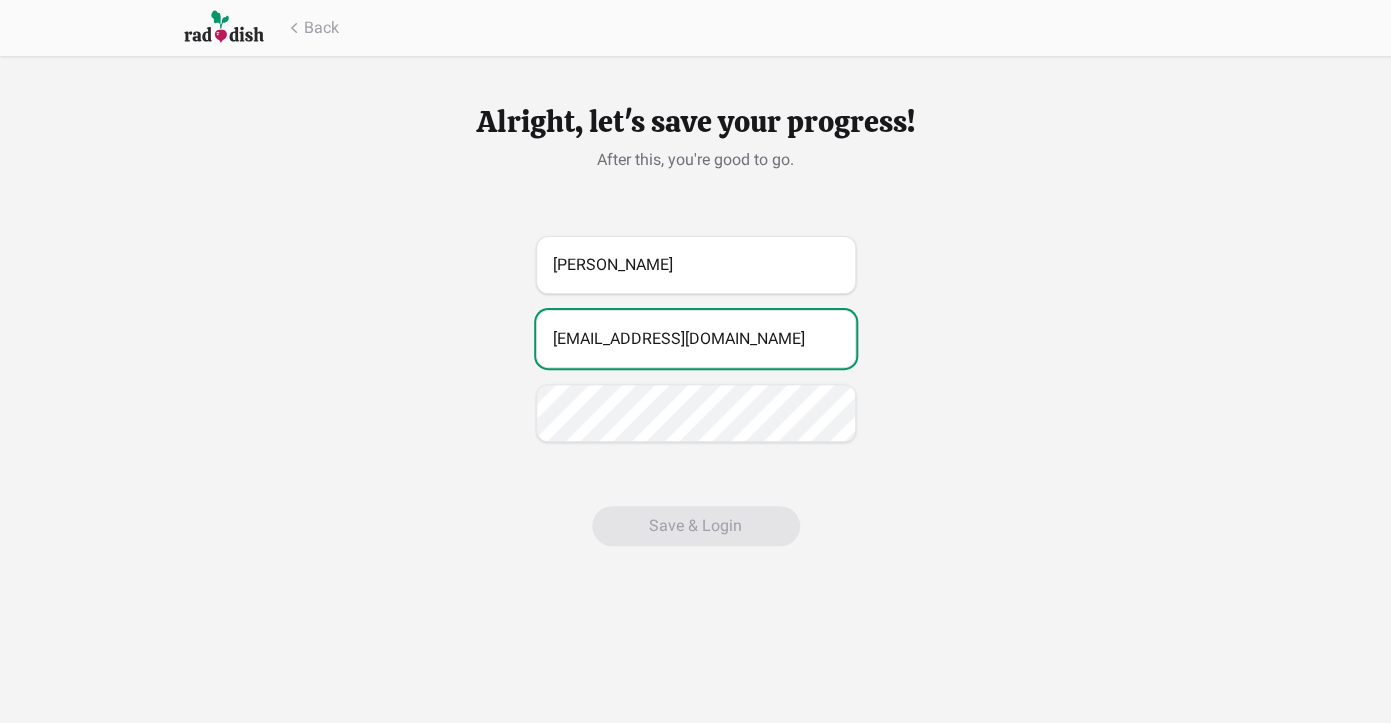 type on "[EMAIL_ADDRESS][DOMAIN_NAME]" 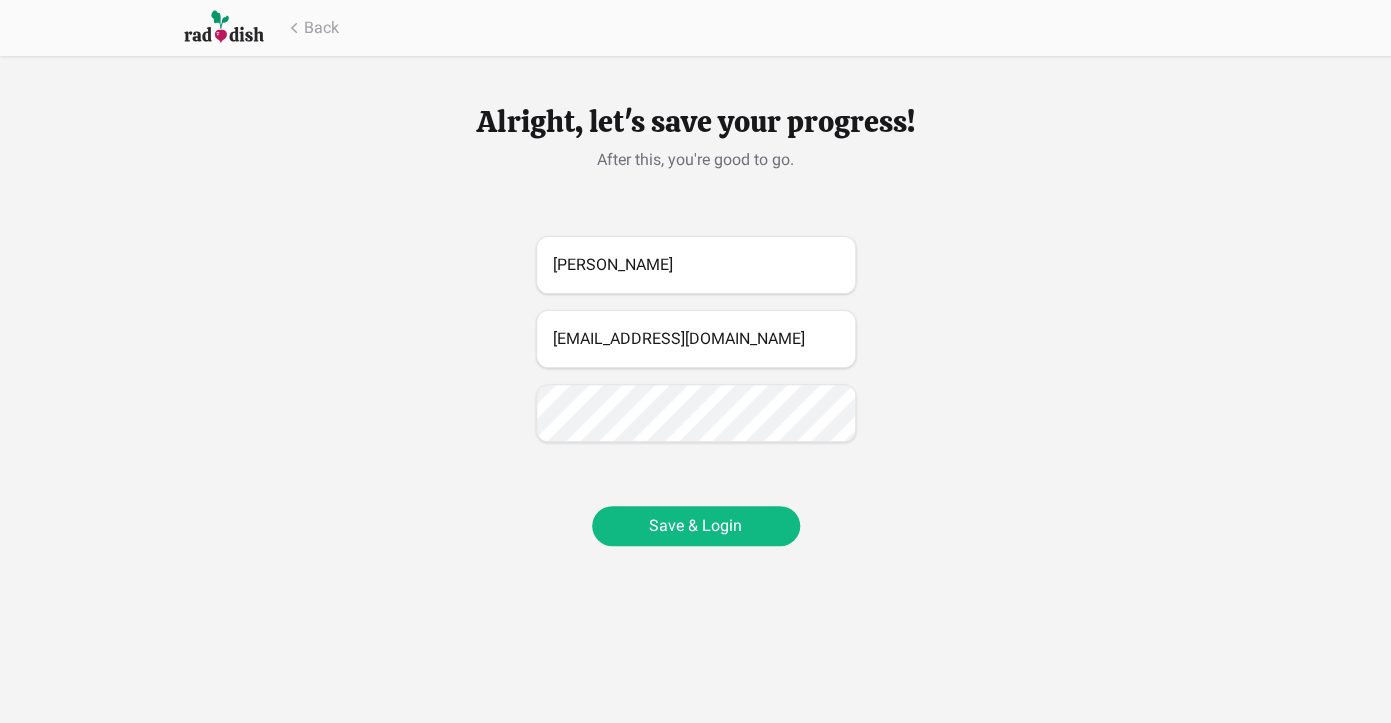 click on "Save & Login" at bounding box center [696, 526] 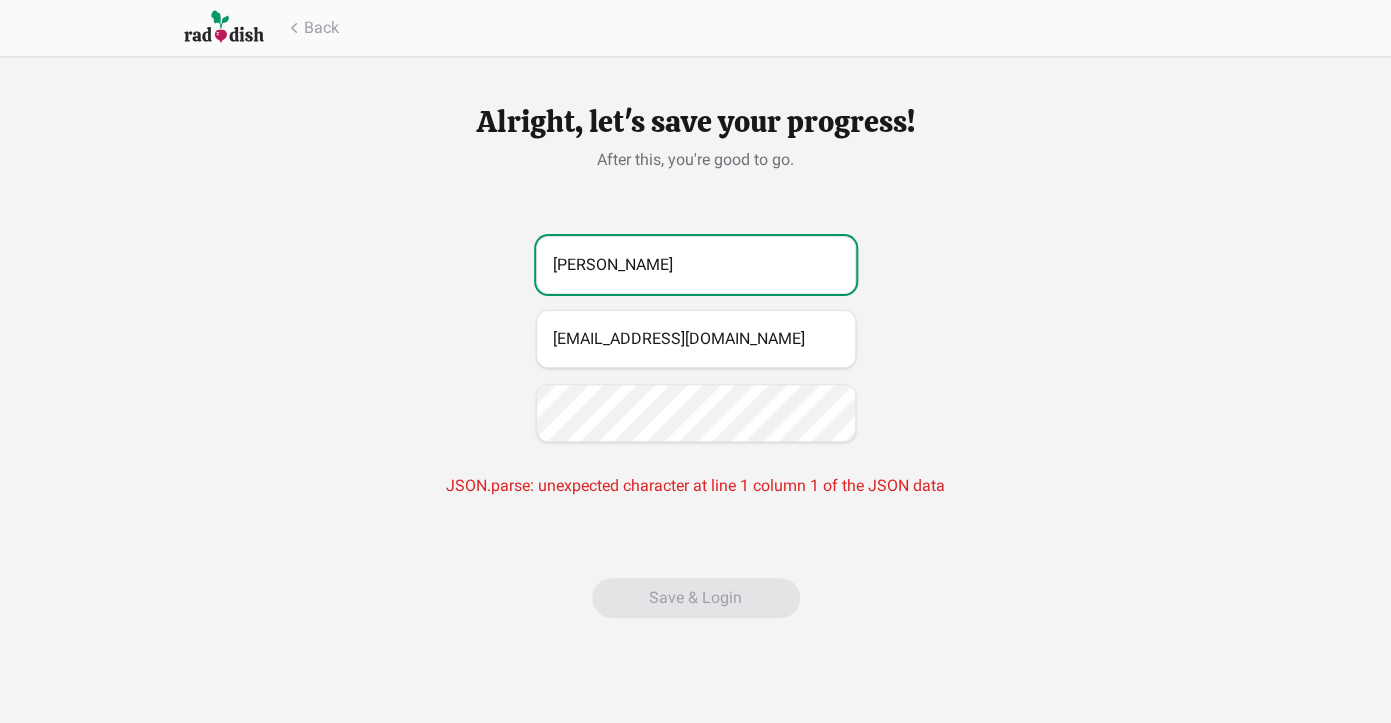 click on "[PERSON_NAME]" at bounding box center [696, 265] 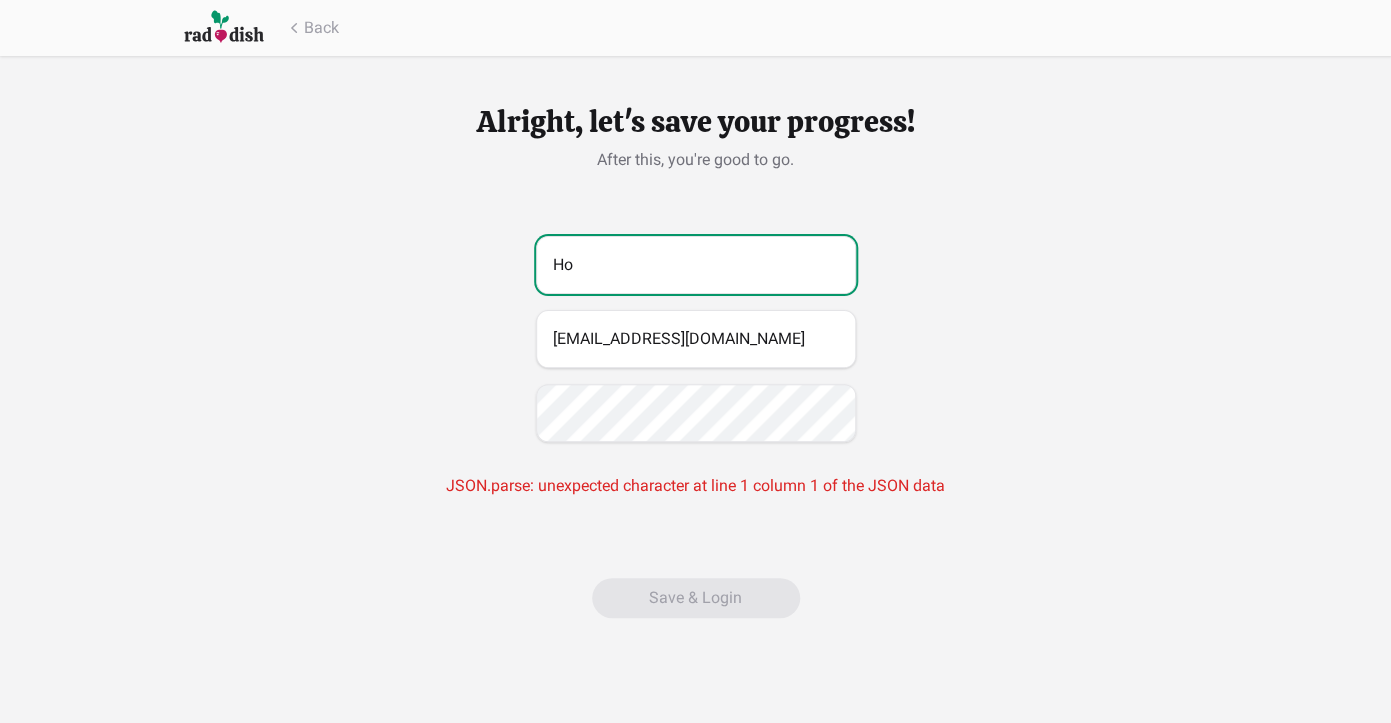 type on "H" 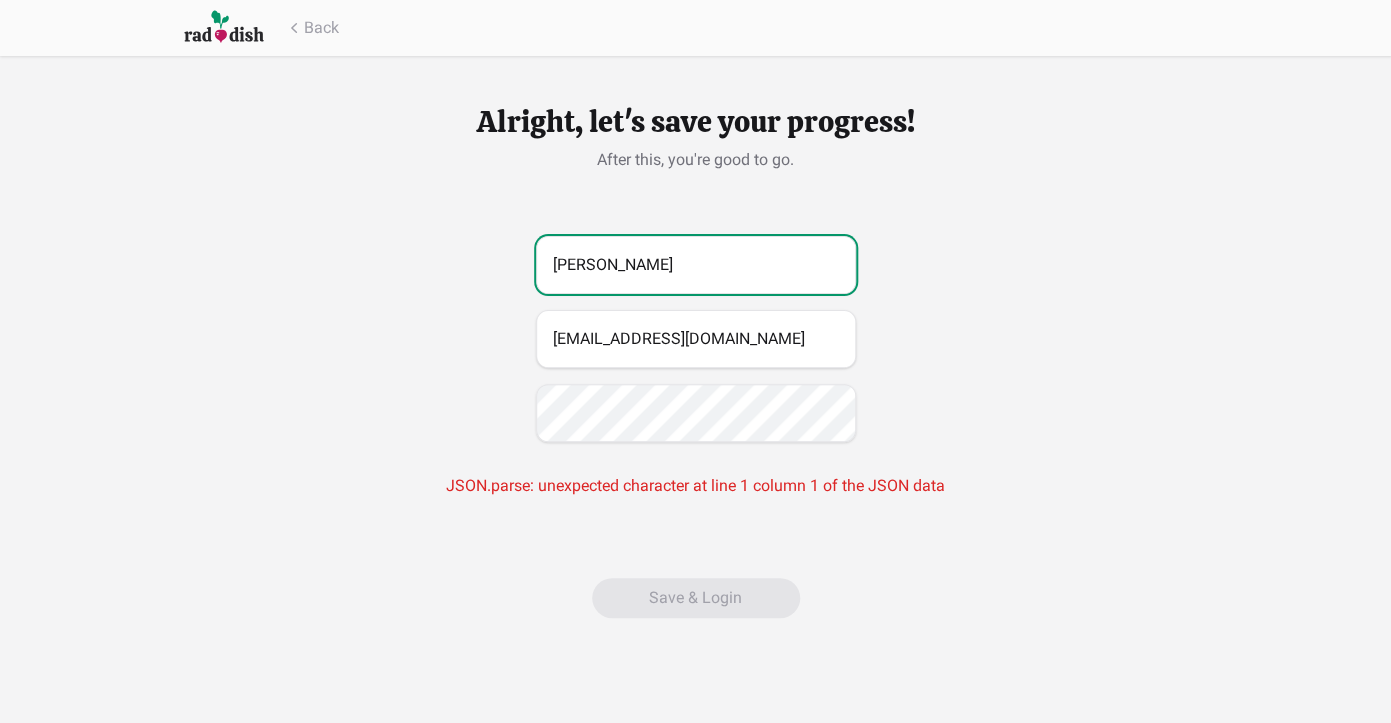 type on "[PERSON_NAME]" 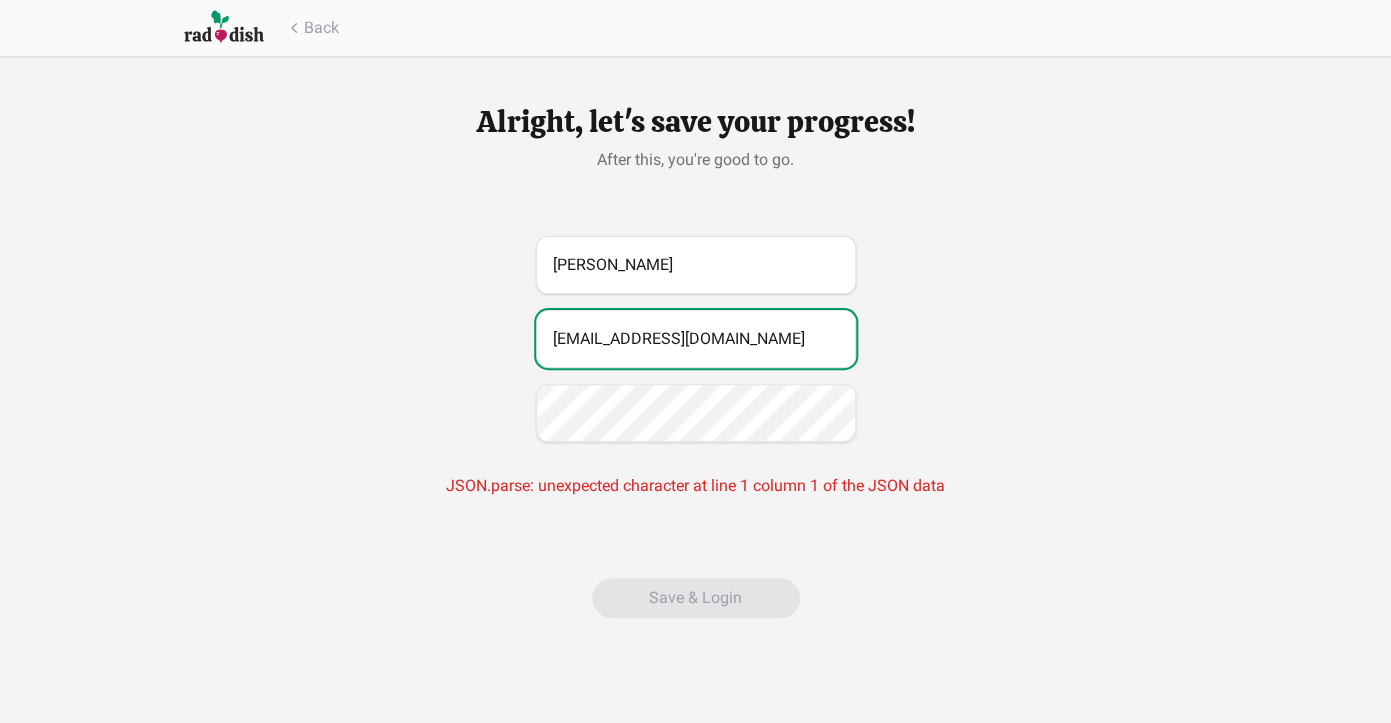 click on "[EMAIL_ADDRESS][DOMAIN_NAME]" at bounding box center (696, 339) 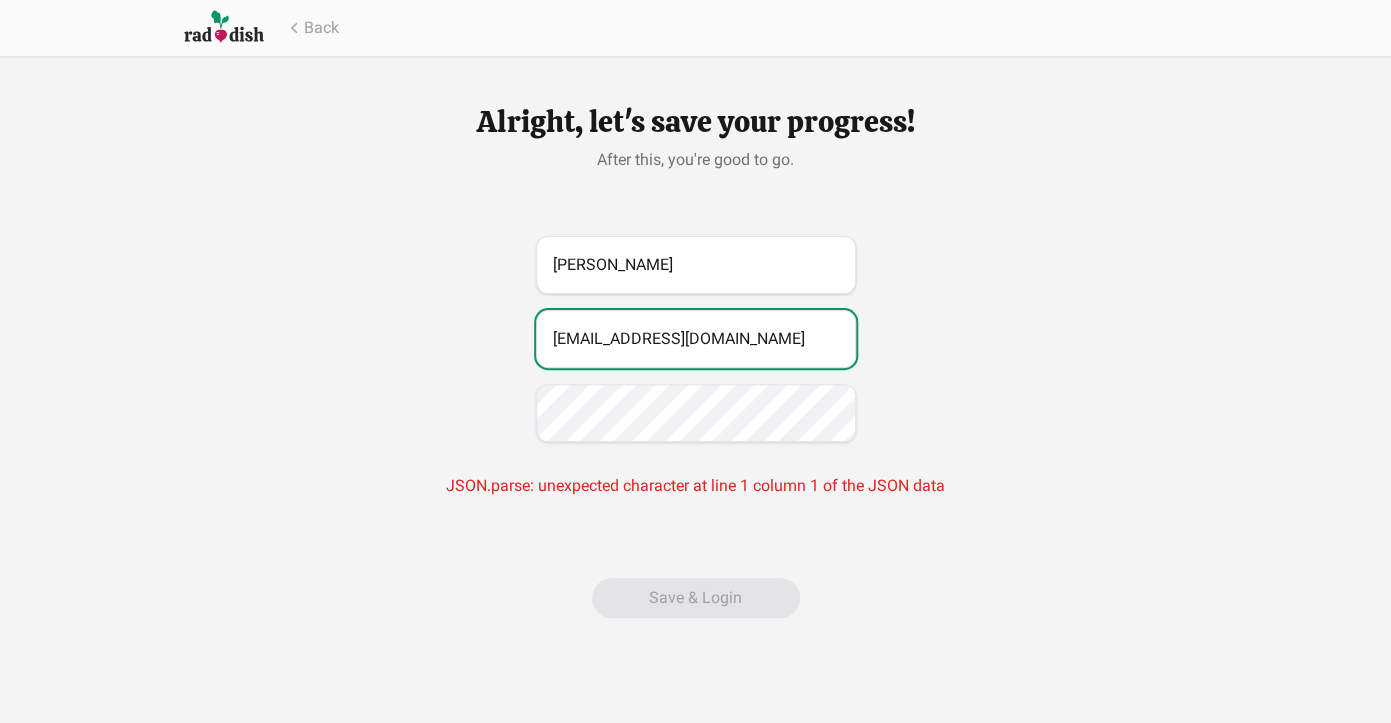 click on "[EMAIL_ADDRESS][DOMAIN_NAME]" at bounding box center (696, 339) 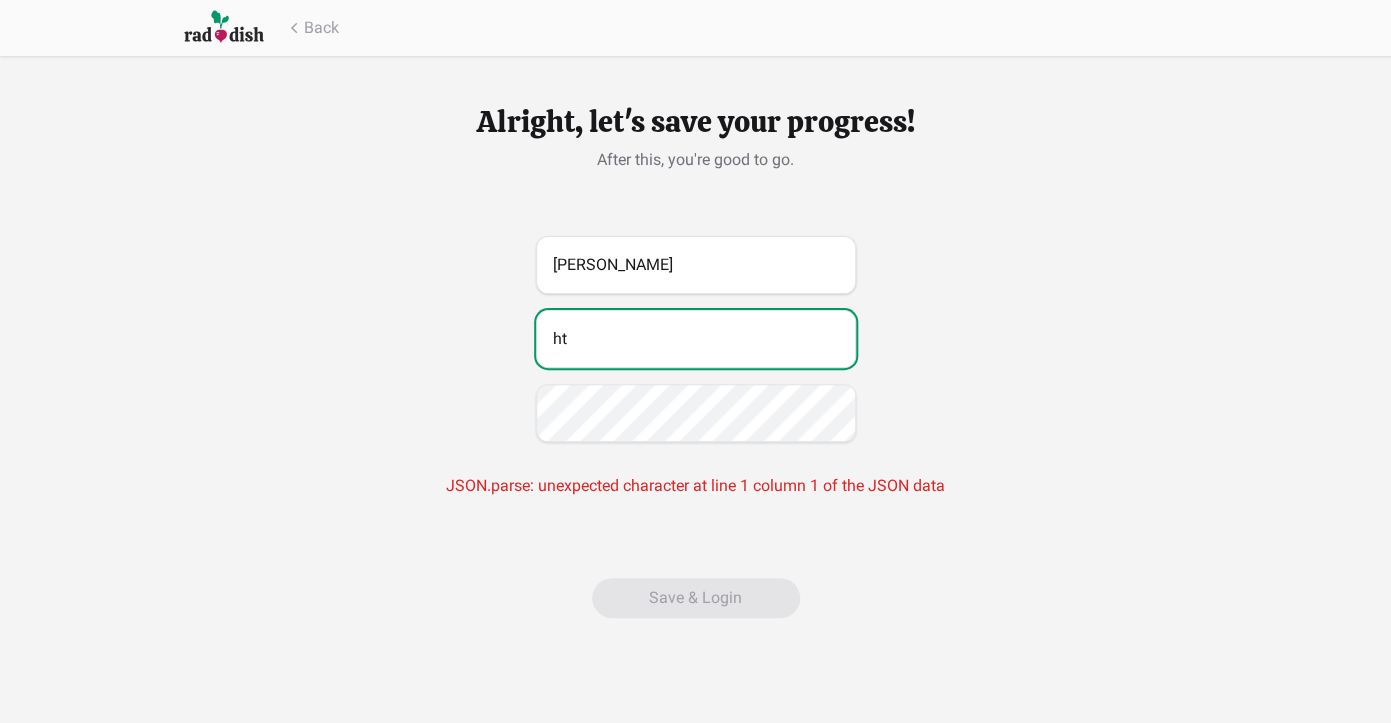type on "h" 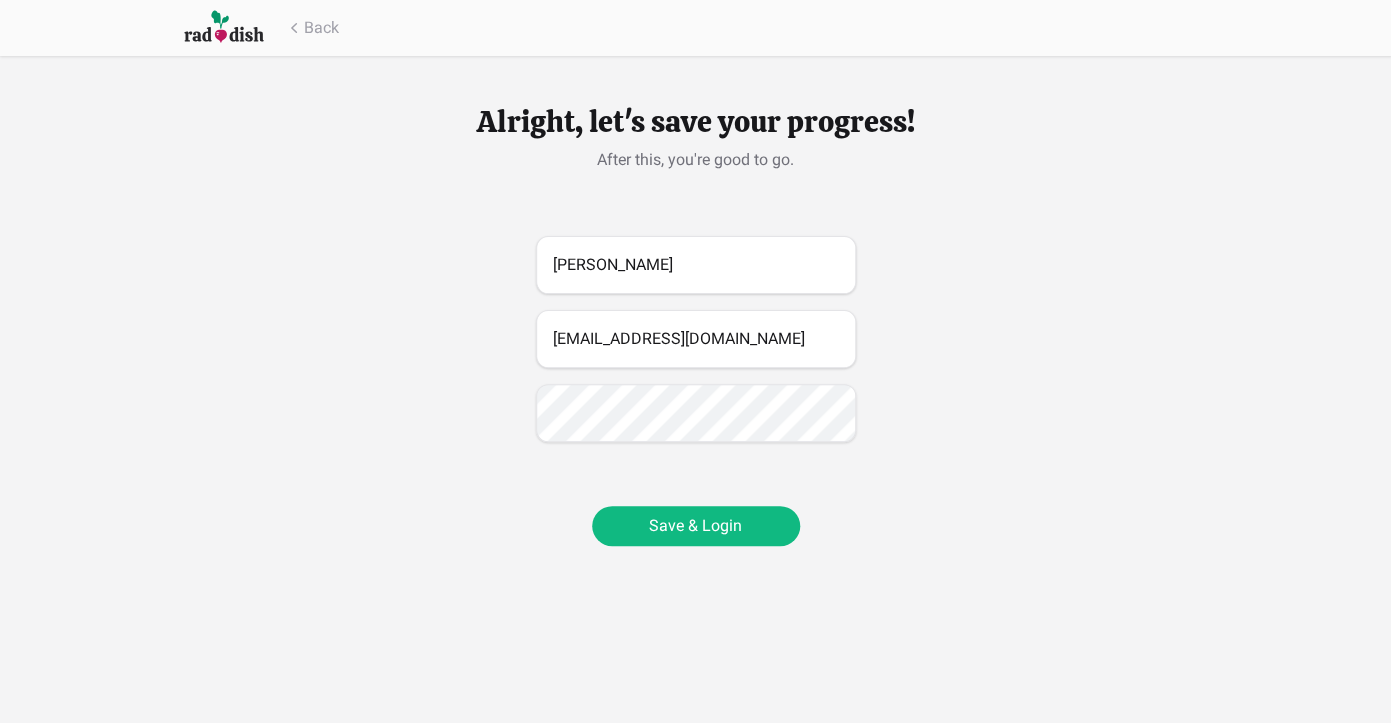 click on "Alright, let's save your progress! After this, you're good to go. [PERSON_NAME] [EMAIL_ADDRESS][DOMAIN_NAME] Save & Login" at bounding box center (696, 325) 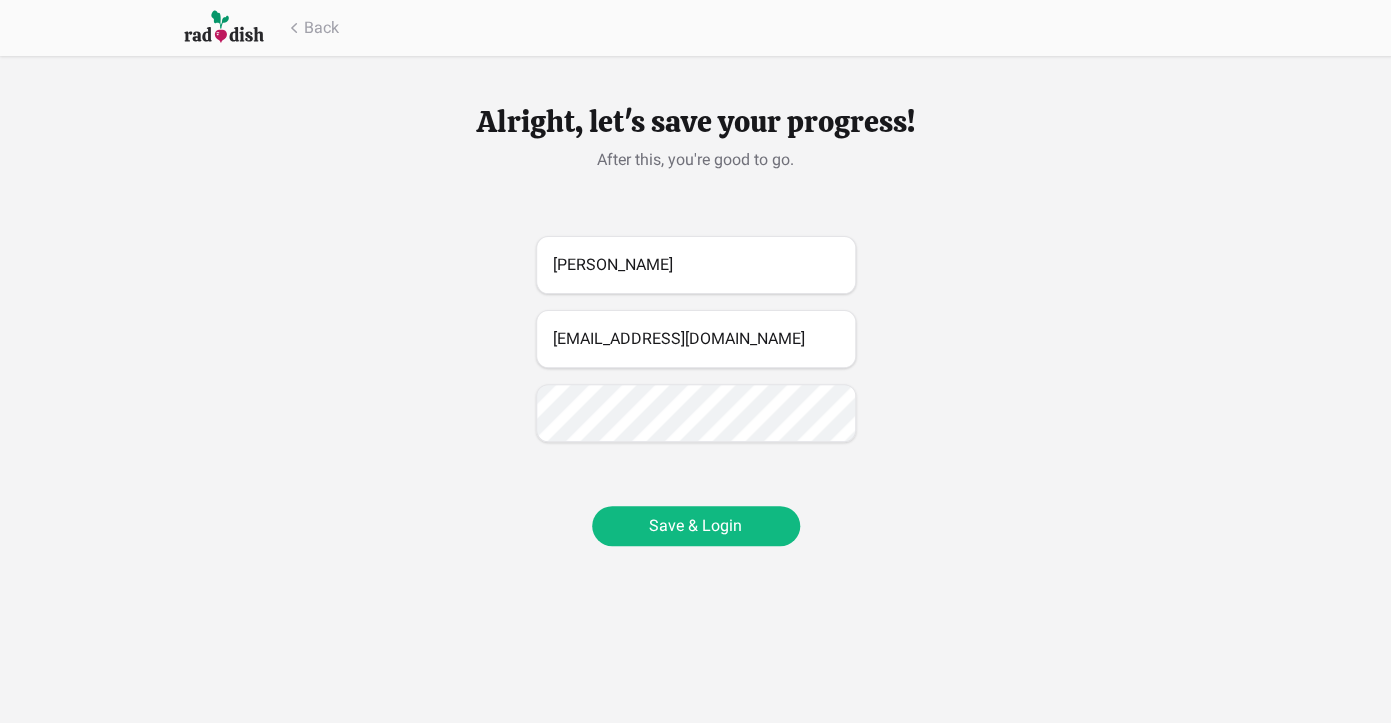 click on "Save & Login" at bounding box center [696, 526] 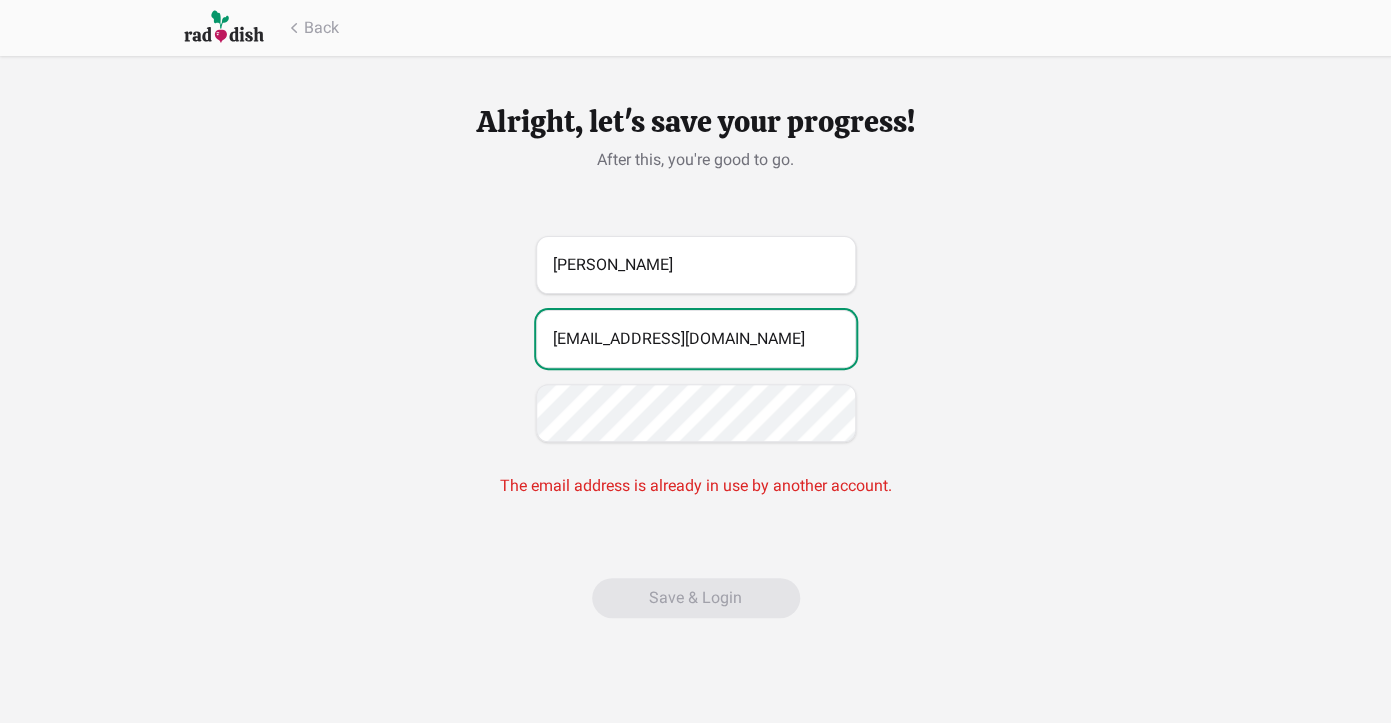 click on "[EMAIL_ADDRESS][DOMAIN_NAME]" at bounding box center [696, 339] 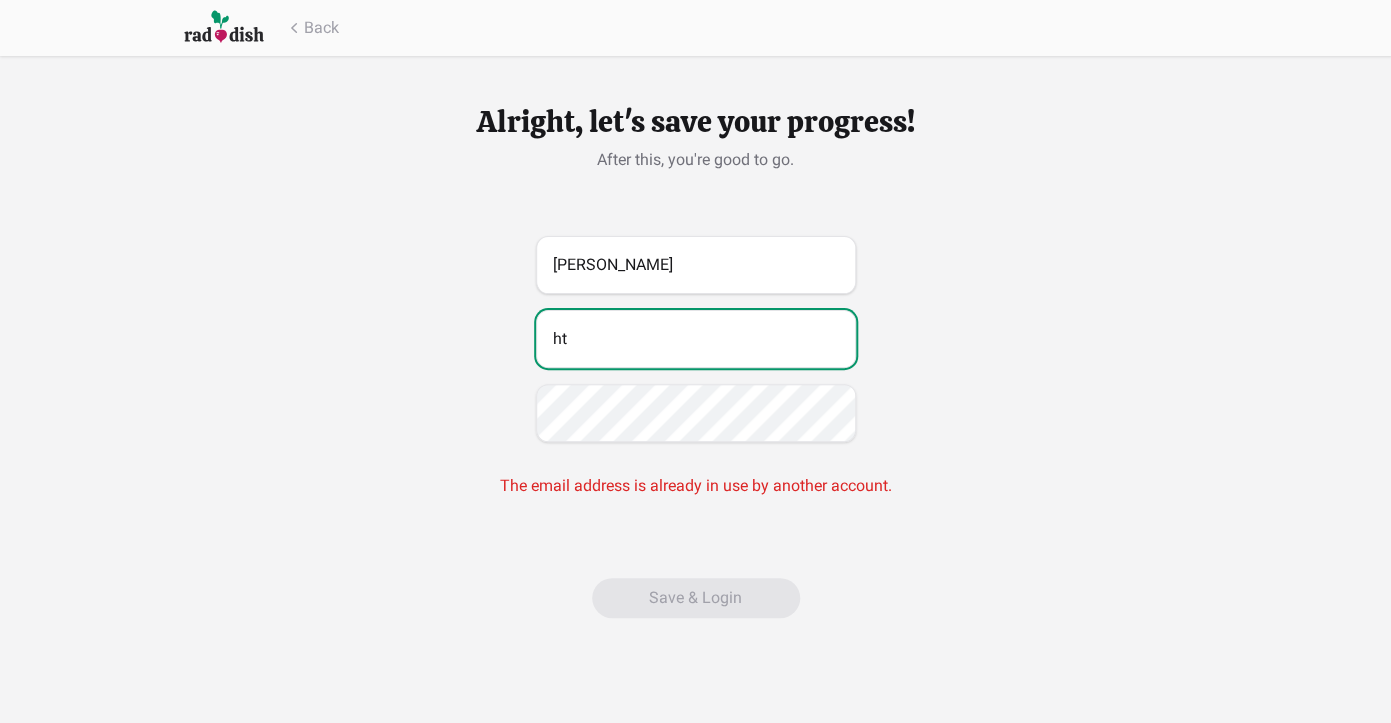 type on "h" 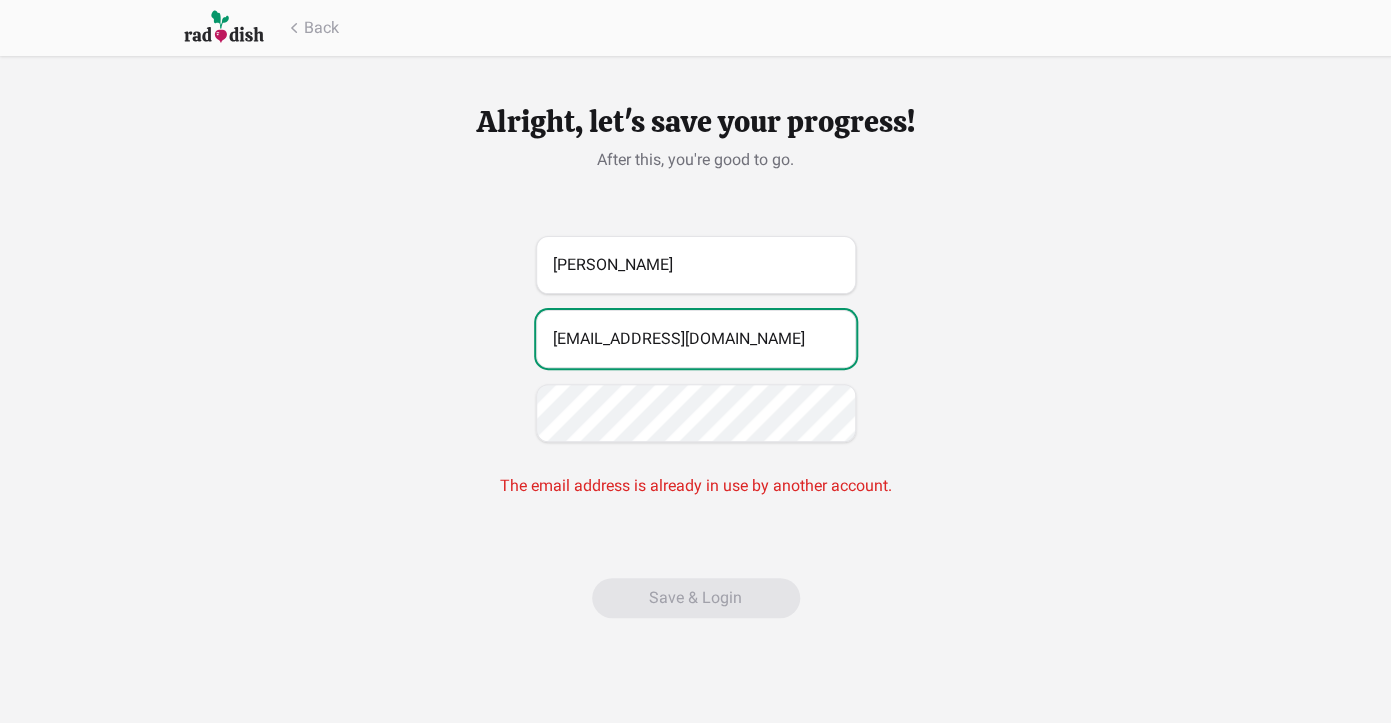type on "[EMAIL_ADDRESS][DOMAIN_NAME]" 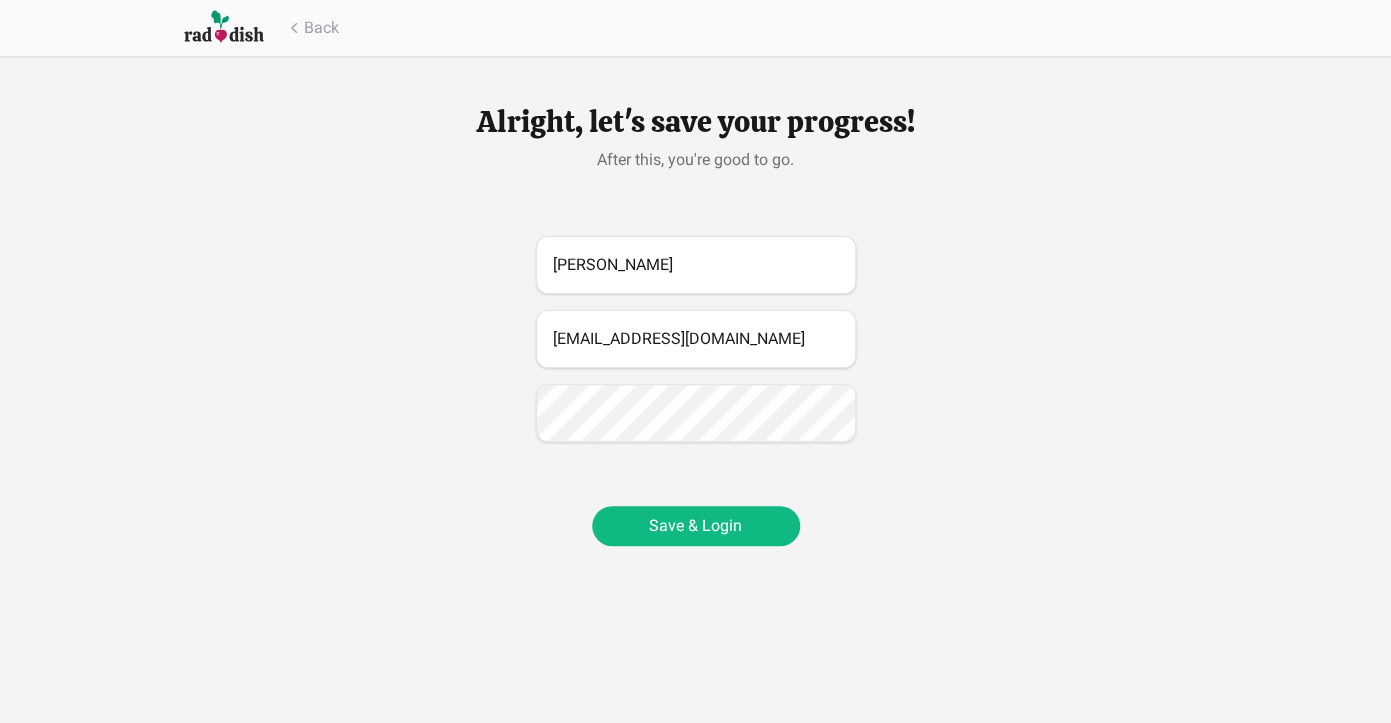 click on "Save & Login" at bounding box center (696, 526) 